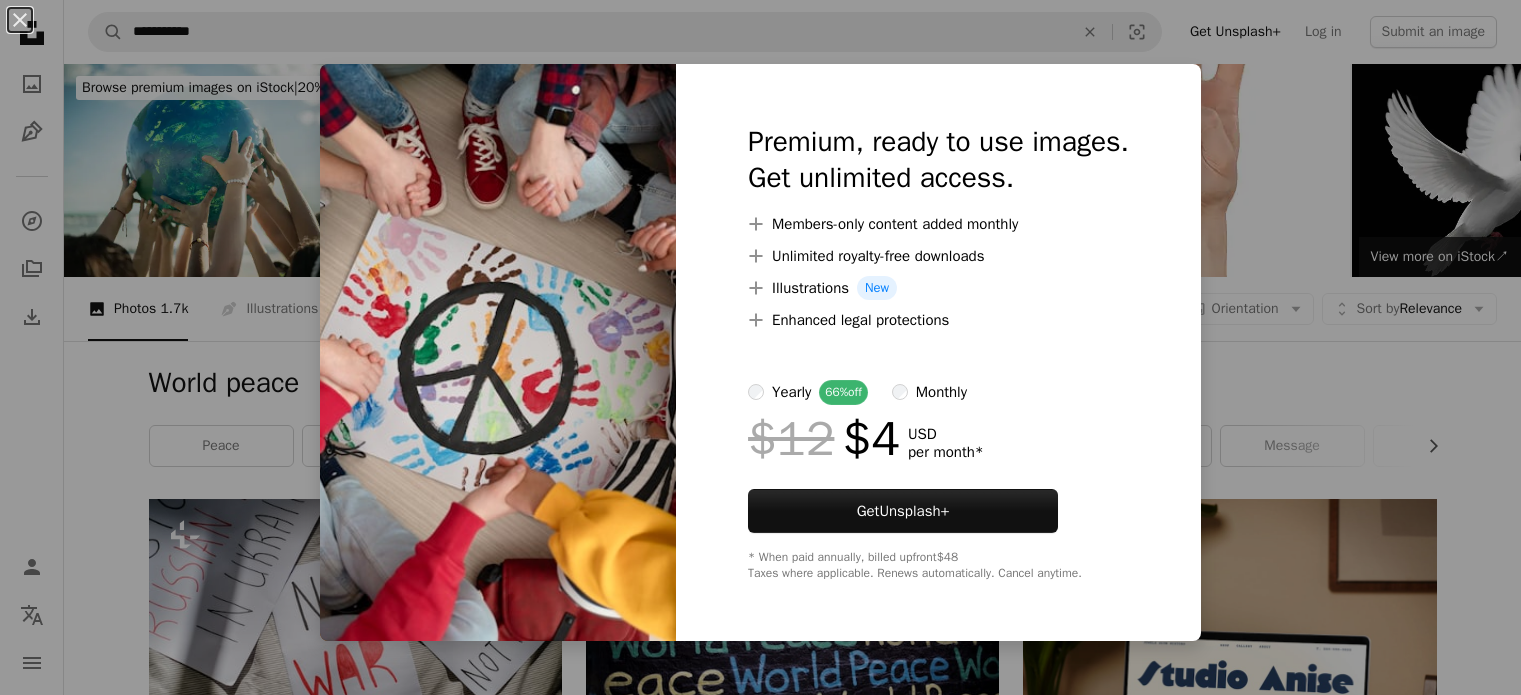 scroll, scrollTop: 7300, scrollLeft: 0, axis: vertical 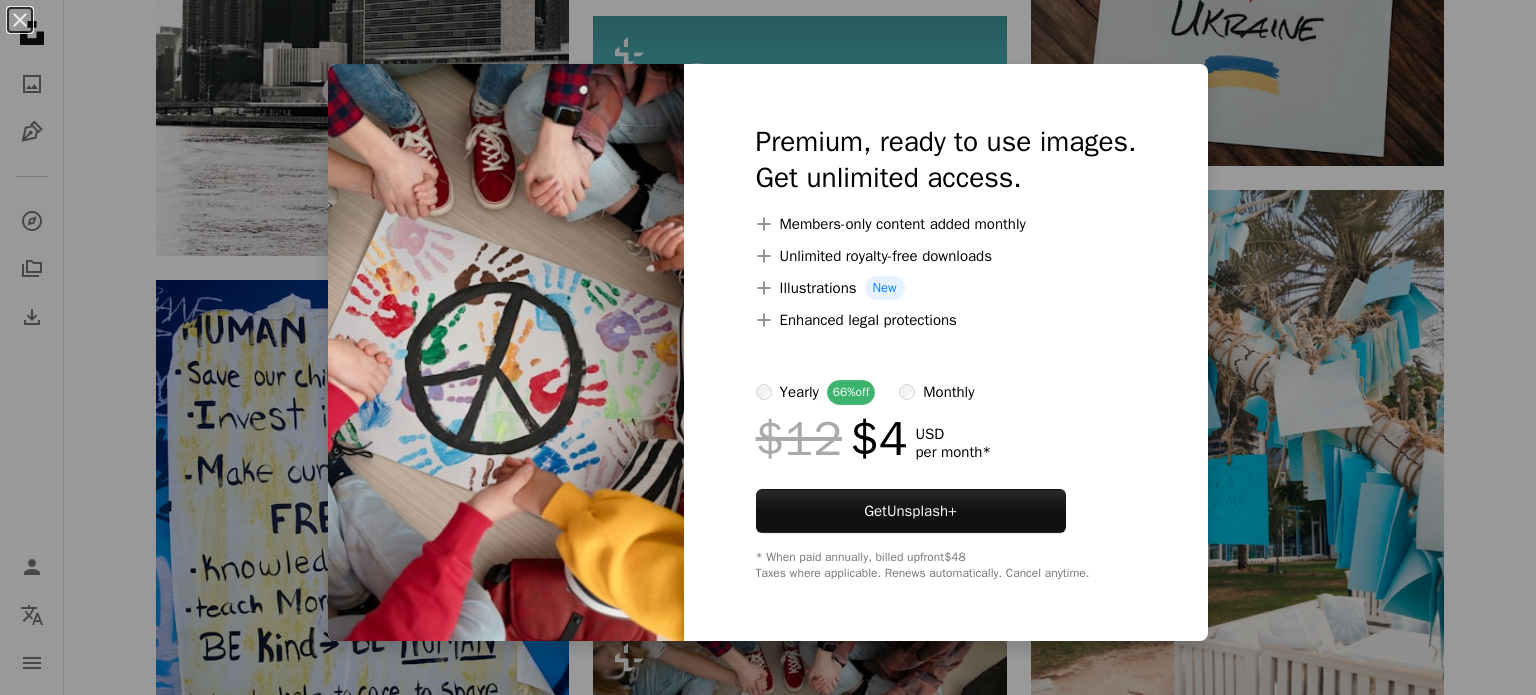 click on "An X shape Premium, ready to use images. Get unlimited access. A plus sign Members-only content added monthly A plus sign Unlimited royalty-free downloads A plus sign Illustrations  New A plus sign Enhanced legal protections yearly 66%  off monthly $12   $4 USD per month * Get  Unsplash+ * When paid annually, billed upfront  $48 Taxes where applicable. Renews automatically. Cancel anytime." at bounding box center (768, 347) 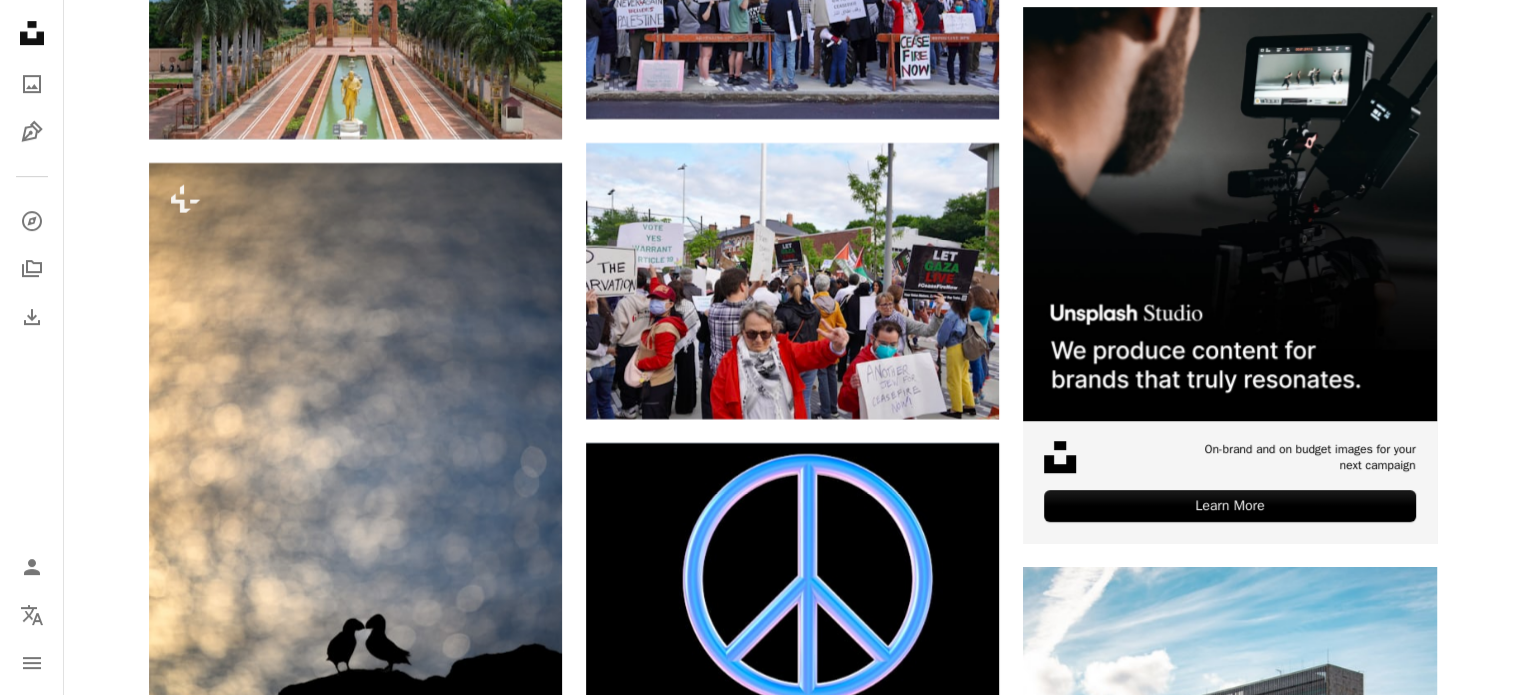 scroll, scrollTop: 8700, scrollLeft: 0, axis: vertical 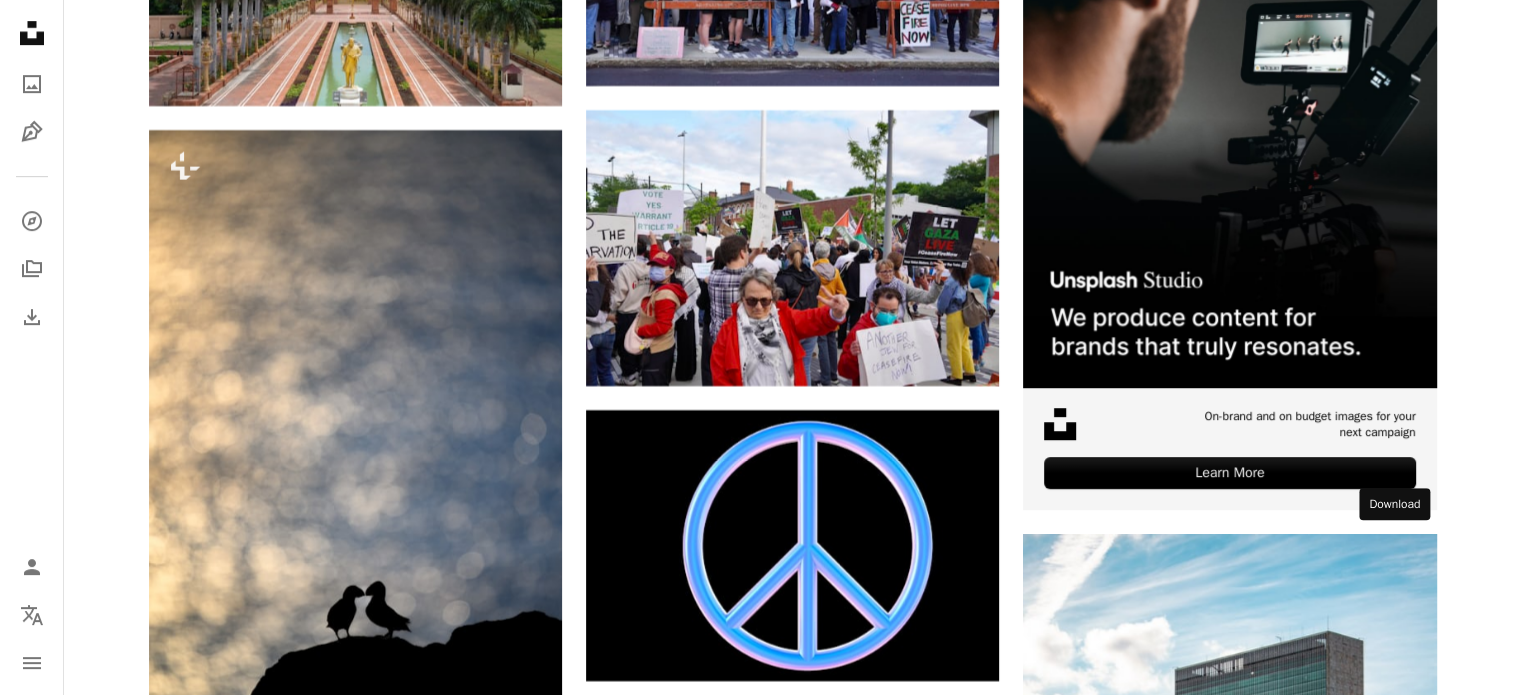 click 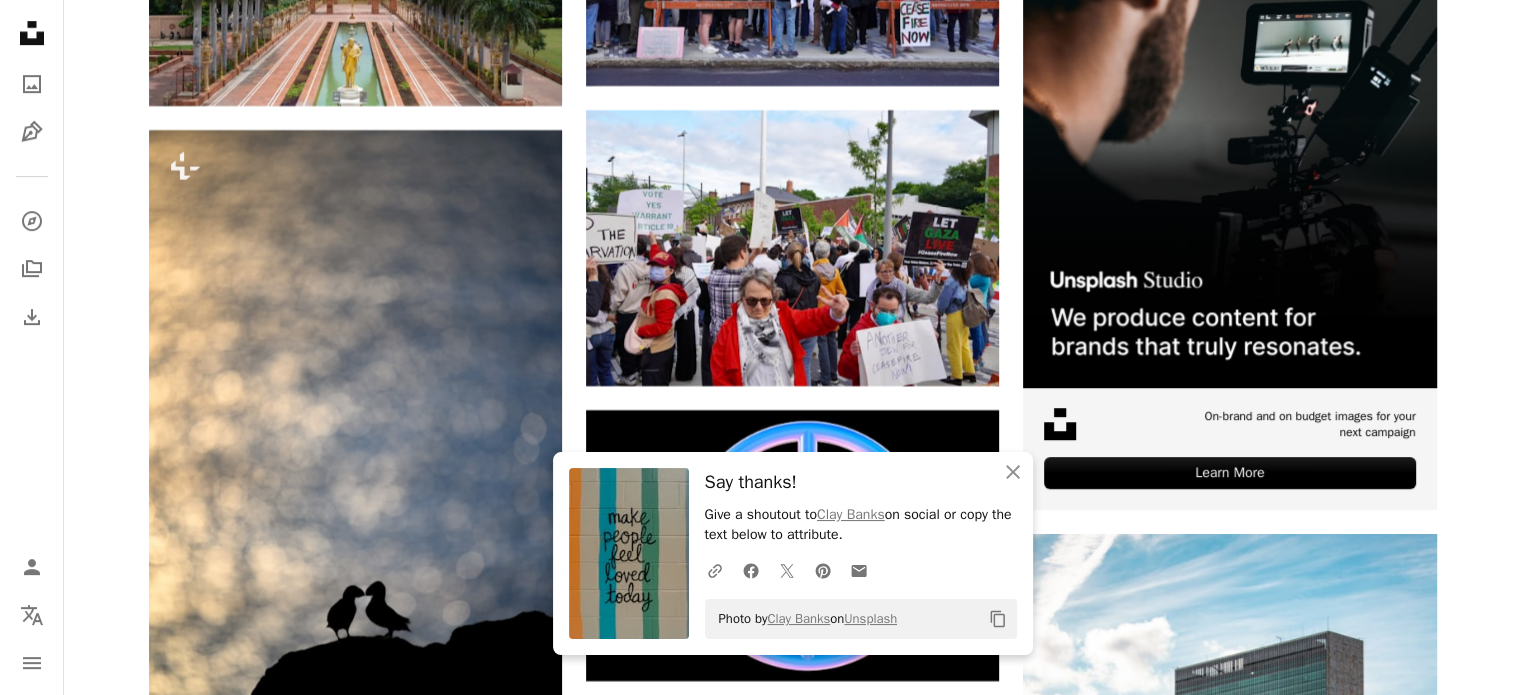 click on "Copy content" 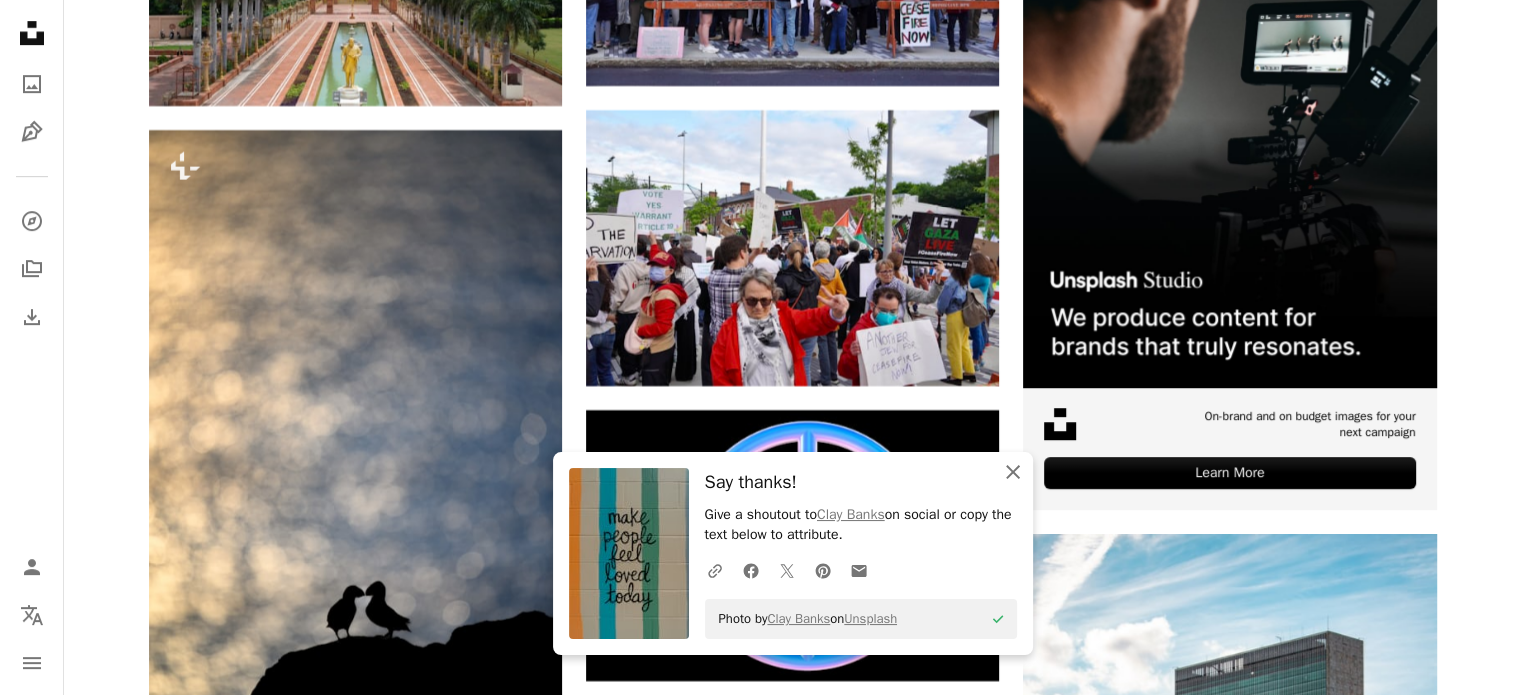 click on "An X shape" 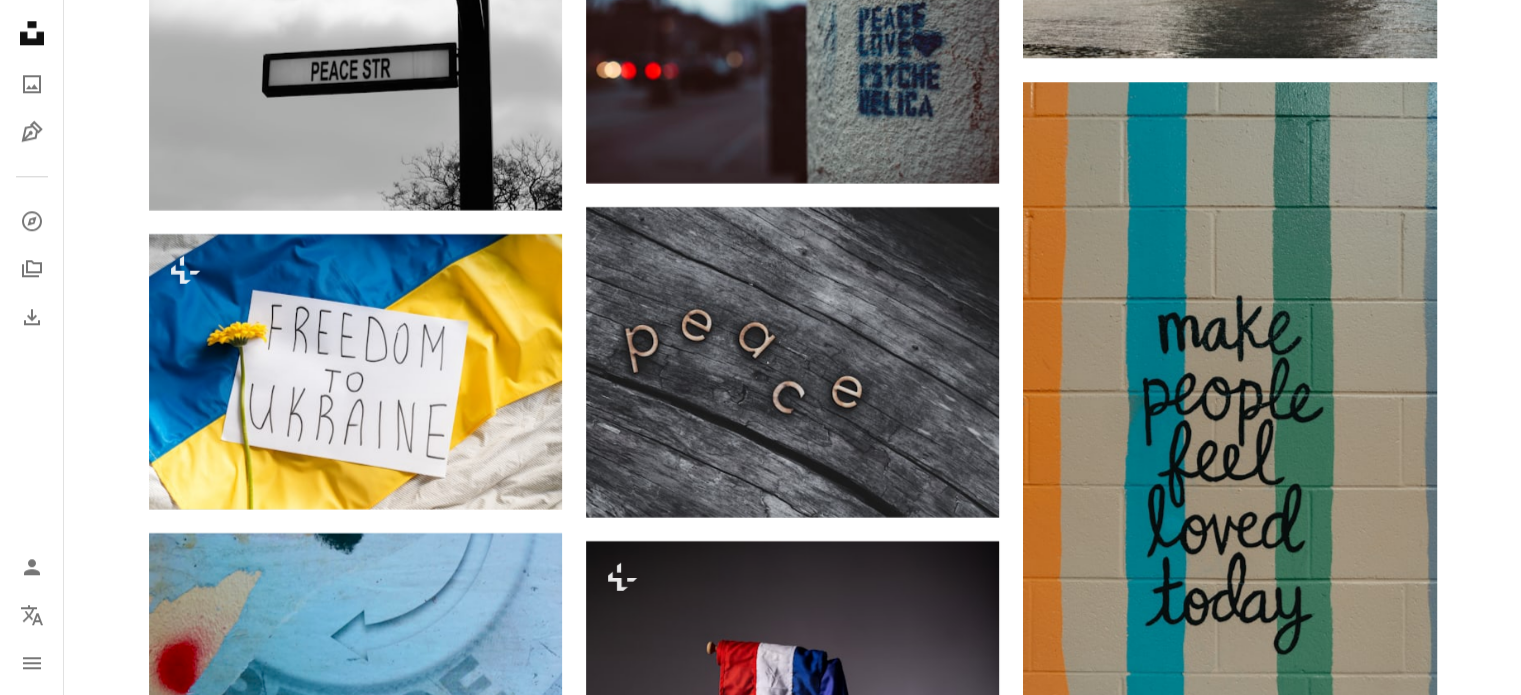 scroll, scrollTop: 9800, scrollLeft: 0, axis: vertical 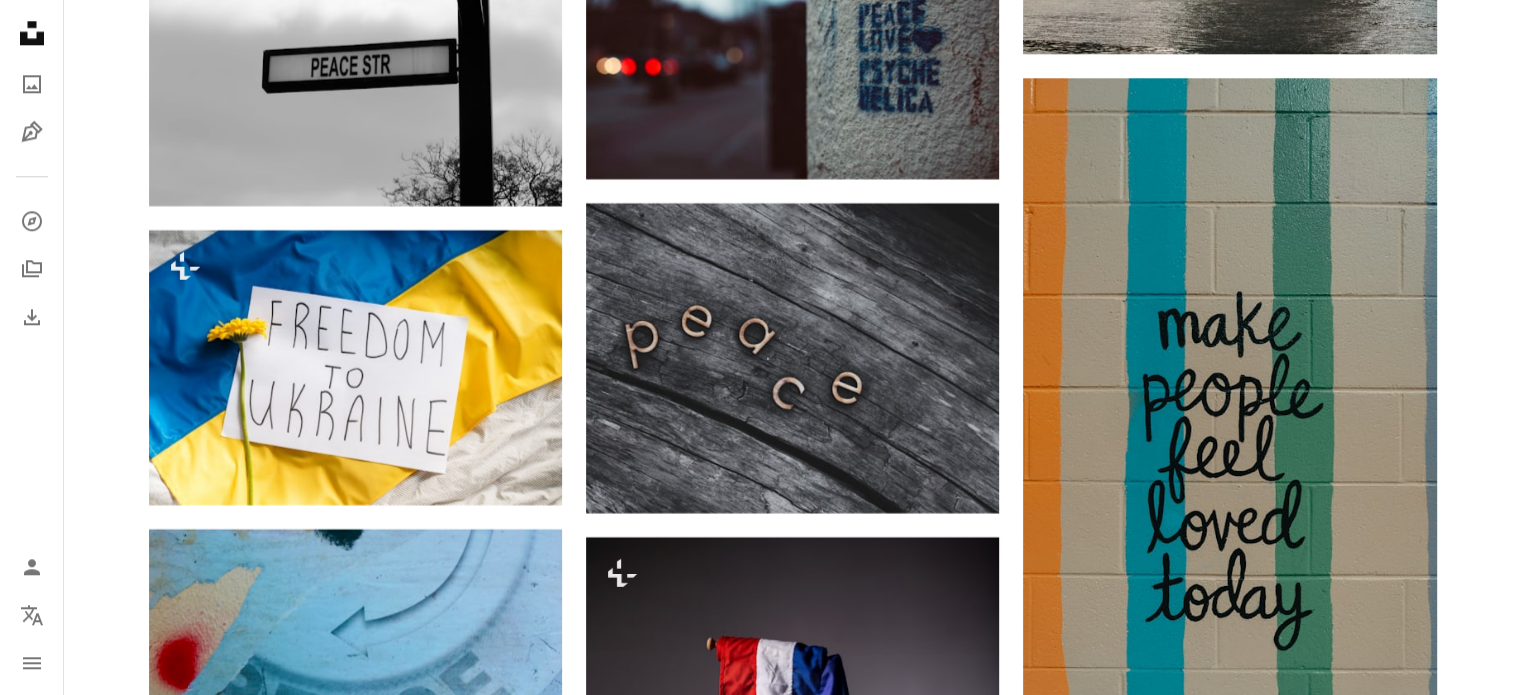 click on "Arrow pointing down" 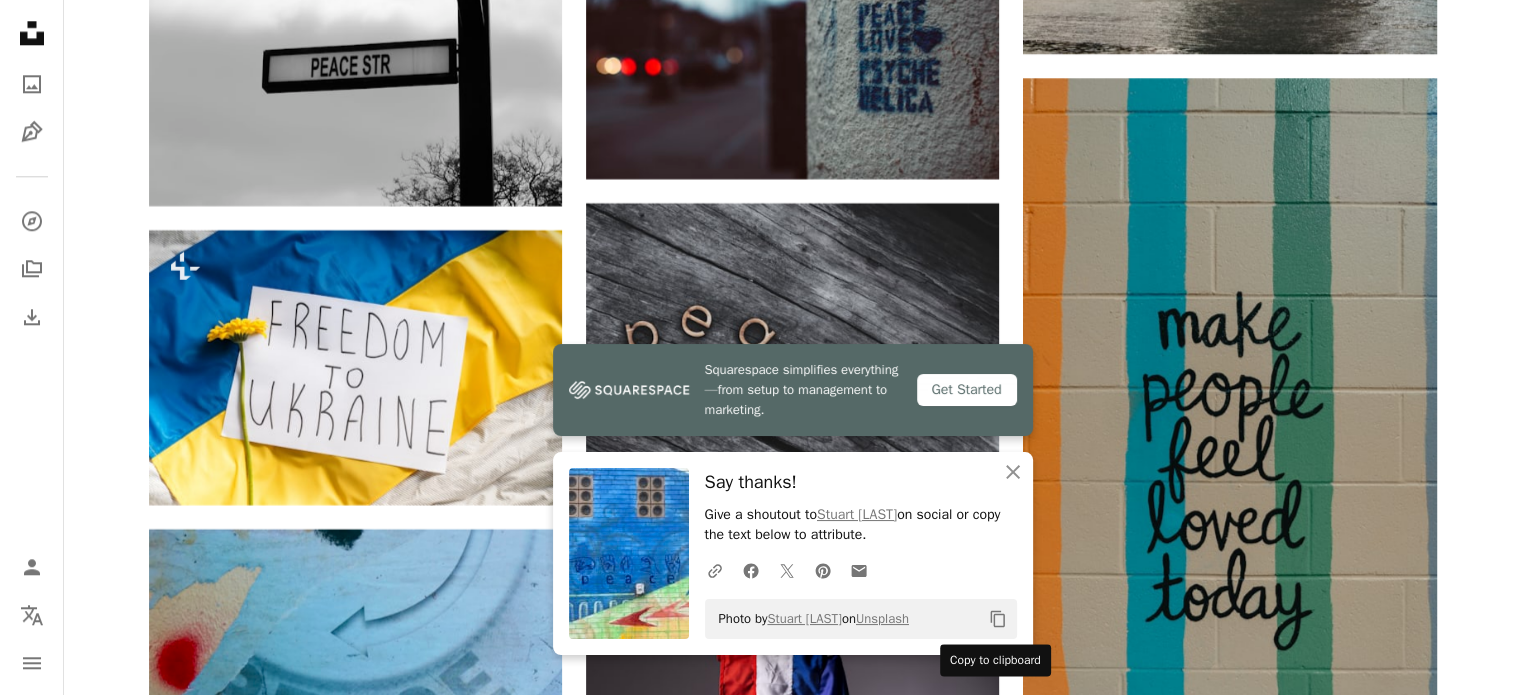 click on "Copy content" 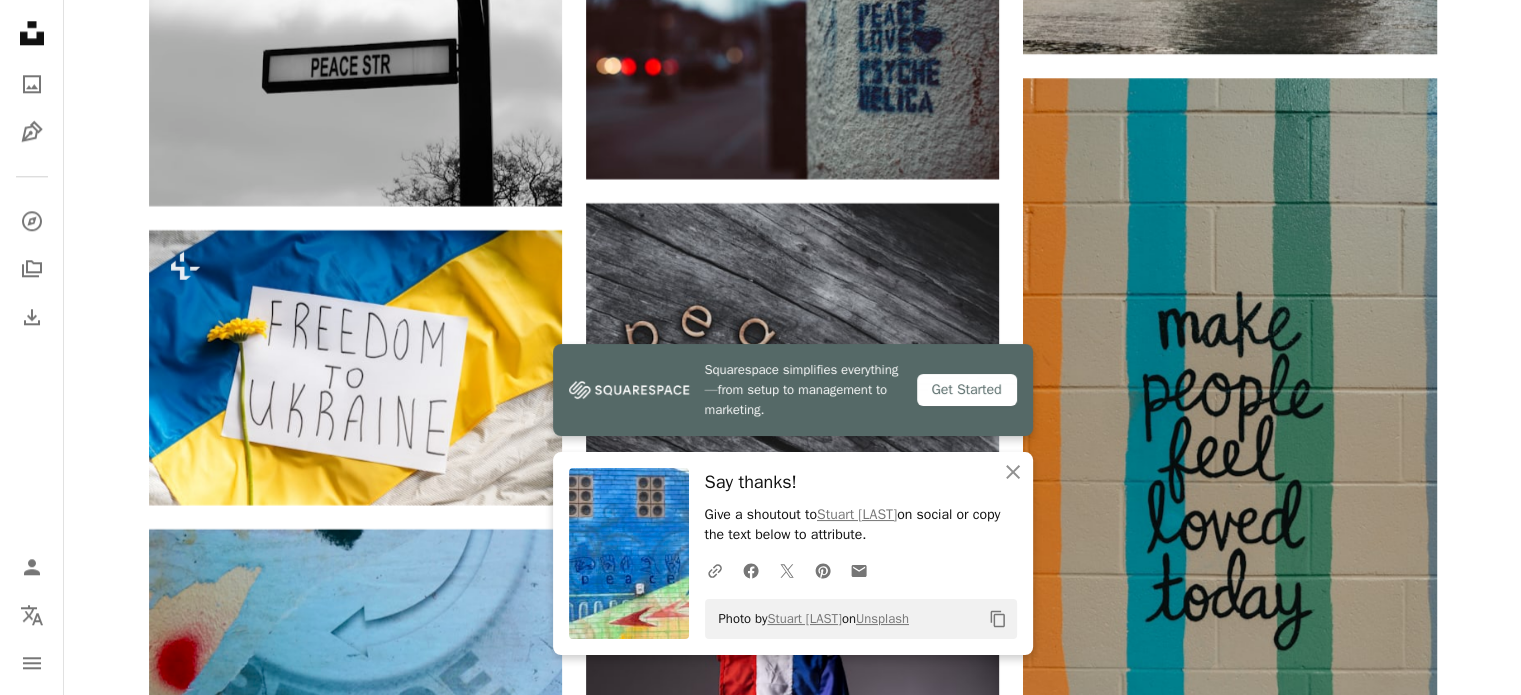 click 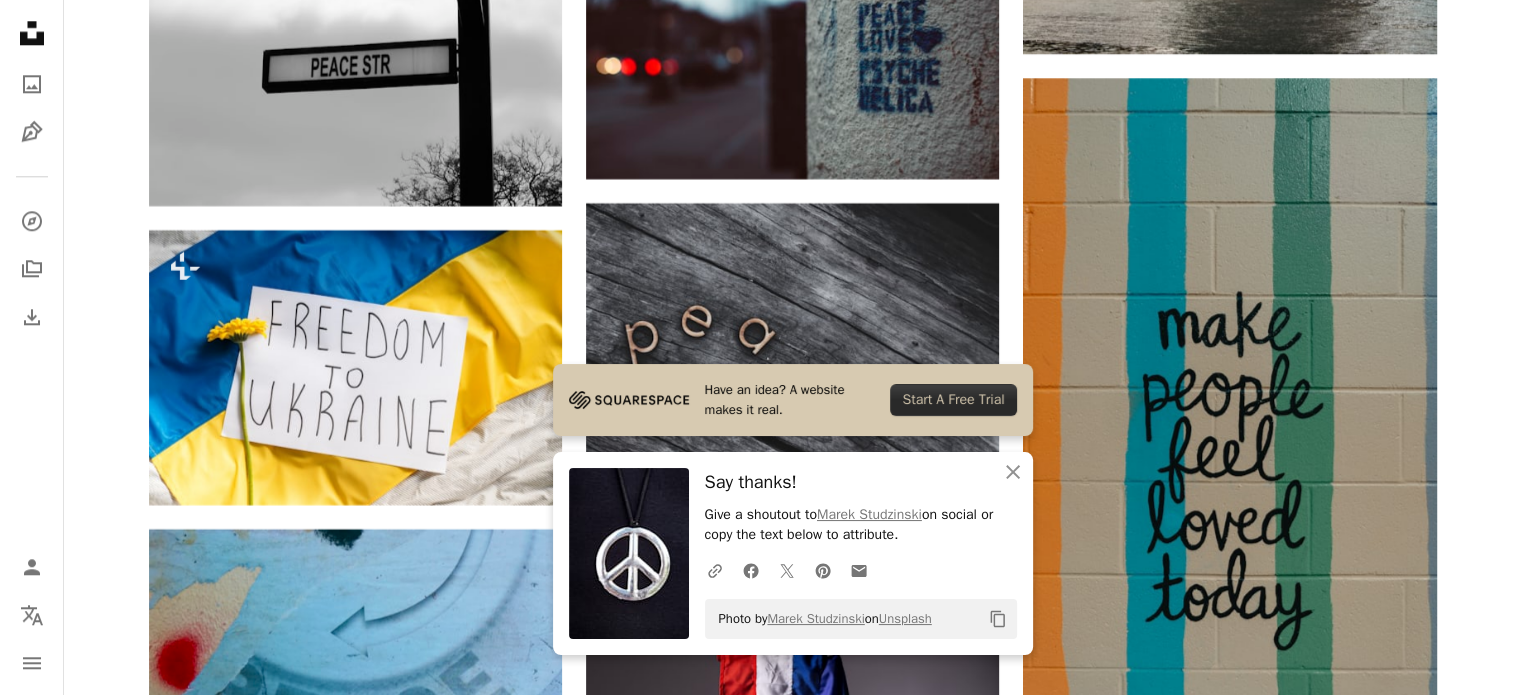 click on "Copy content" 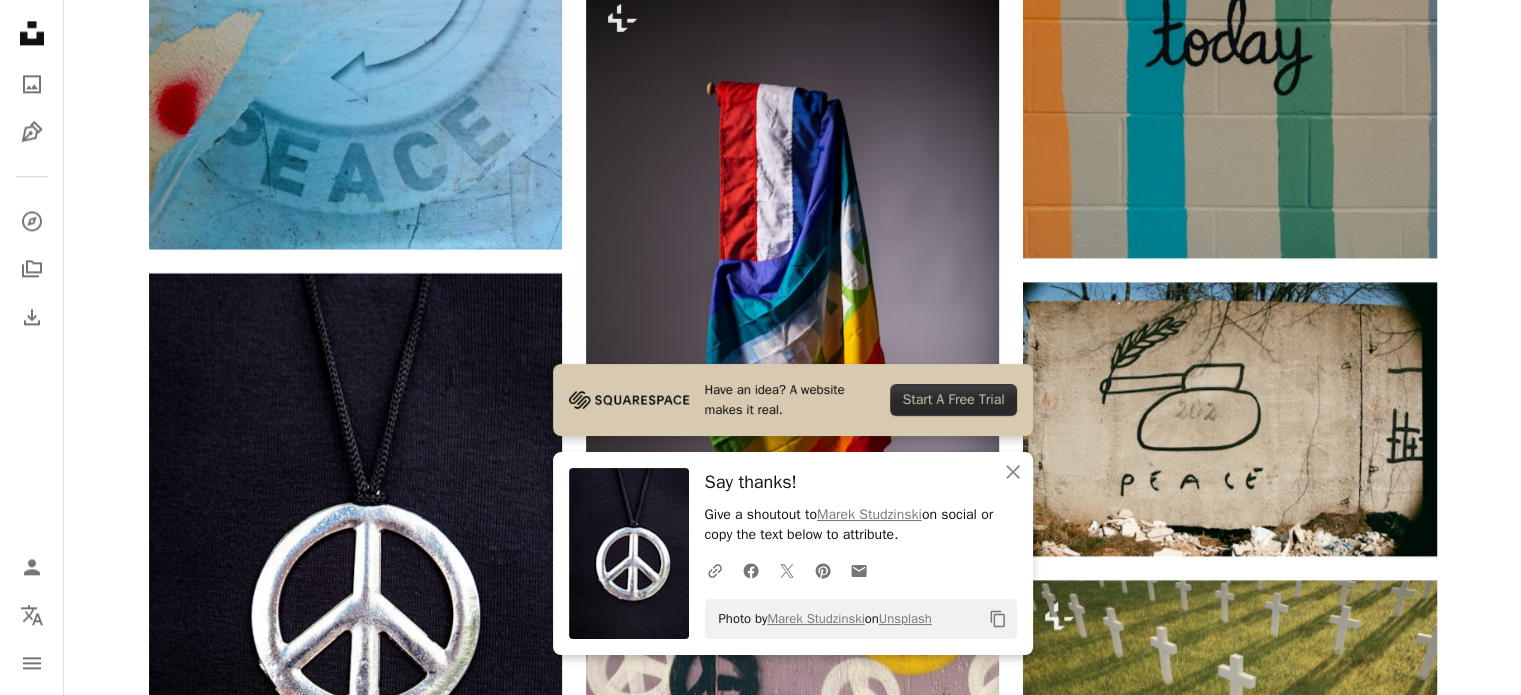 scroll, scrollTop: 10400, scrollLeft: 0, axis: vertical 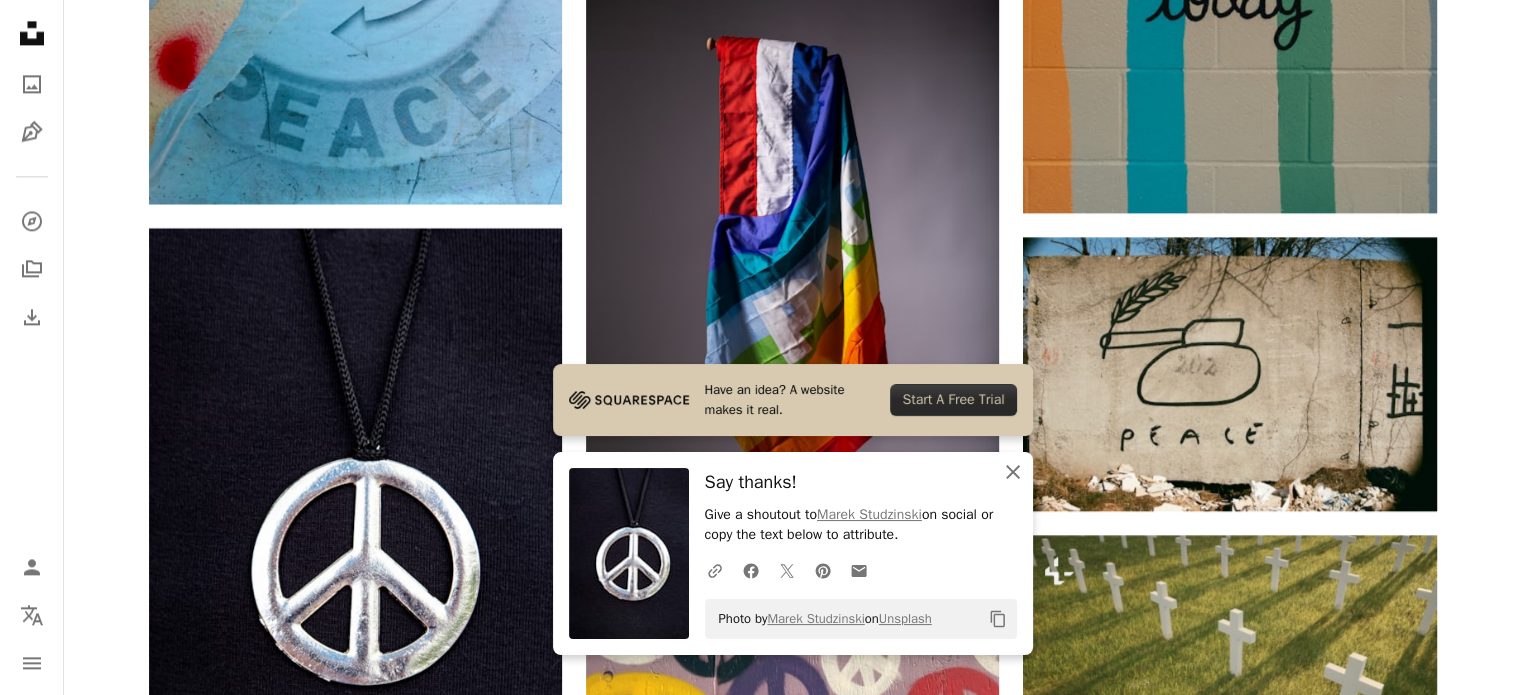 click 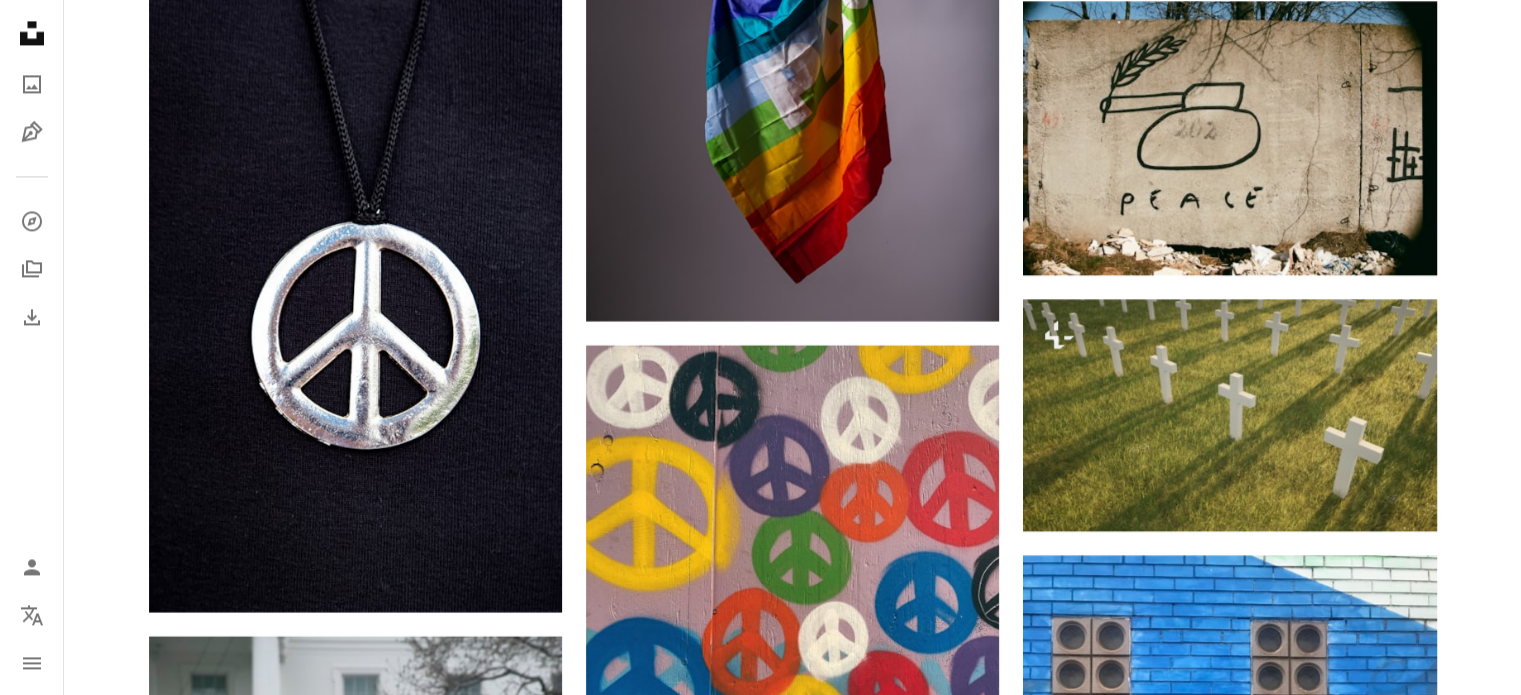 scroll, scrollTop: 10700, scrollLeft: 0, axis: vertical 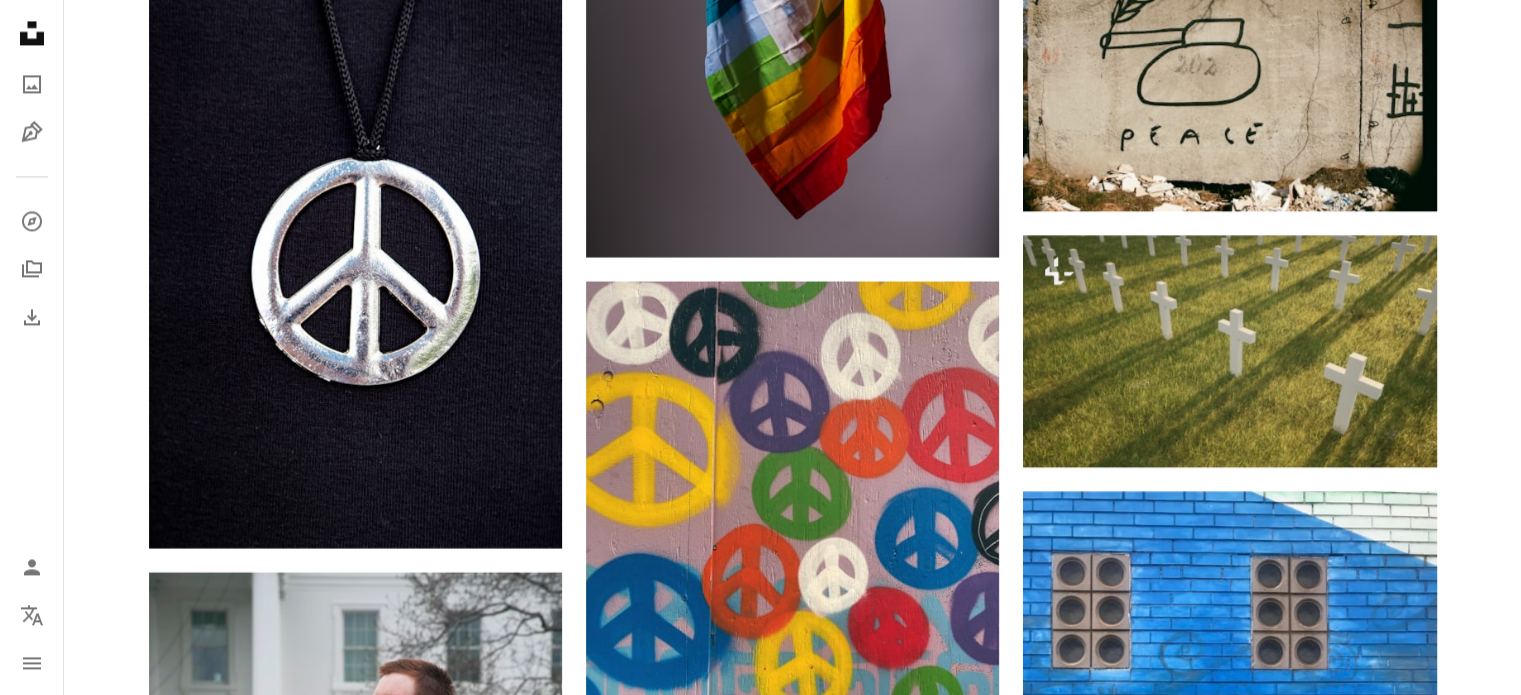 click on "[FIRST] [LAST] For Unsplash+ A lock Download [FIRST] [LAST] For Unsplash+ A lock Download [FIRST] [LAST] Available for hire A checkmark inside of a circle Arrow pointing down A heart A plus sign [FIRST] [LAST] Available for hire A checkmark inside of a circle Arrow pointing down –– ––– –––  –– ––– –  ––– –––  ––––  –   – –– –––  – – ––– –– –– –––– –– On-brand and on budget images for your next campaign Learn More A heart A plus sign [FIRST] [LAST] Available for hire" at bounding box center [792, -2920] 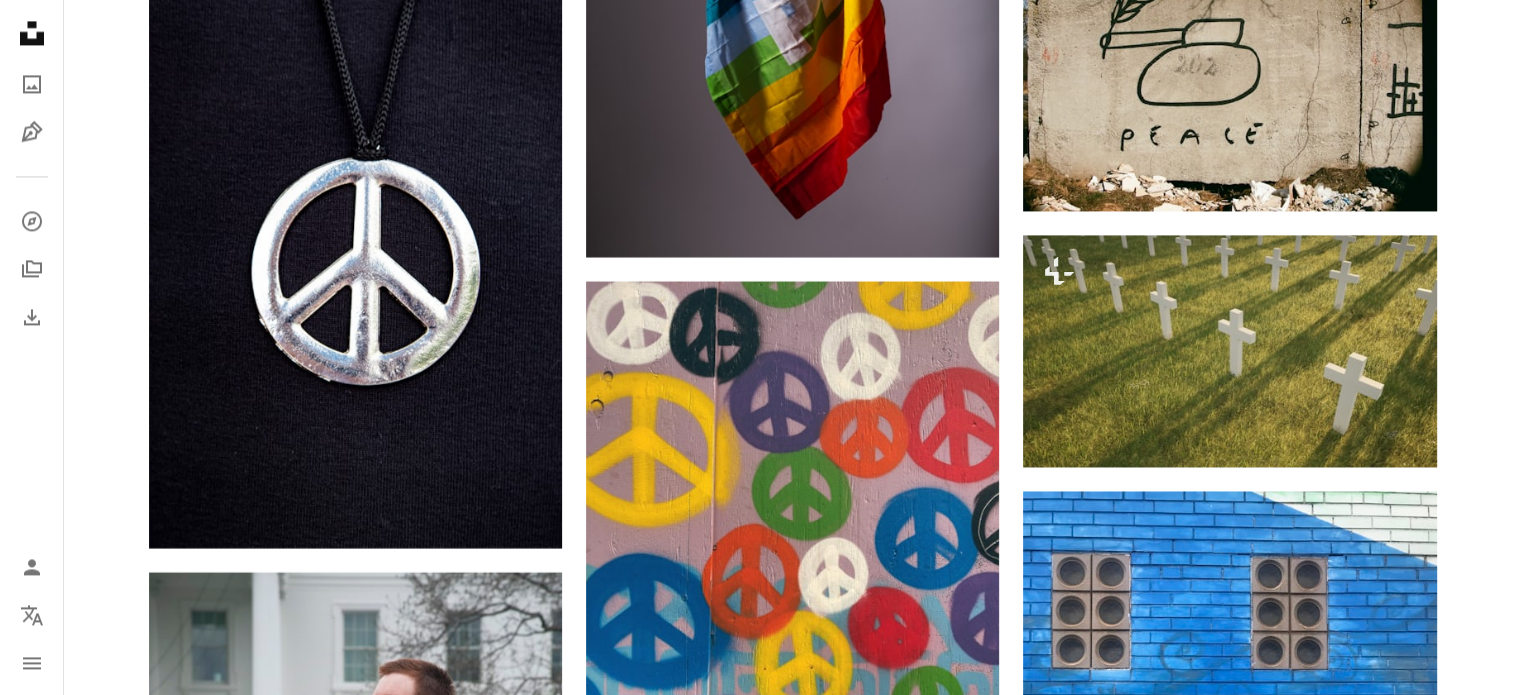 click on "Arrow pointing down" 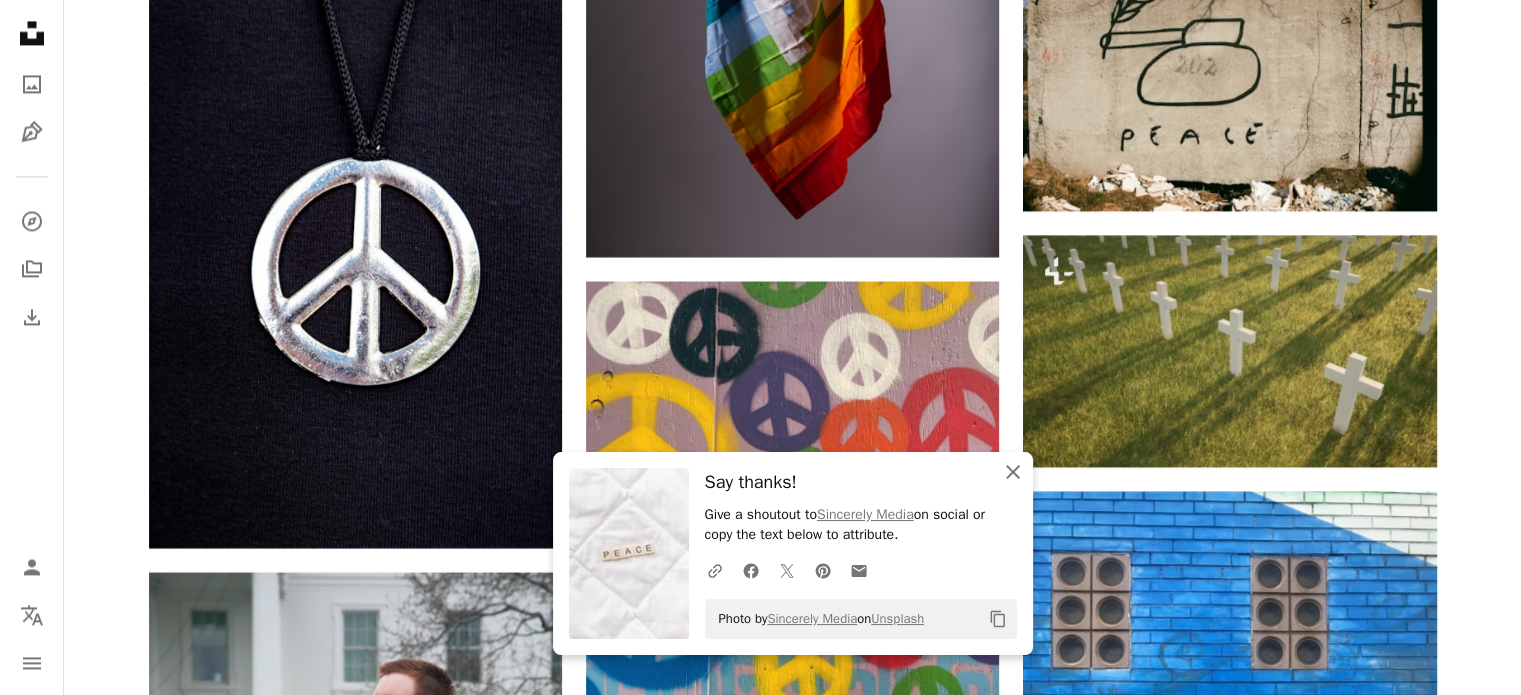 click on "An X shape" 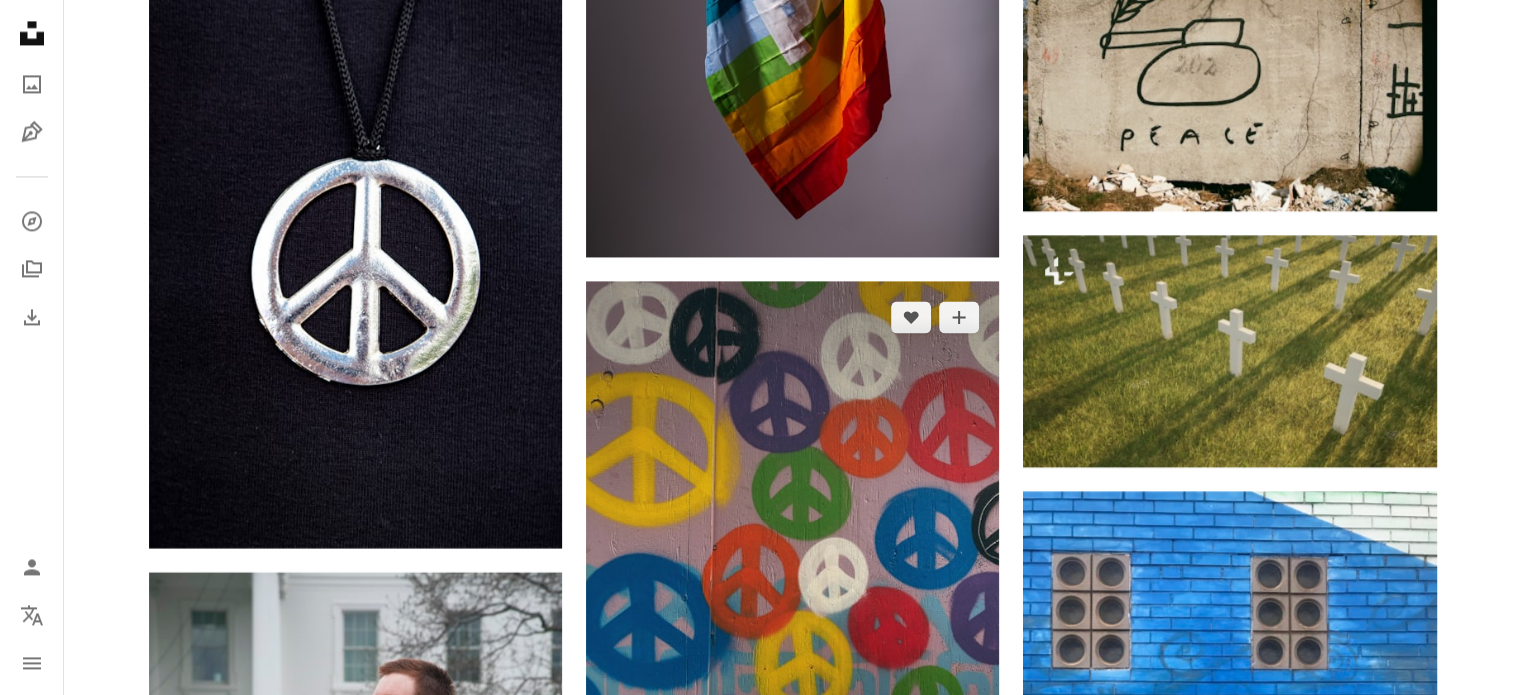 click on "Arrow pointing down" 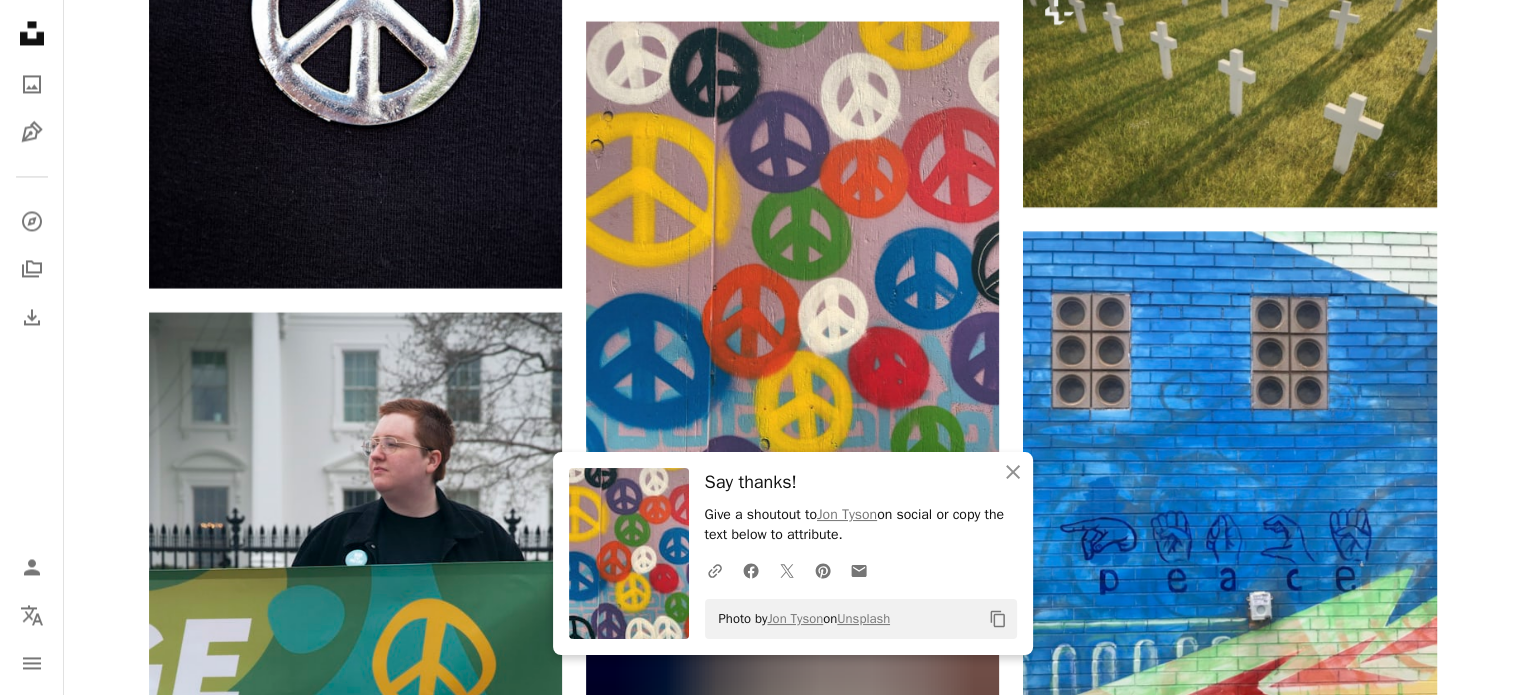 scroll, scrollTop: 11000, scrollLeft: 0, axis: vertical 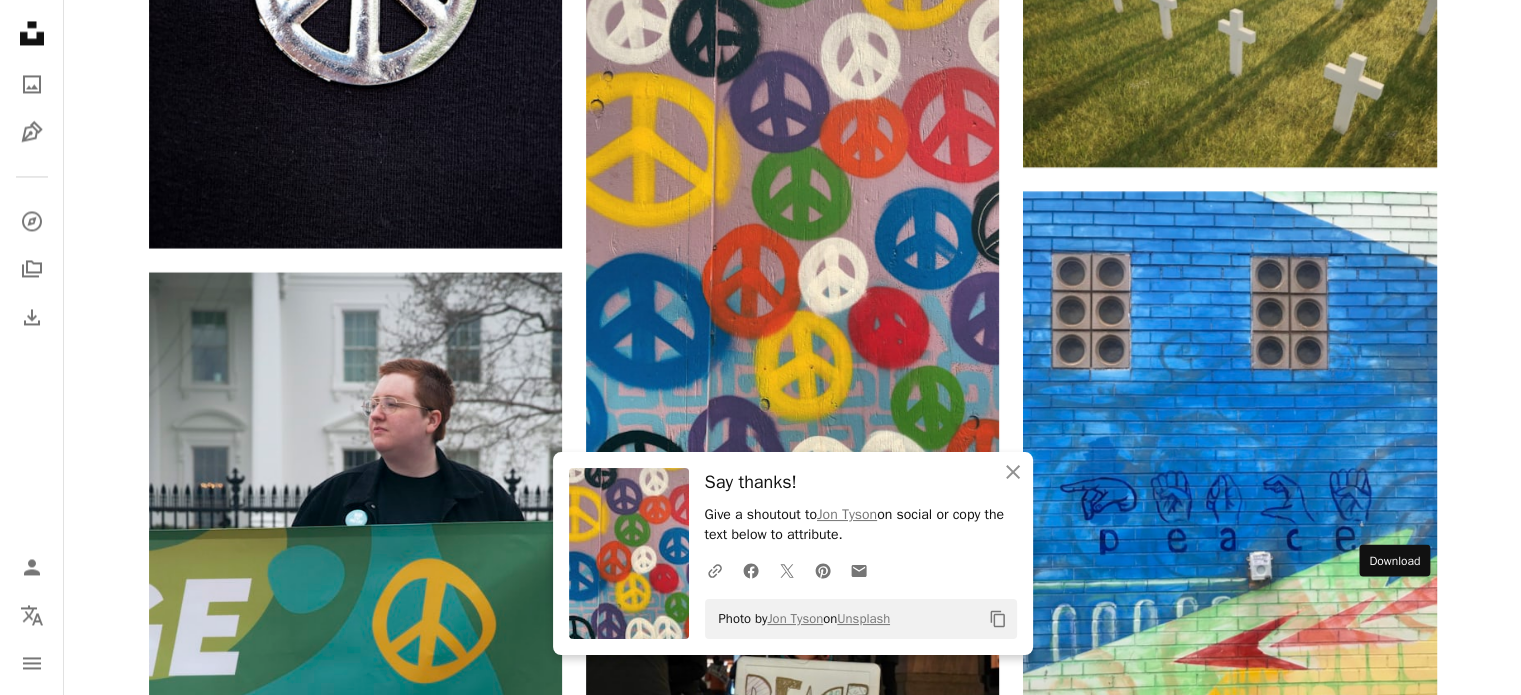 click on "Arrow pointing down" 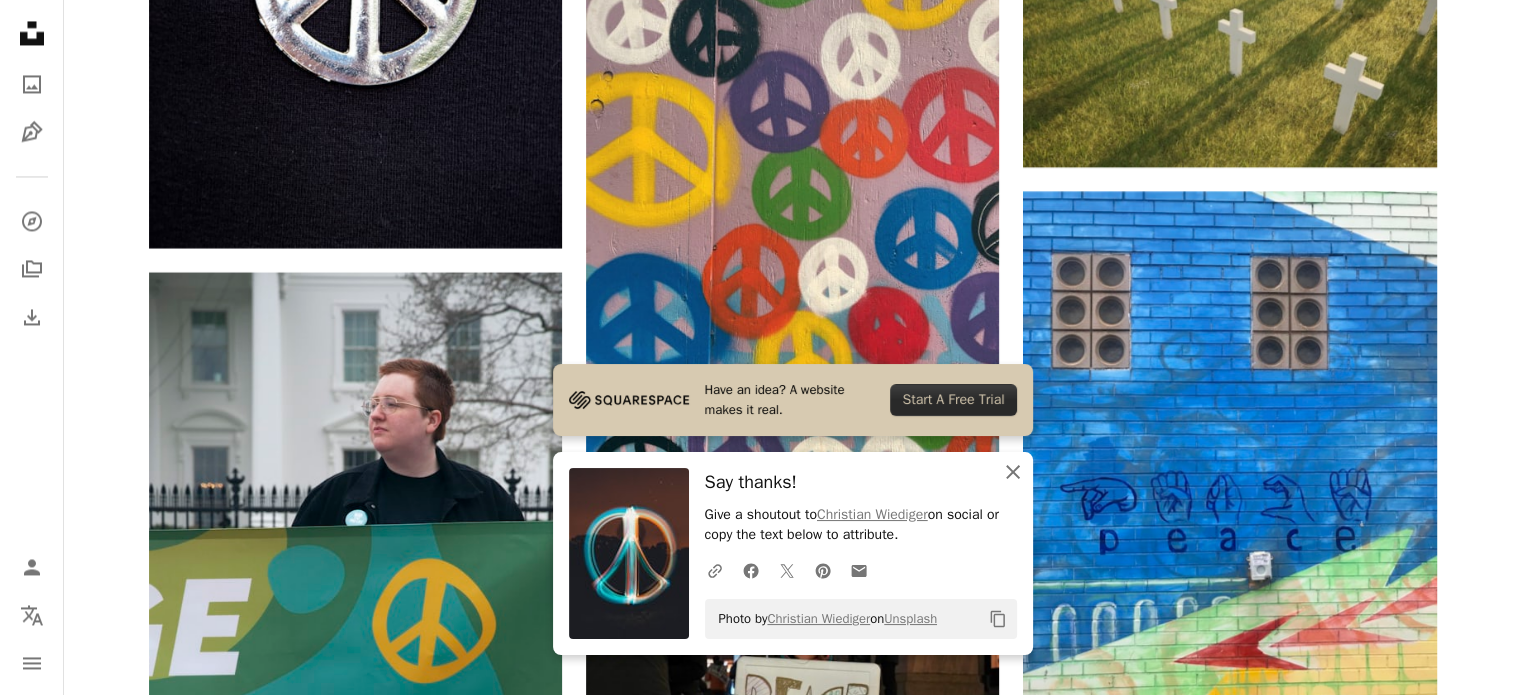 click 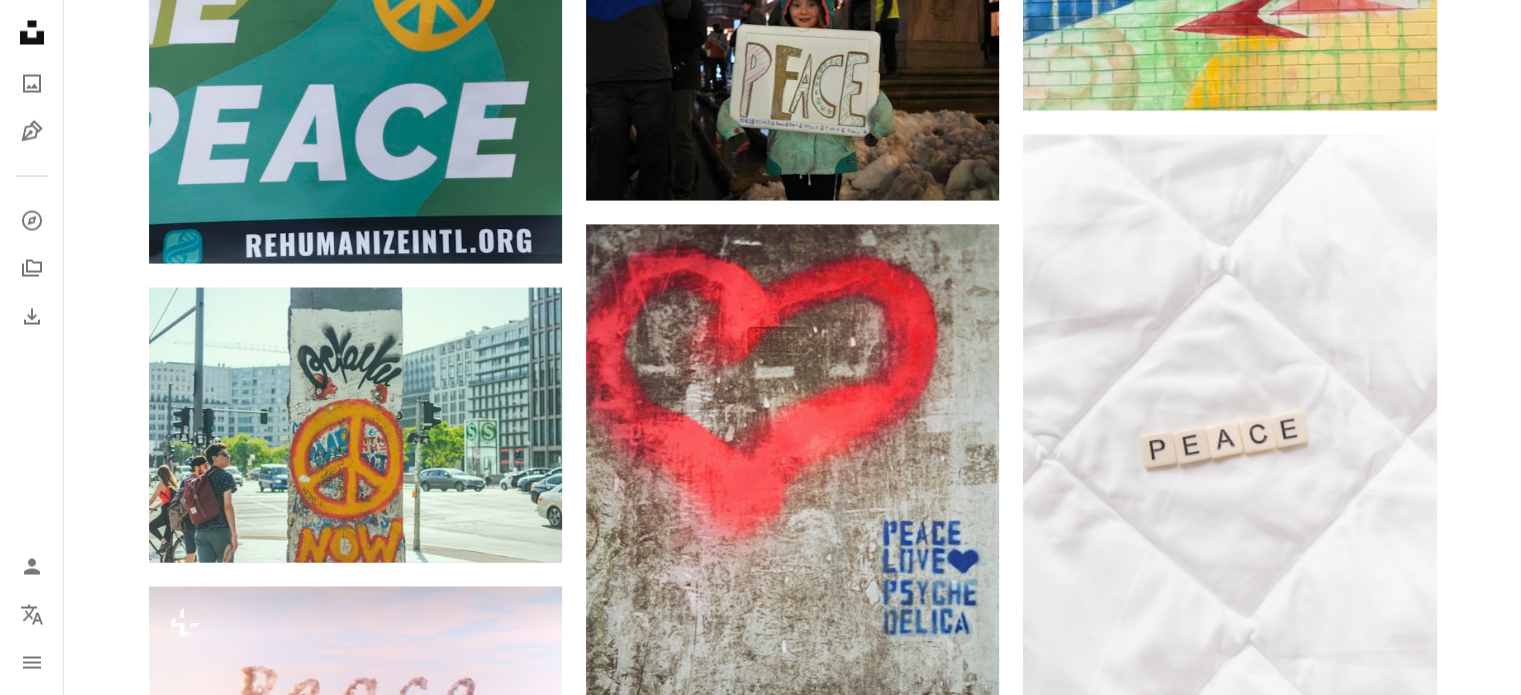 scroll, scrollTop: 11600, scrollLeft: 0, axis: vertical 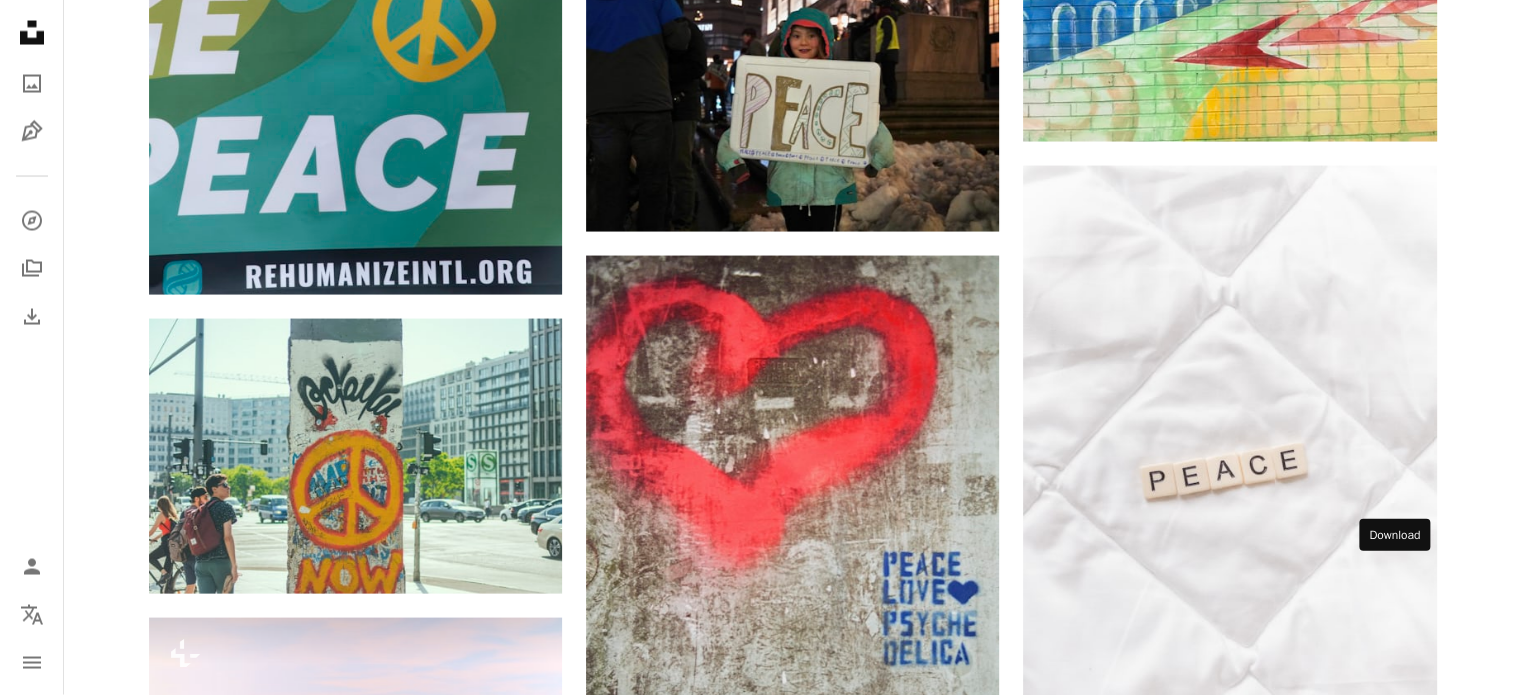 click 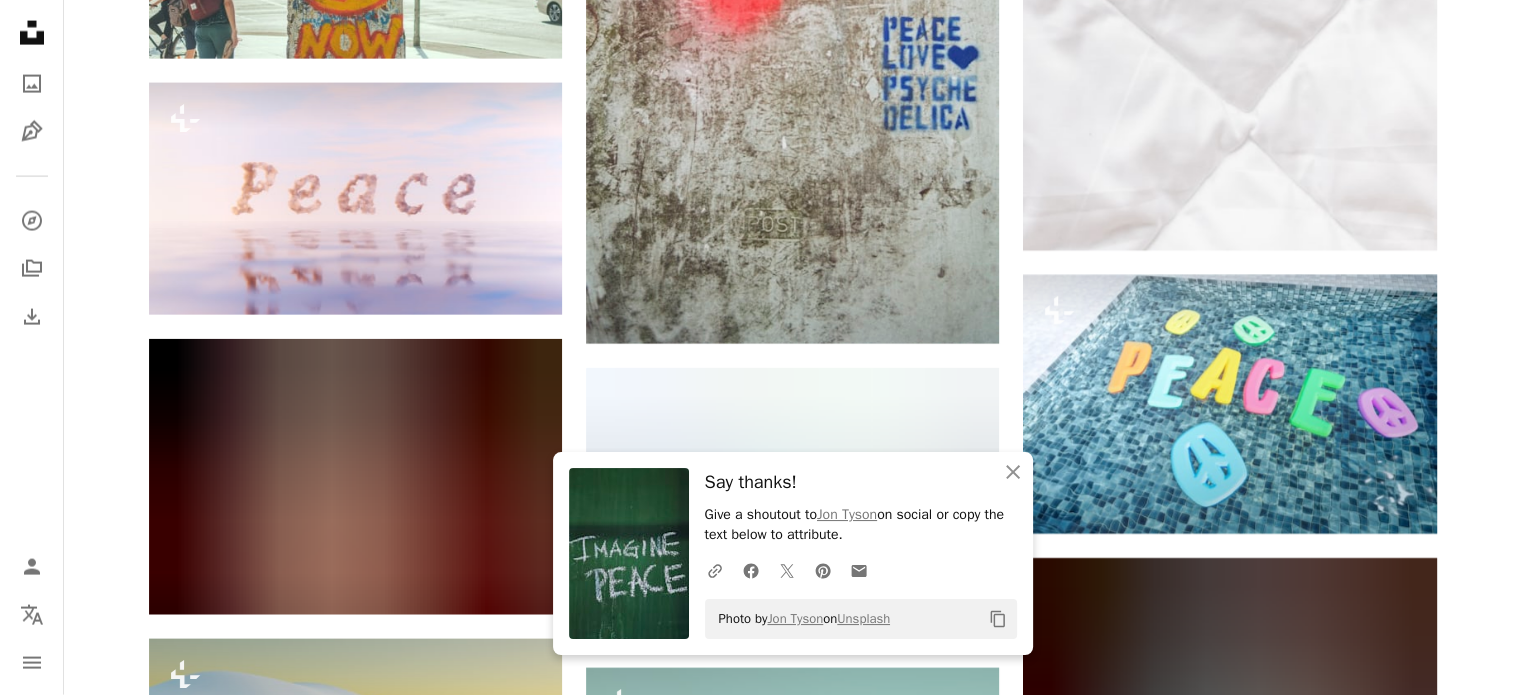 scroll, scrollTop: 12200, scrollLeft: 0, axis: vertical 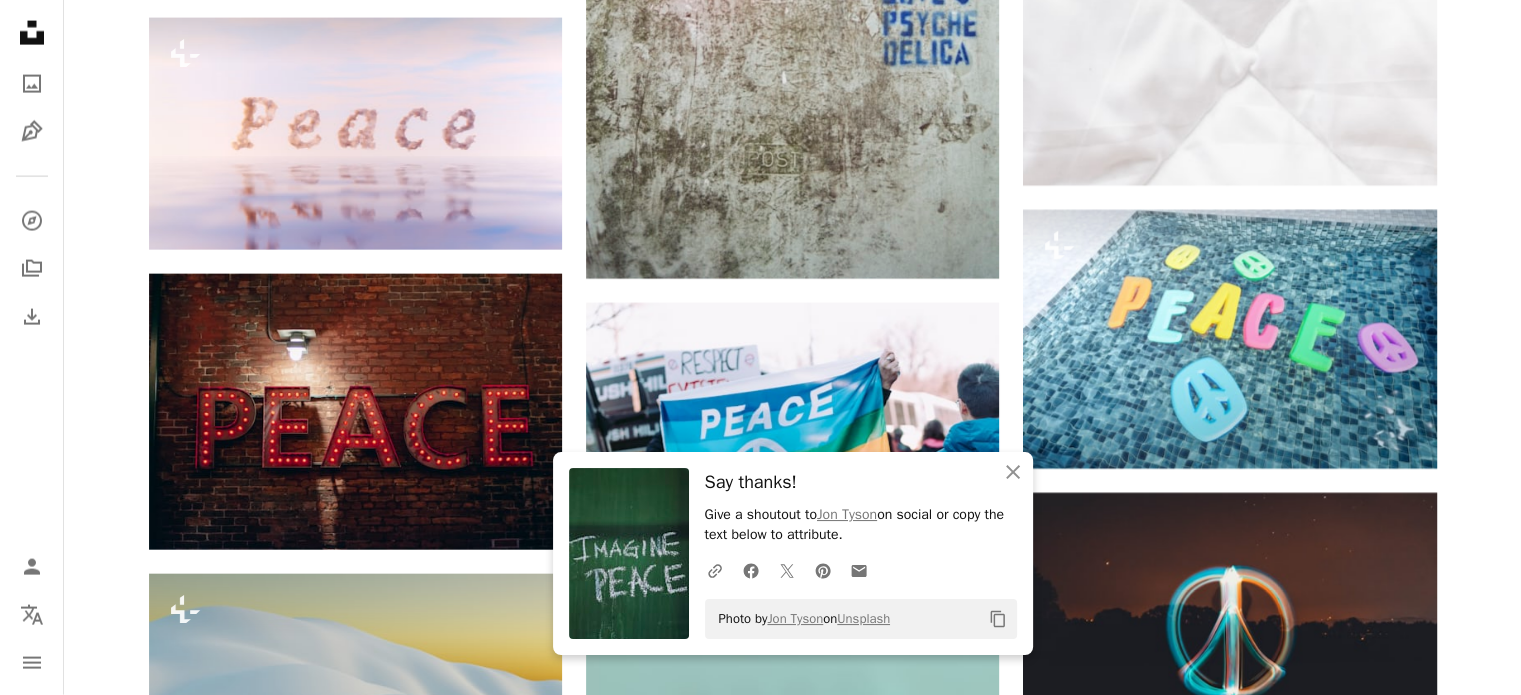 click 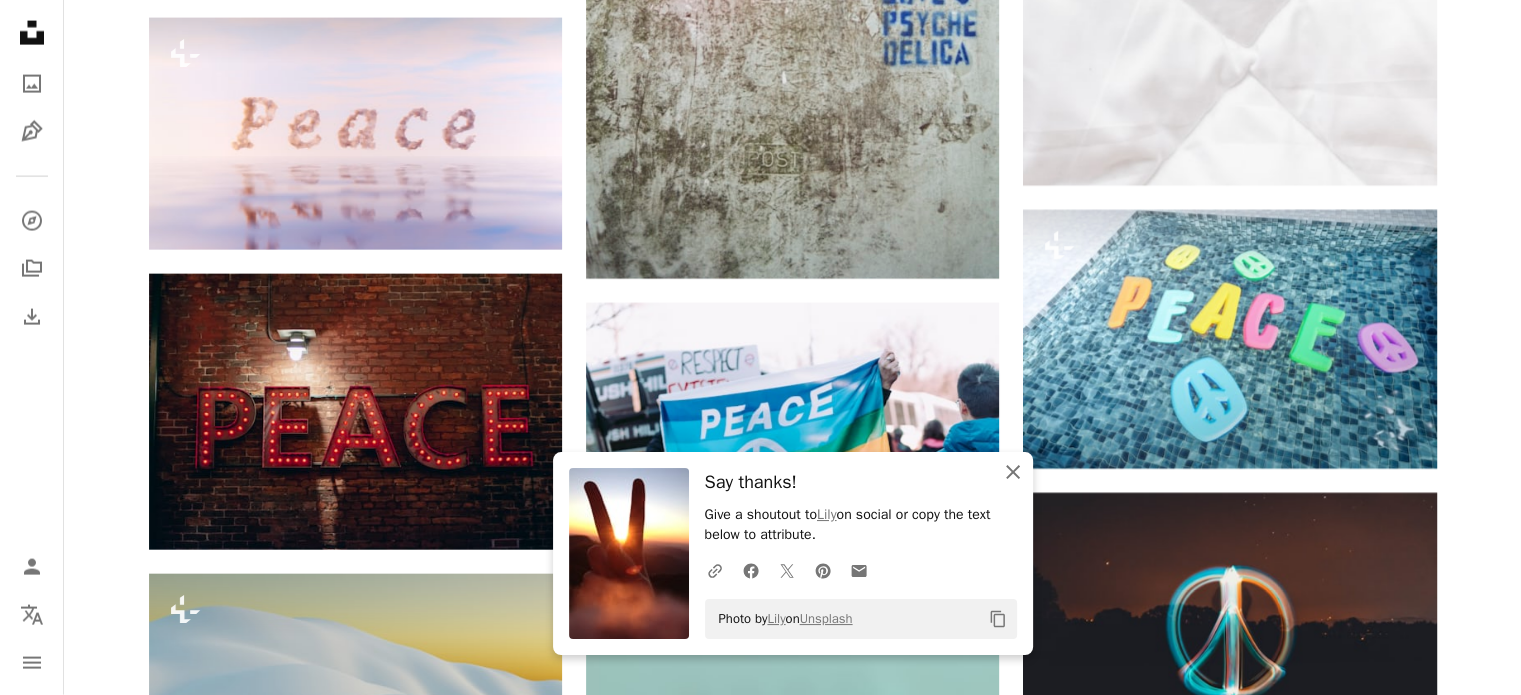 click on "An X shape" 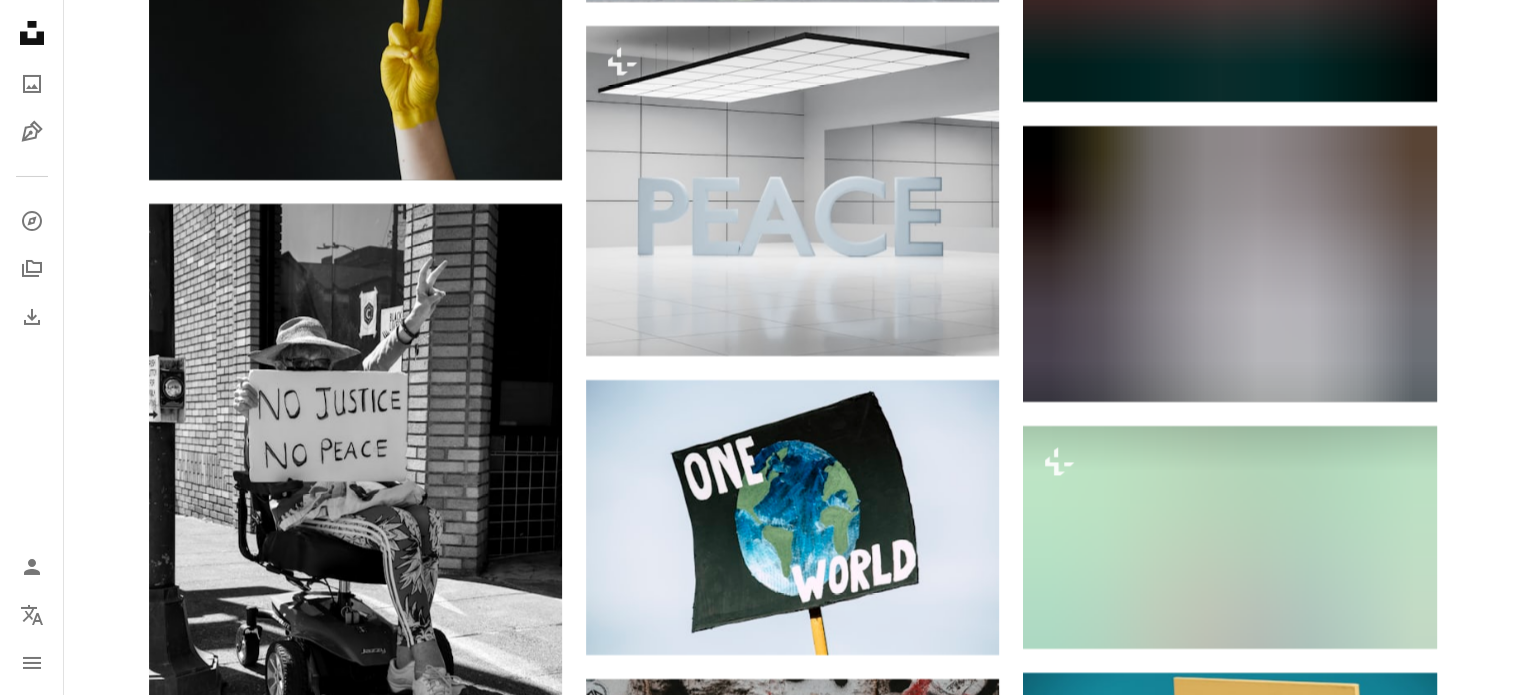 scroll, scrollTop: 15000, scrollLeft: 0, axis: vertical 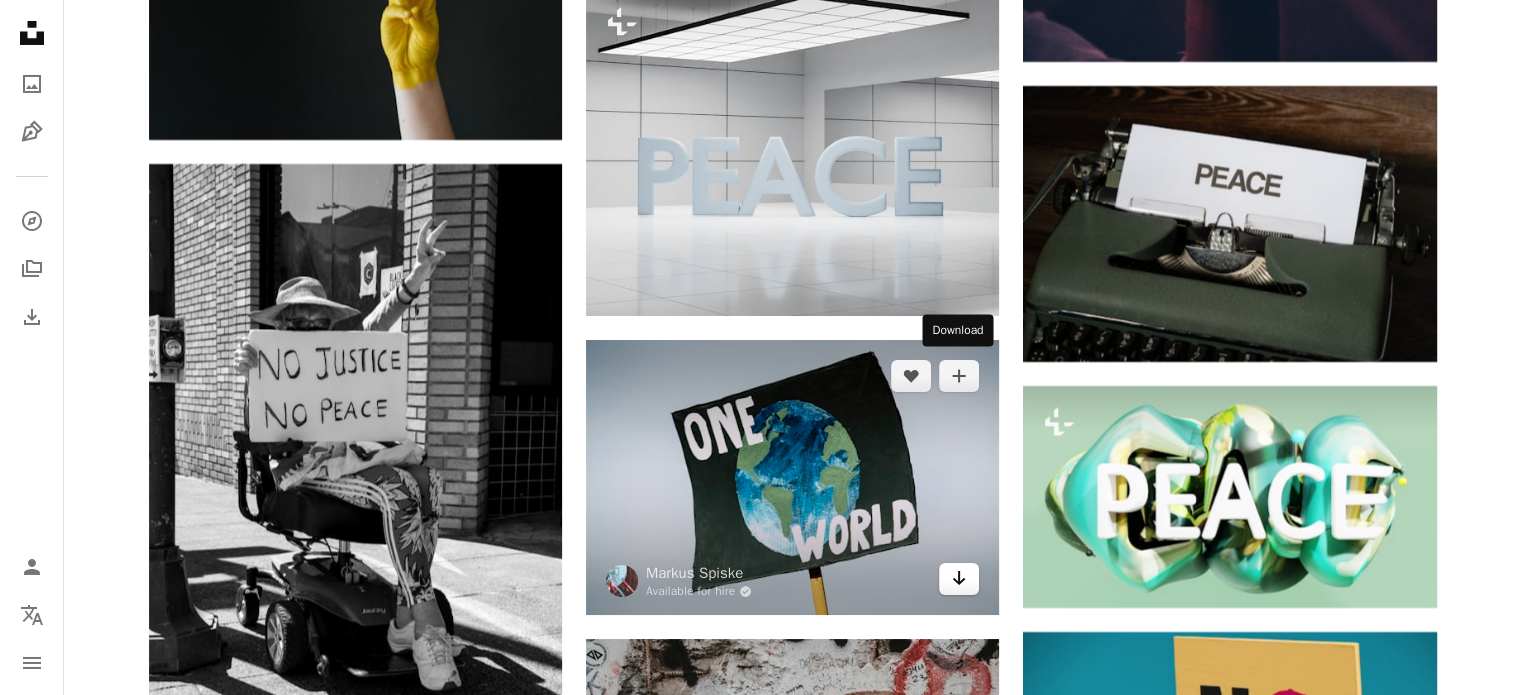 click on "Arrow pointing down" 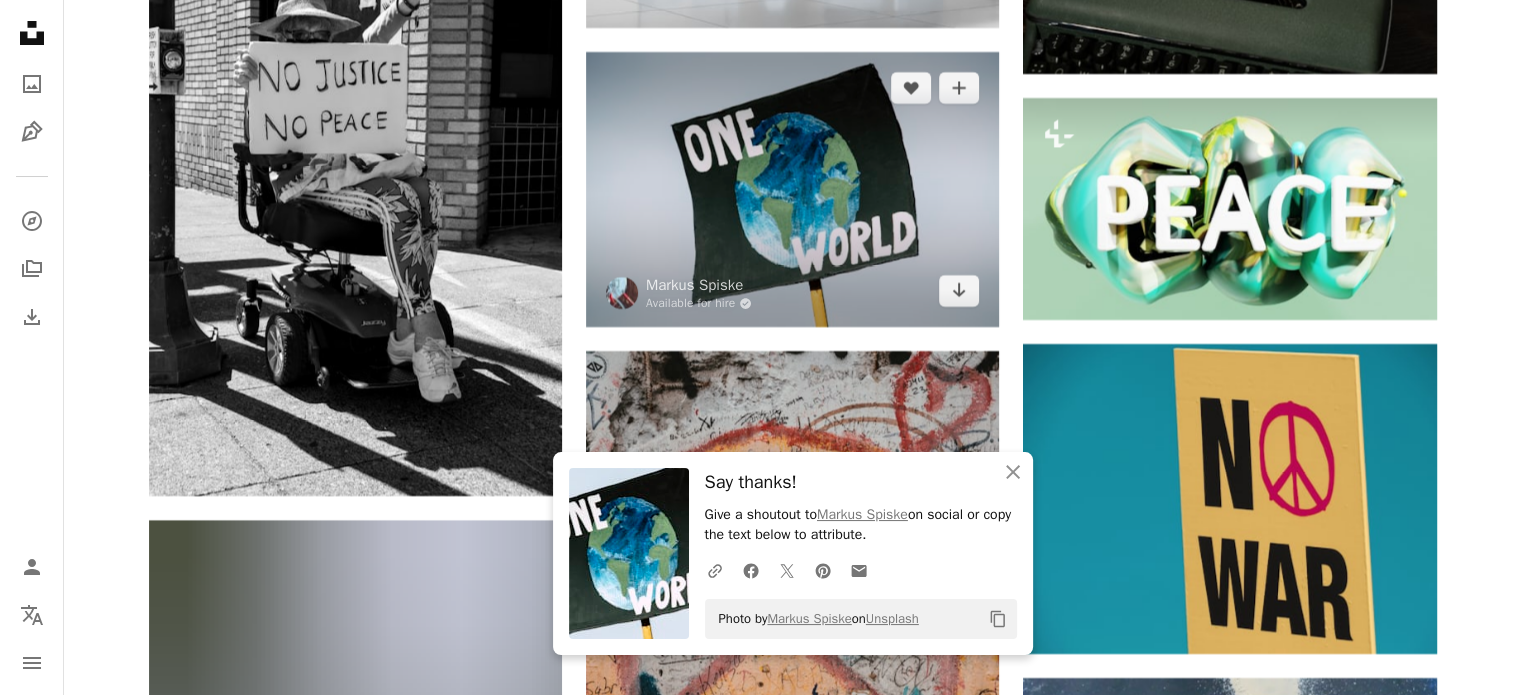 scroll, scrollTop: 15300, scrollLeft: 0, axis: vertical 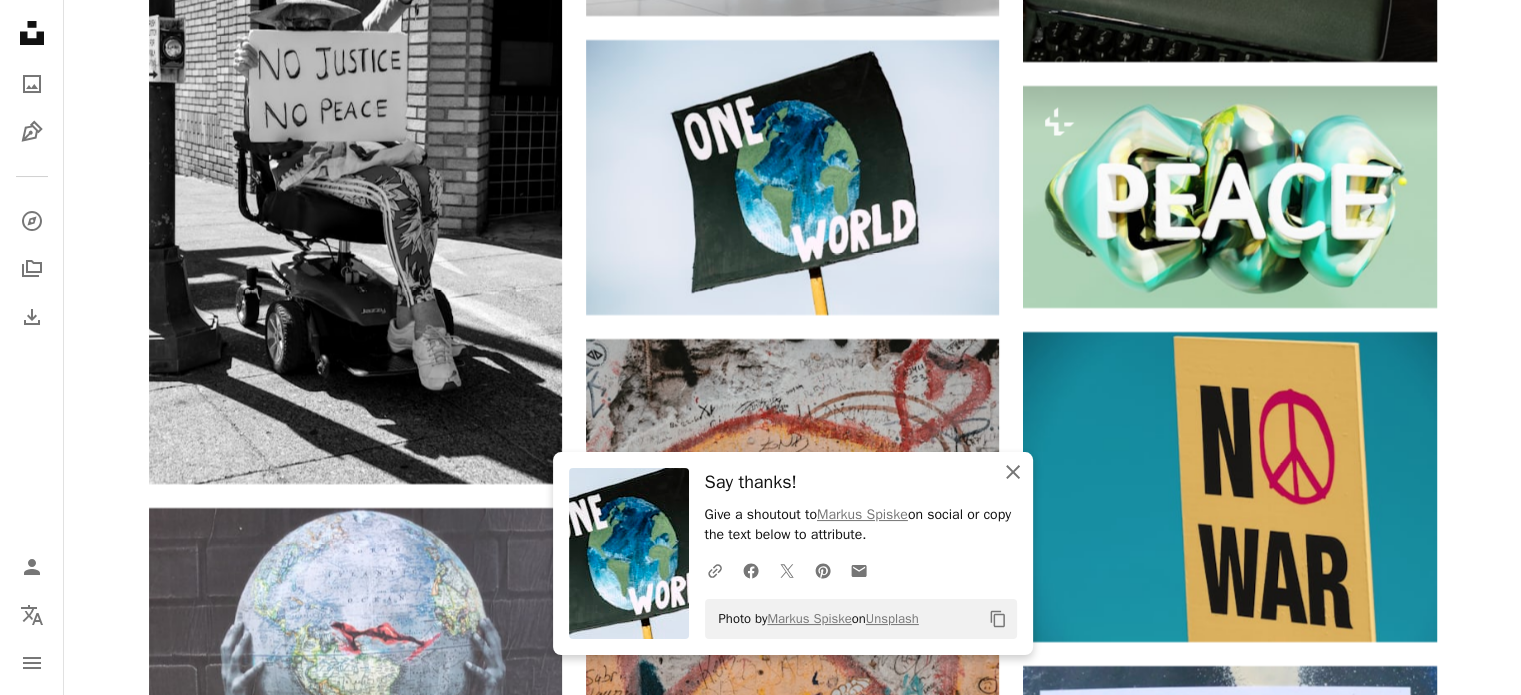 click on "An X shape" 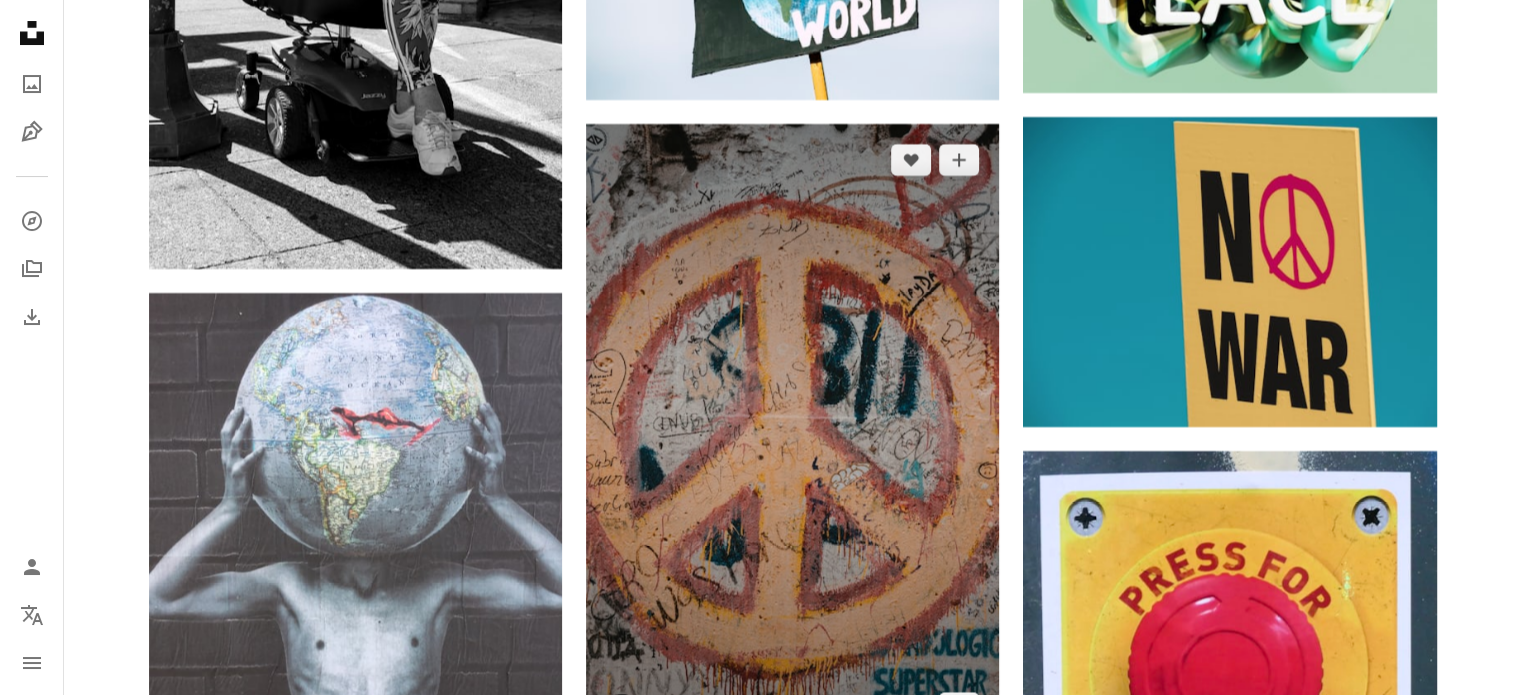 scroll, scrollTop: 15600, scrollLeft: 0, axis: vertical 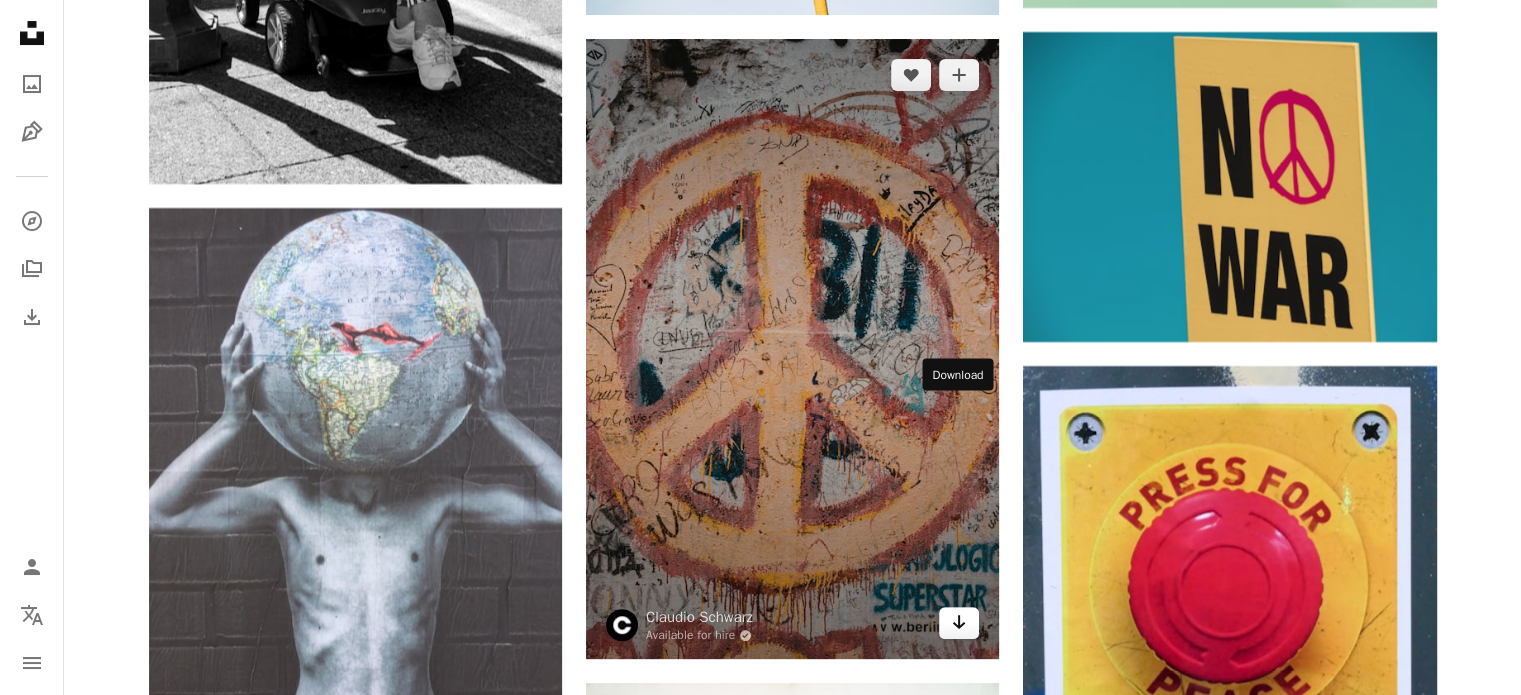 click on "Arrow pointing down" 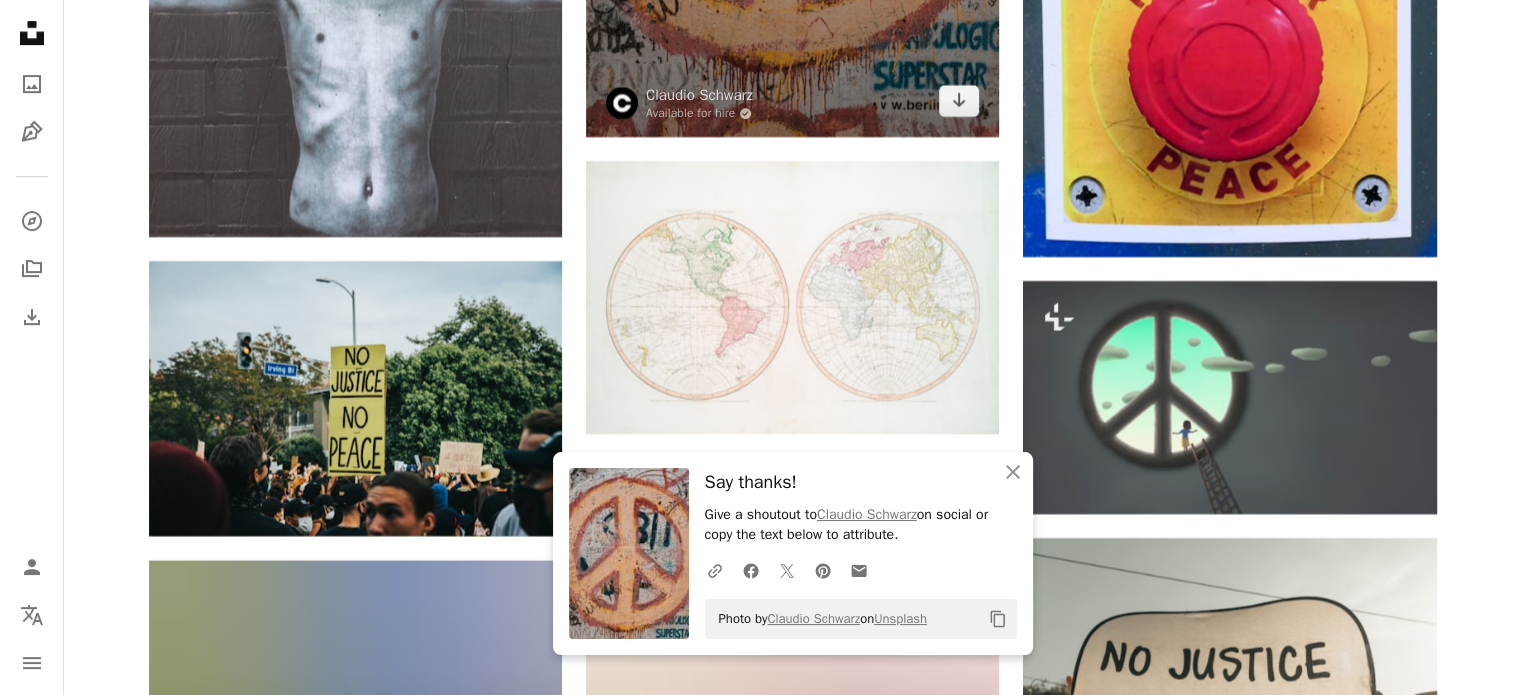 scroll, scrollTop: 16200, scrollLeft: 0, axis: vertical 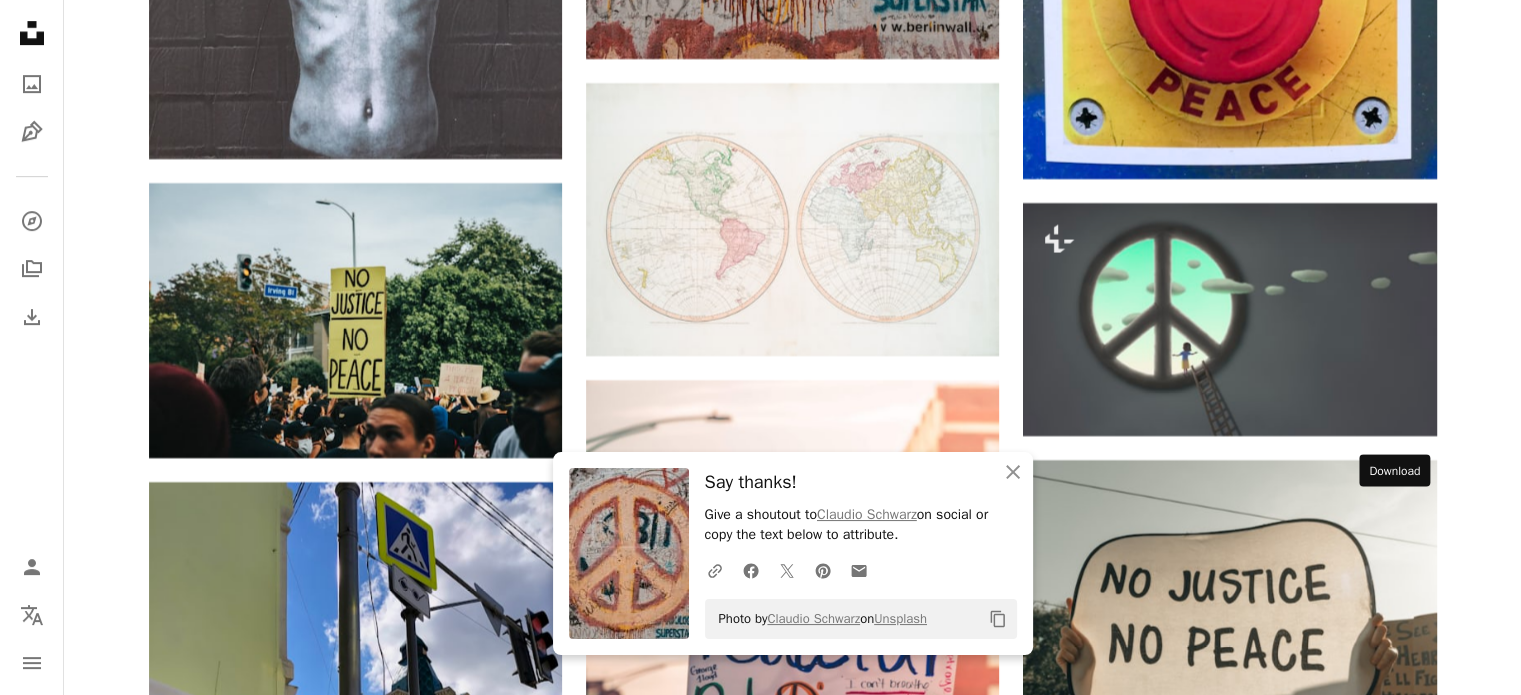 click on "Arrow pointing down" 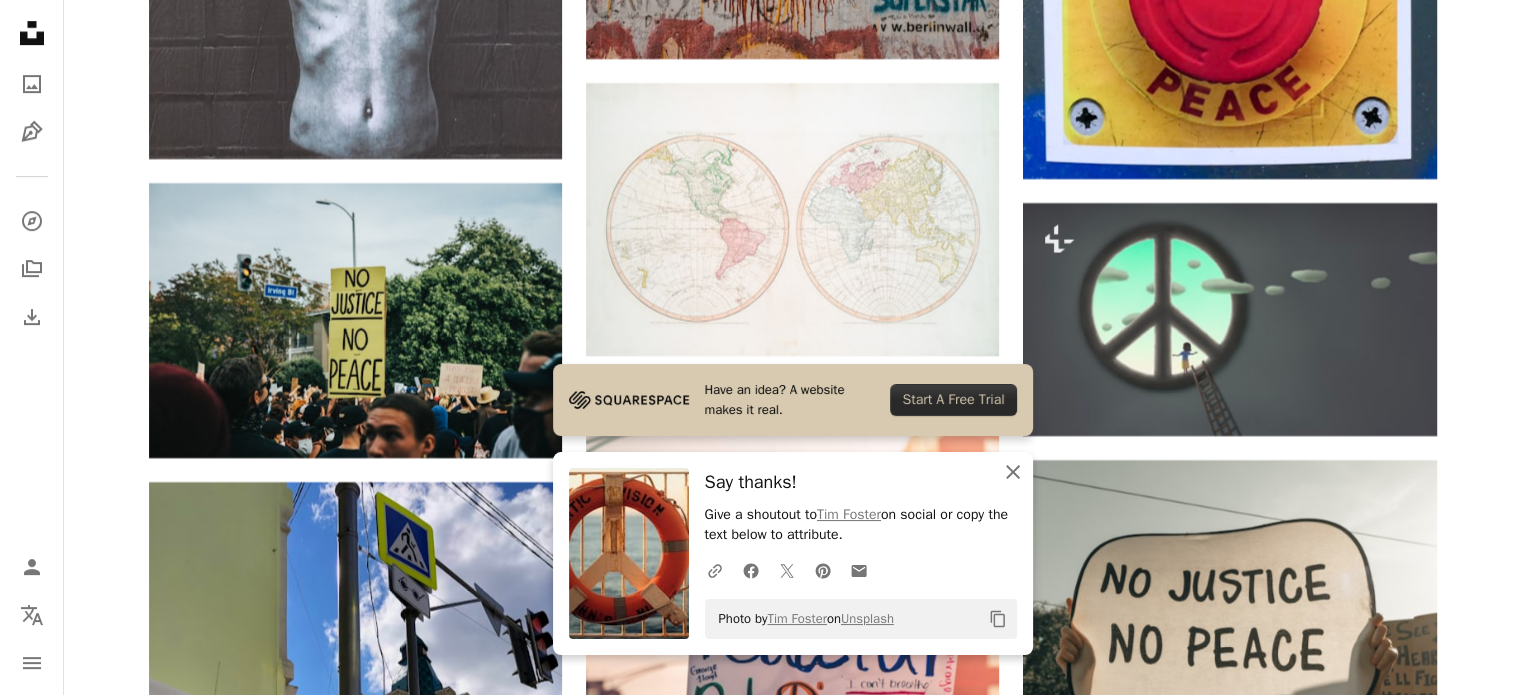 click on "An X shape" 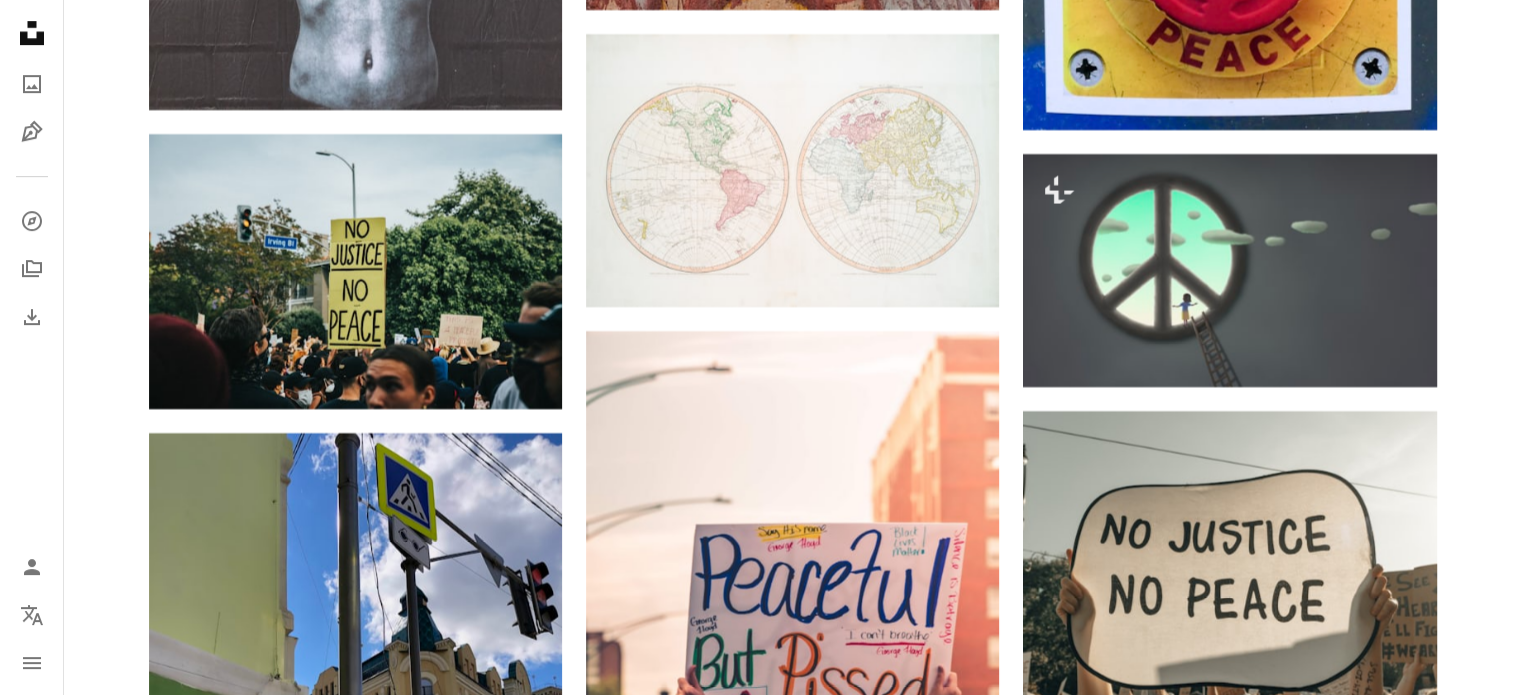 scroll, scrollTop: 16400, scrollLeft: 0, axis: vertical 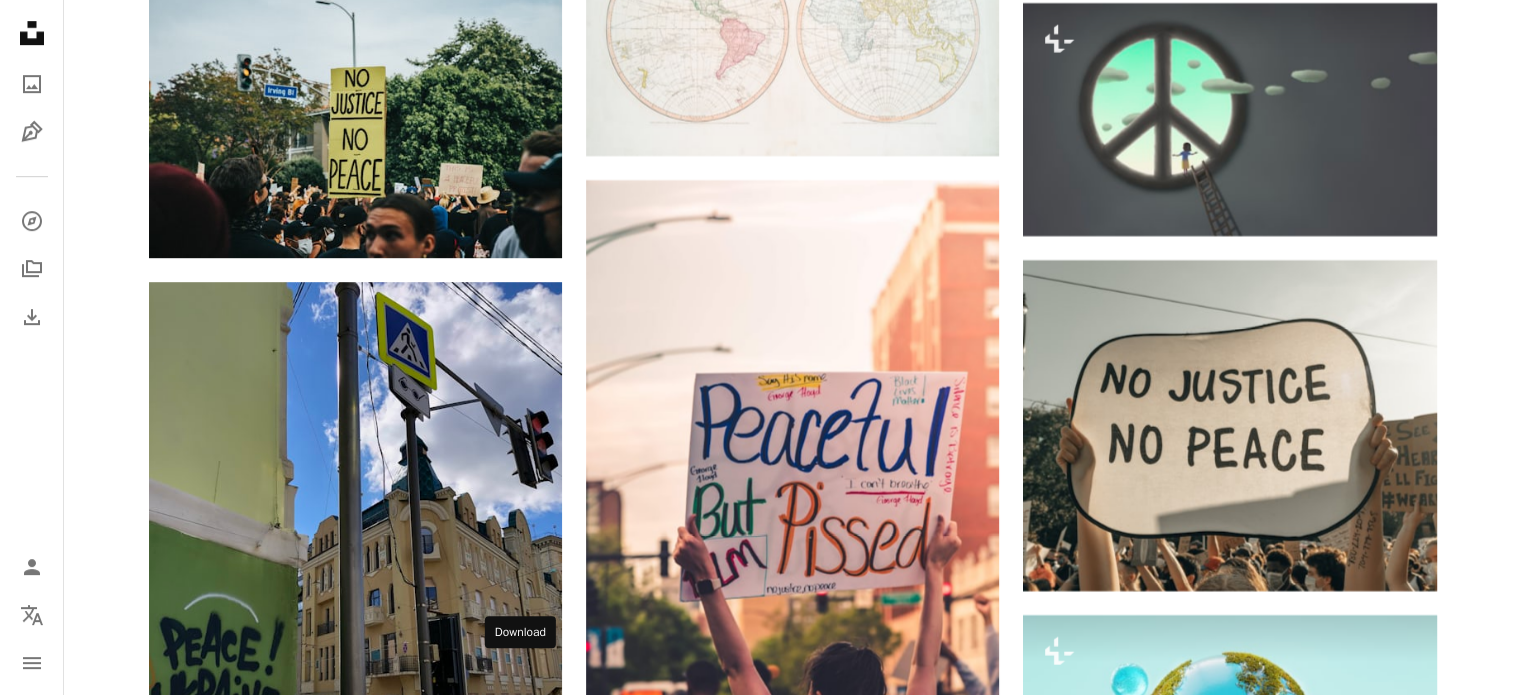click 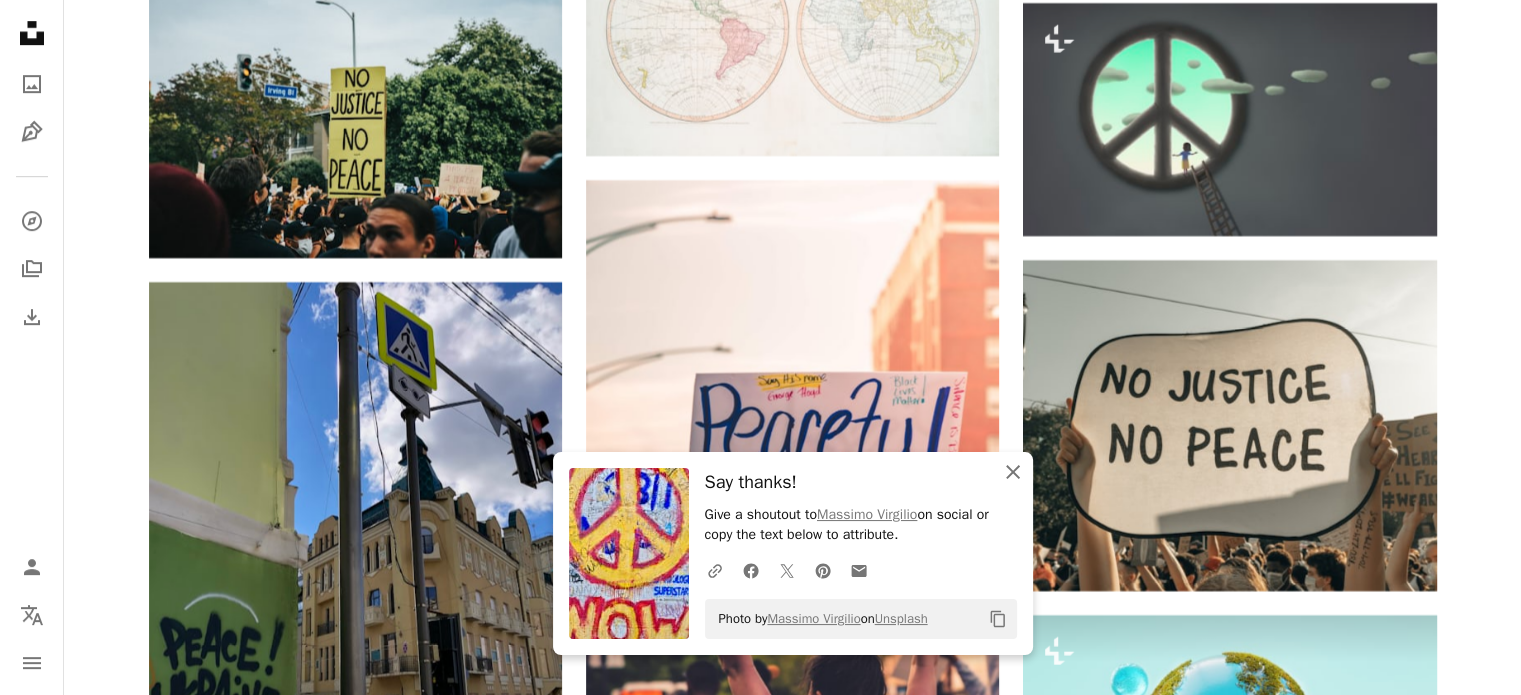 click on "An X shape" 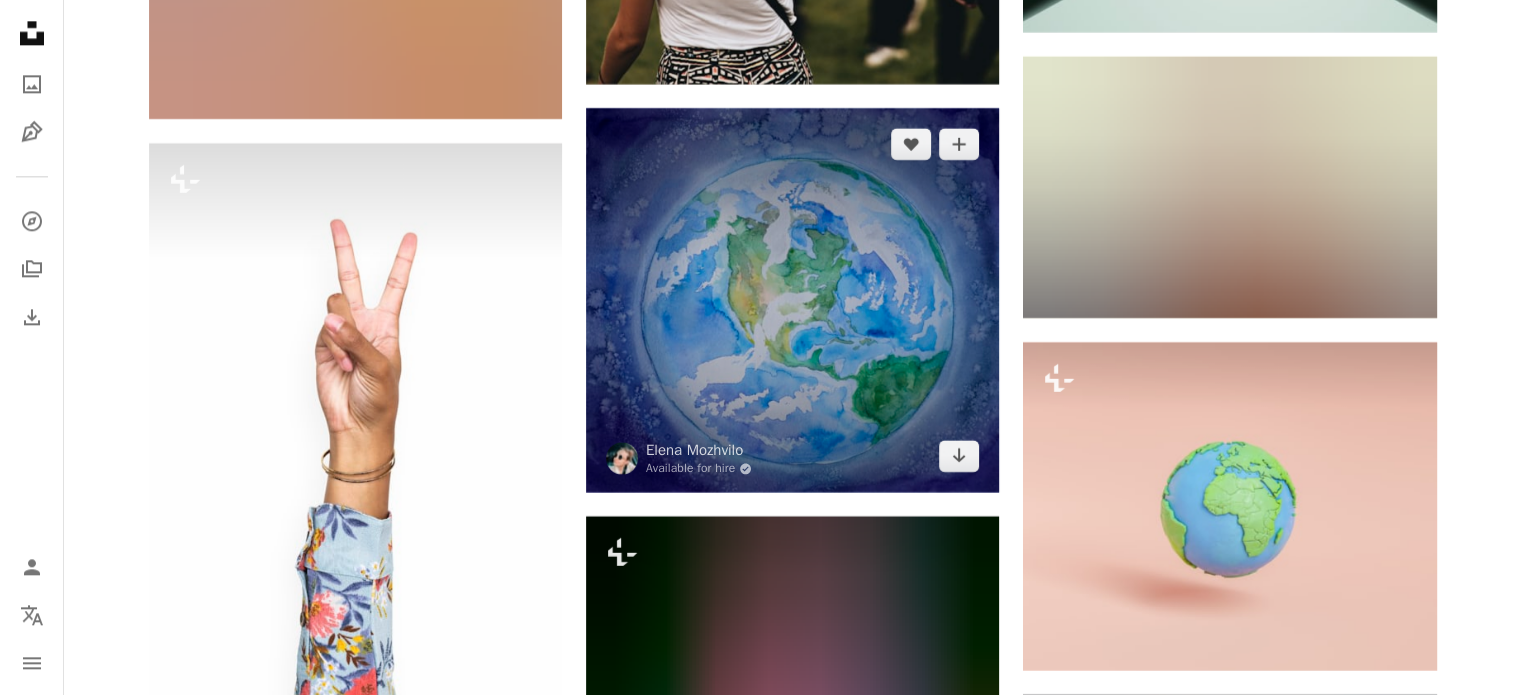 scroll, scrollTop: 17800, scrollLeft: 0, axis: vertical 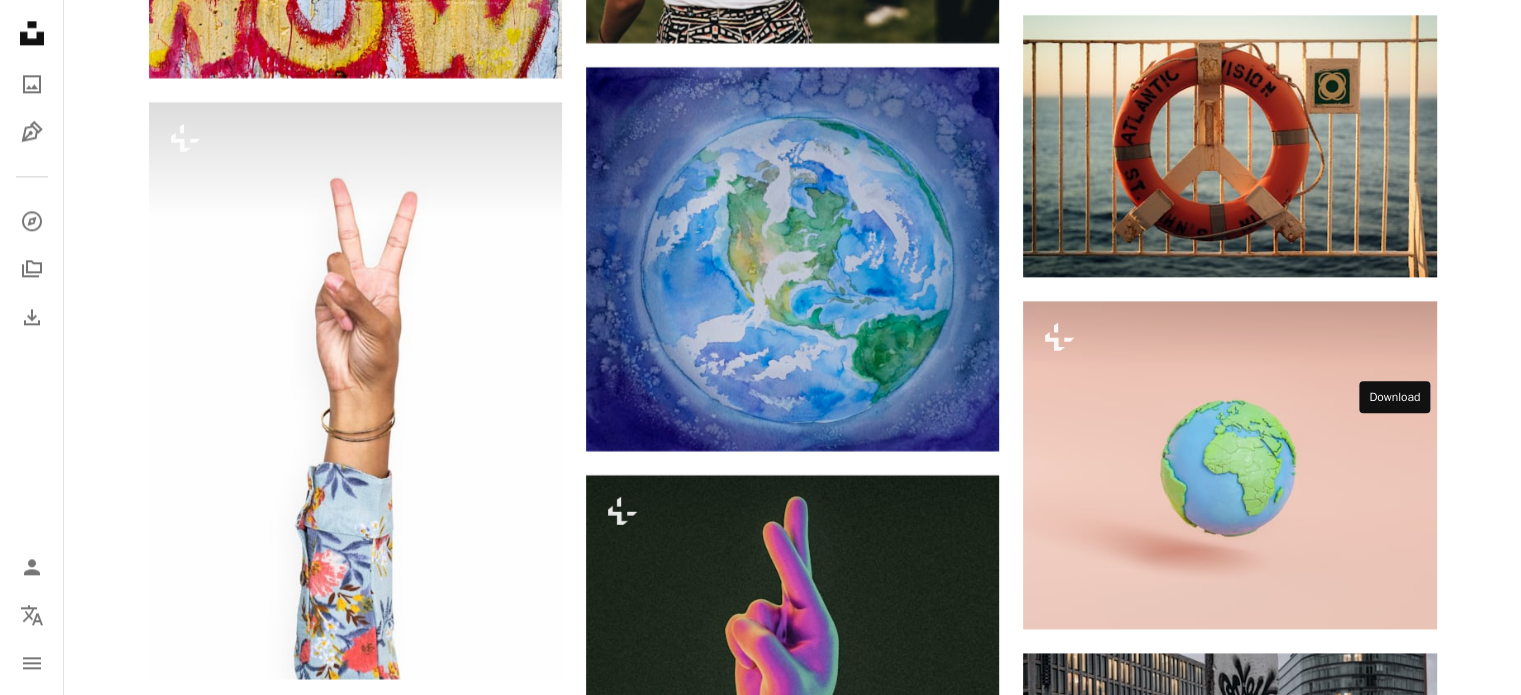 click on "Arrow pointing down" 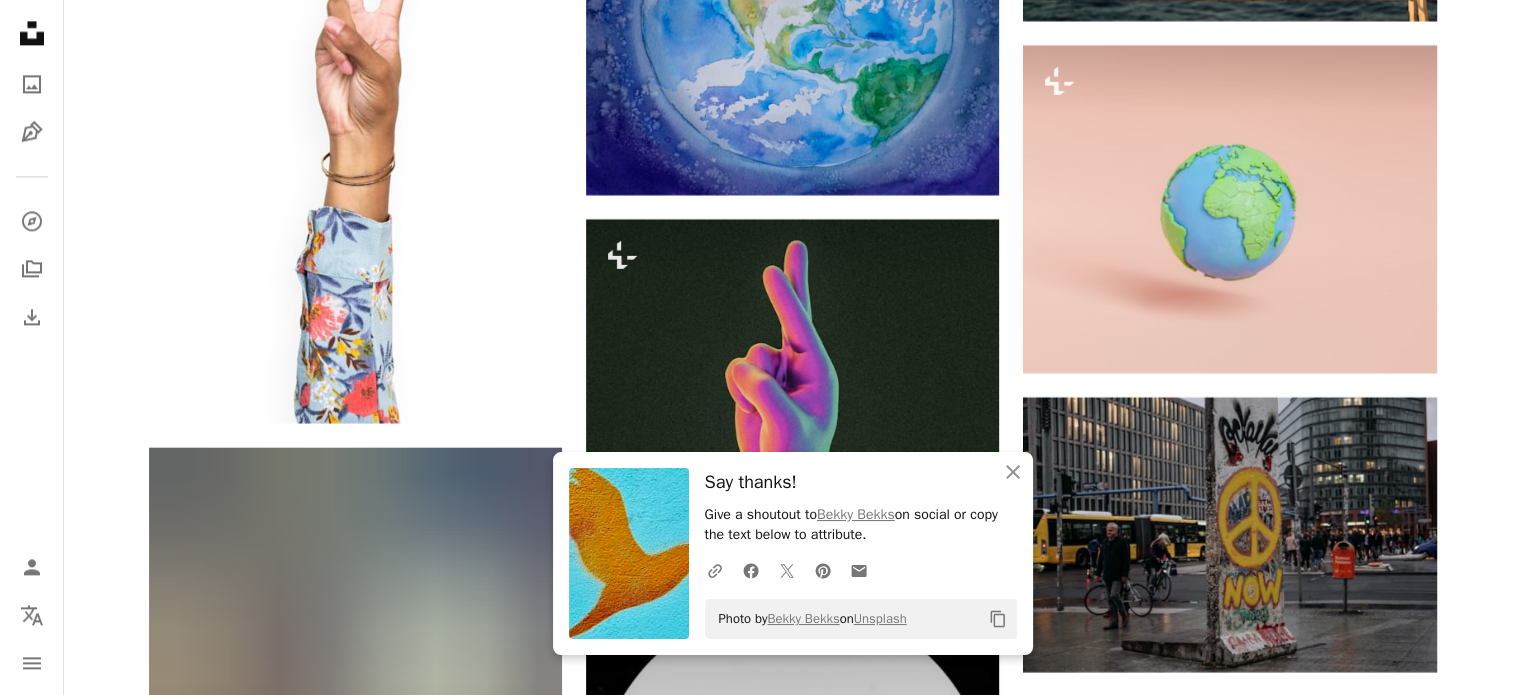 scroll, scrollTop: 18100, scrollLeft: 0, axis: vertical 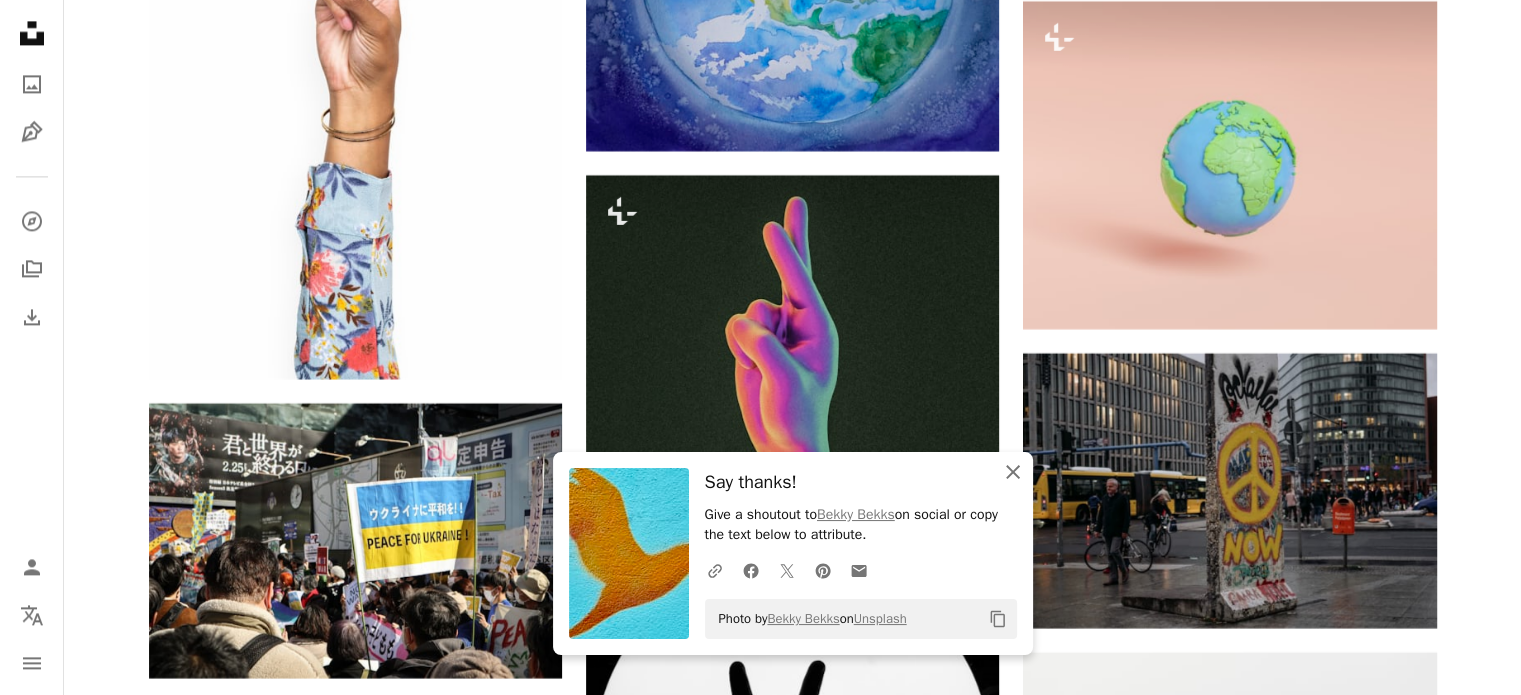 click on "An X shape" 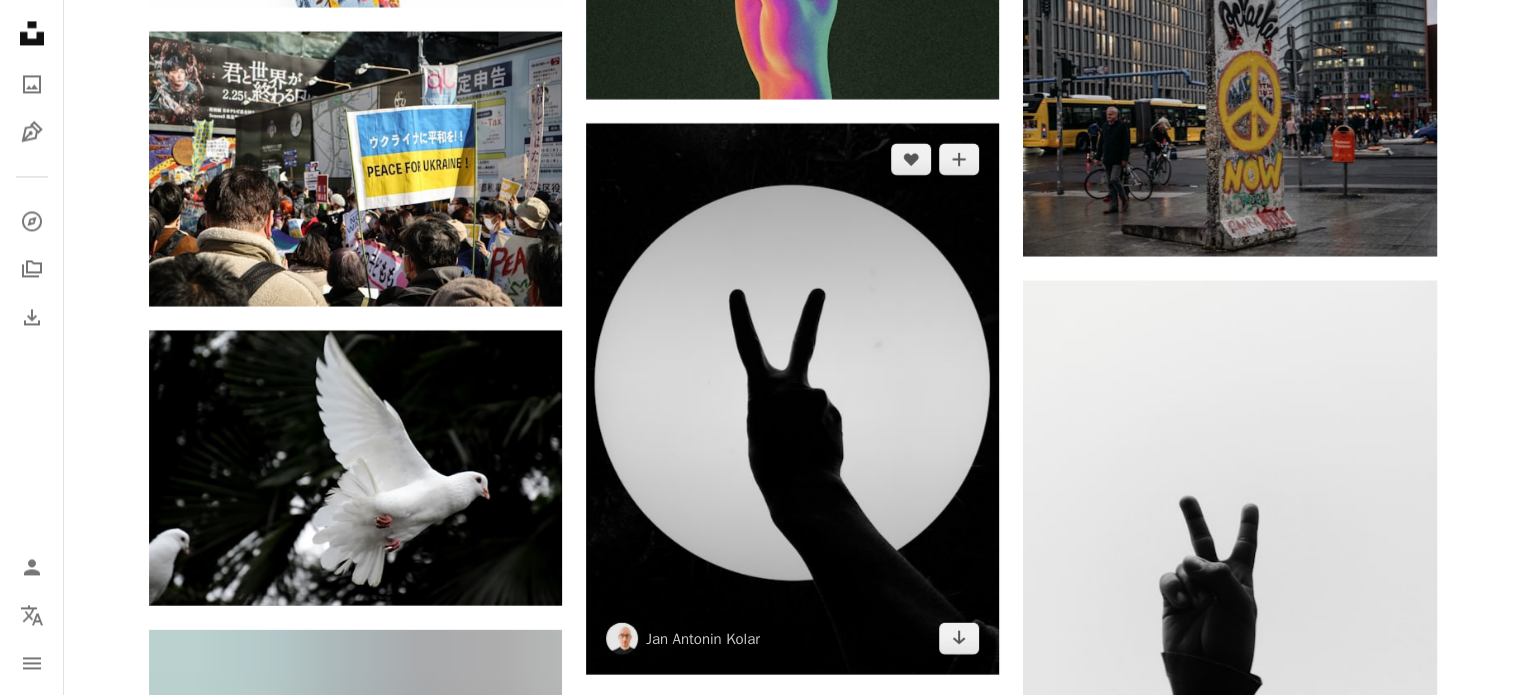 scroll, scrollTop: 18600, scrollLeft: 0, axis: vertical 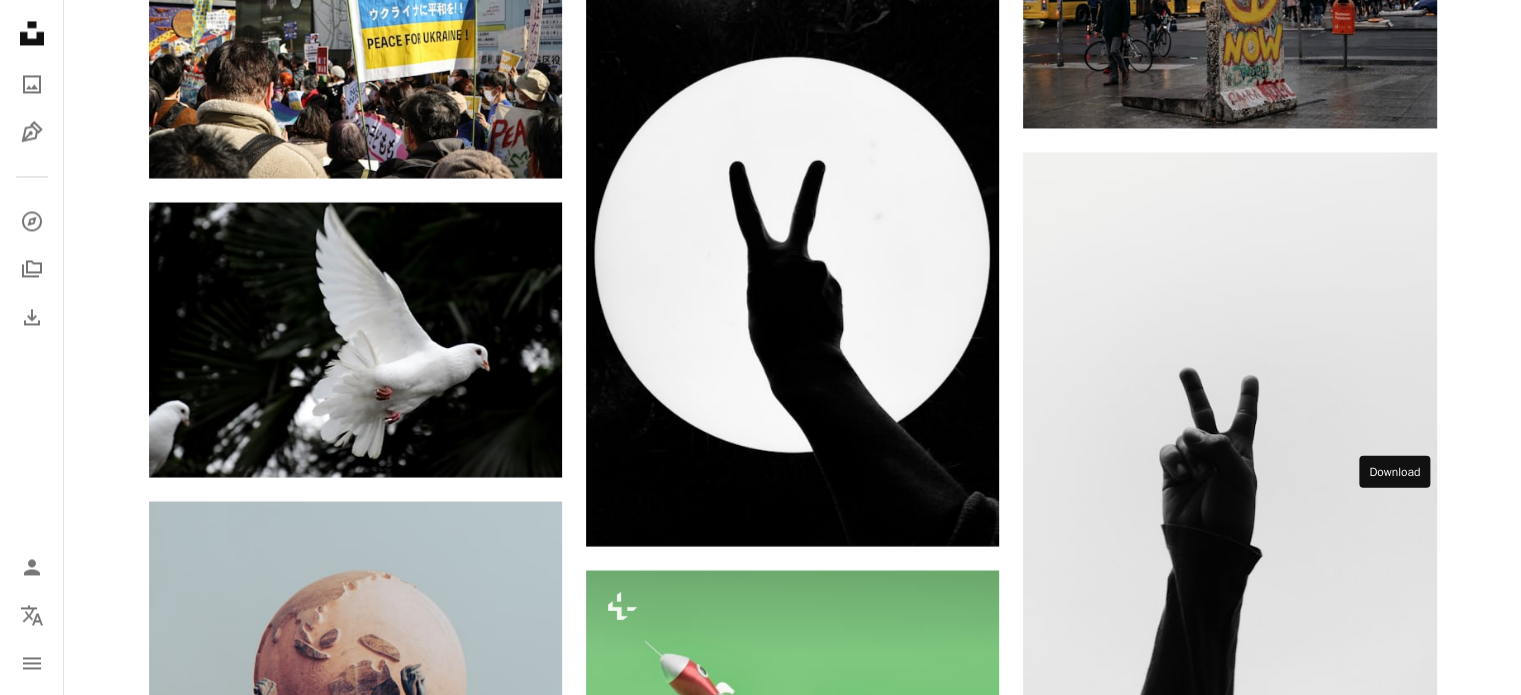 click on "Arrow pointing down" 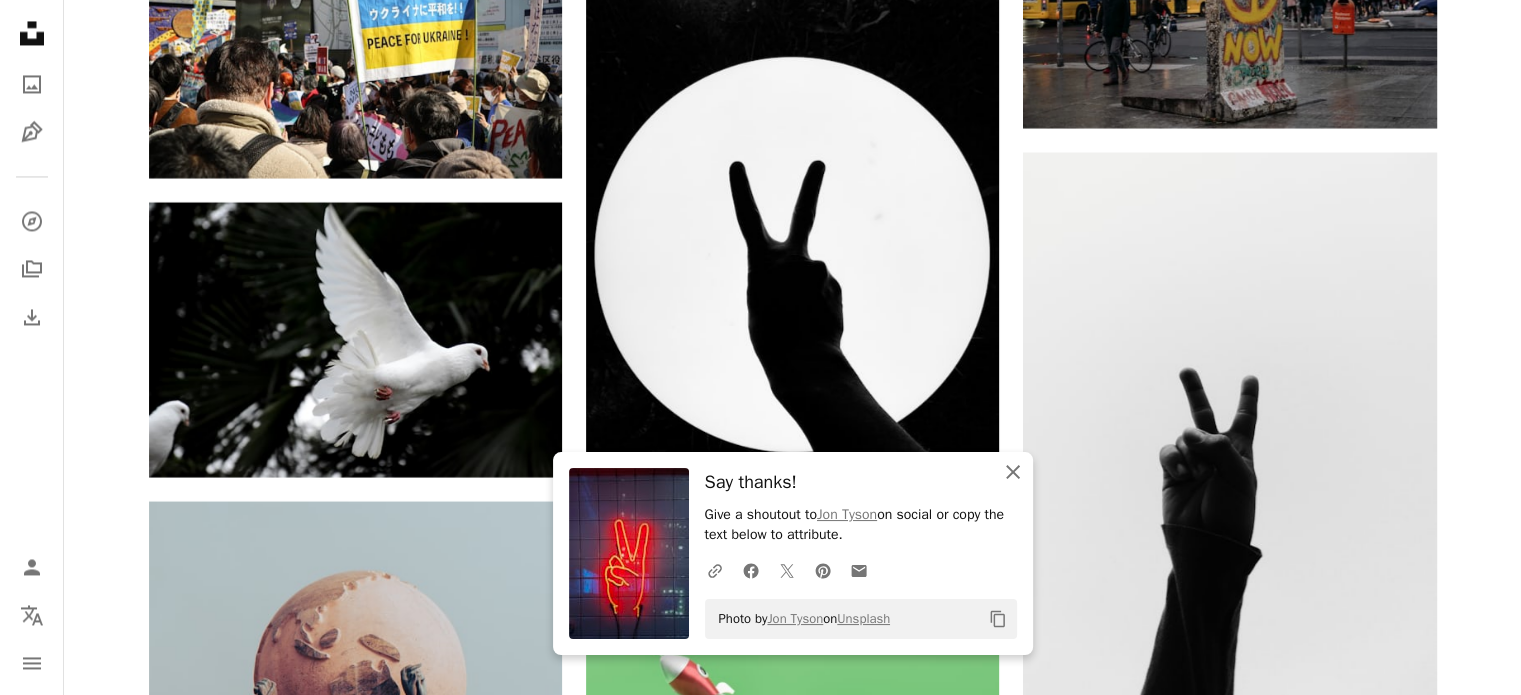 click on "An X shape" 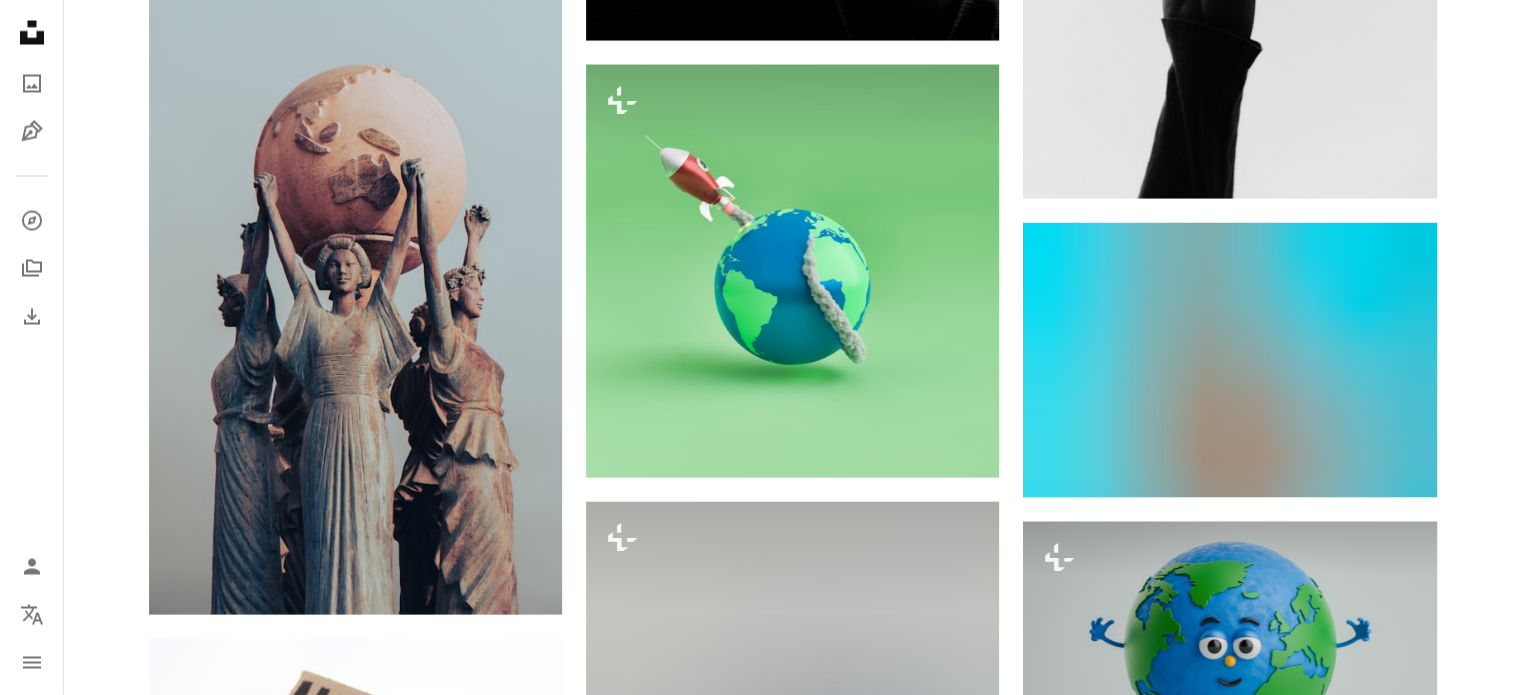 scroll, scrollTop: 19100, scrollLeft: 0, axis: vertical 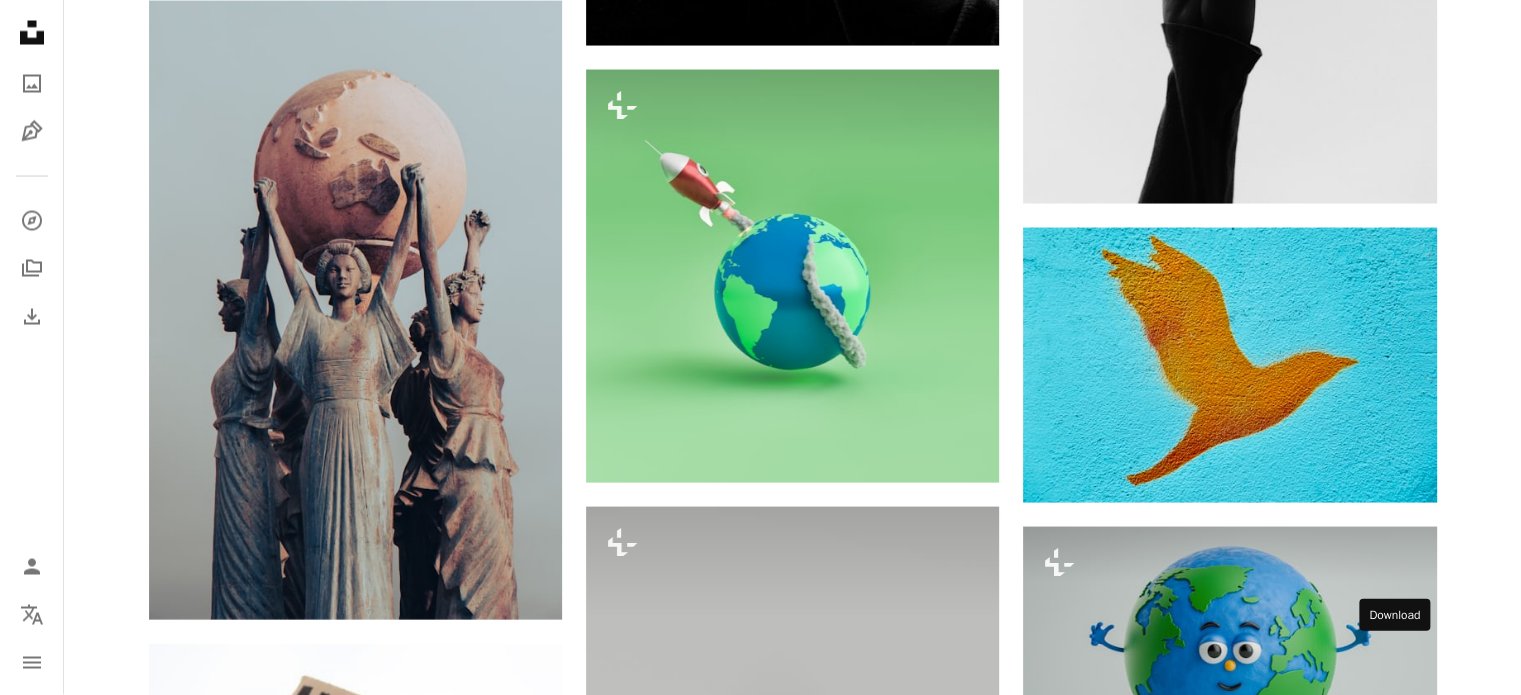 click on "Arrow pointing down" 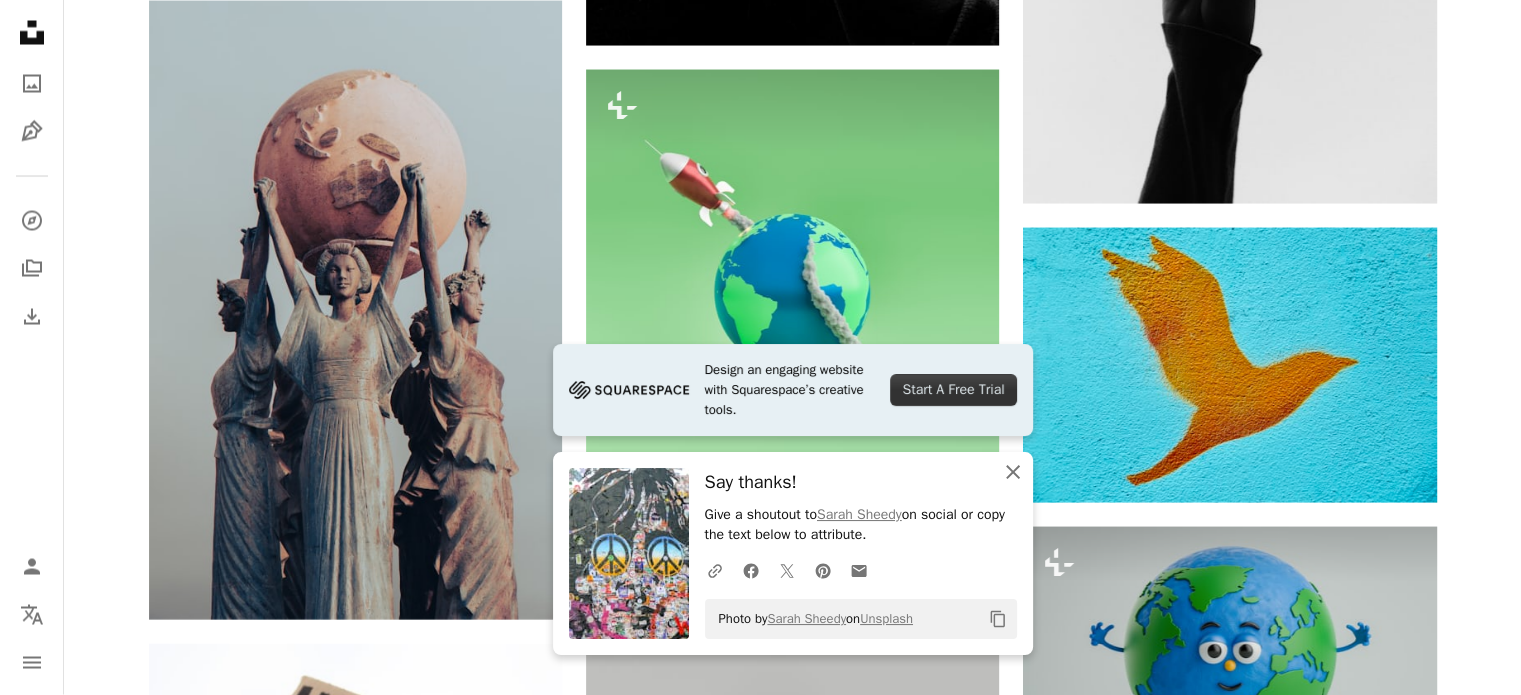 click 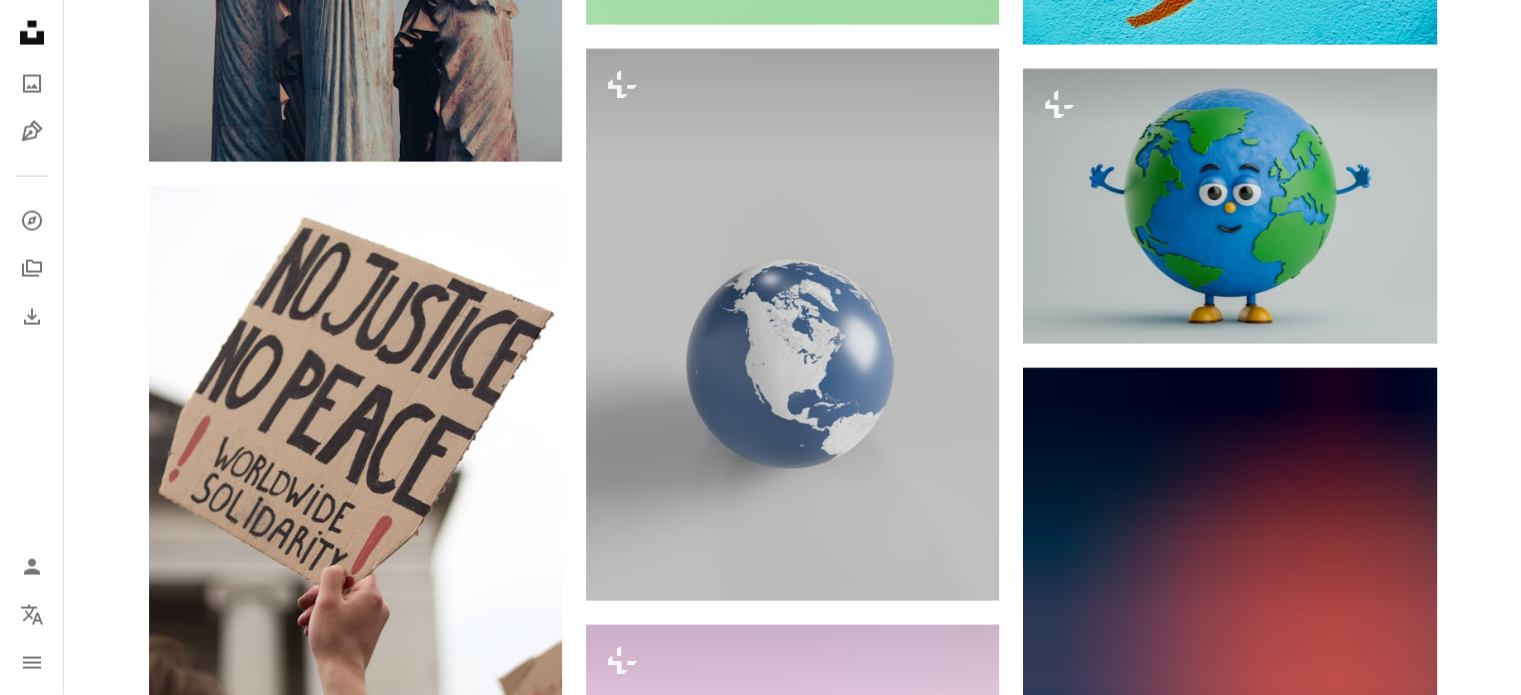 scroll, scrollTop: 19600, scrollLeft: 0, axis: vertical 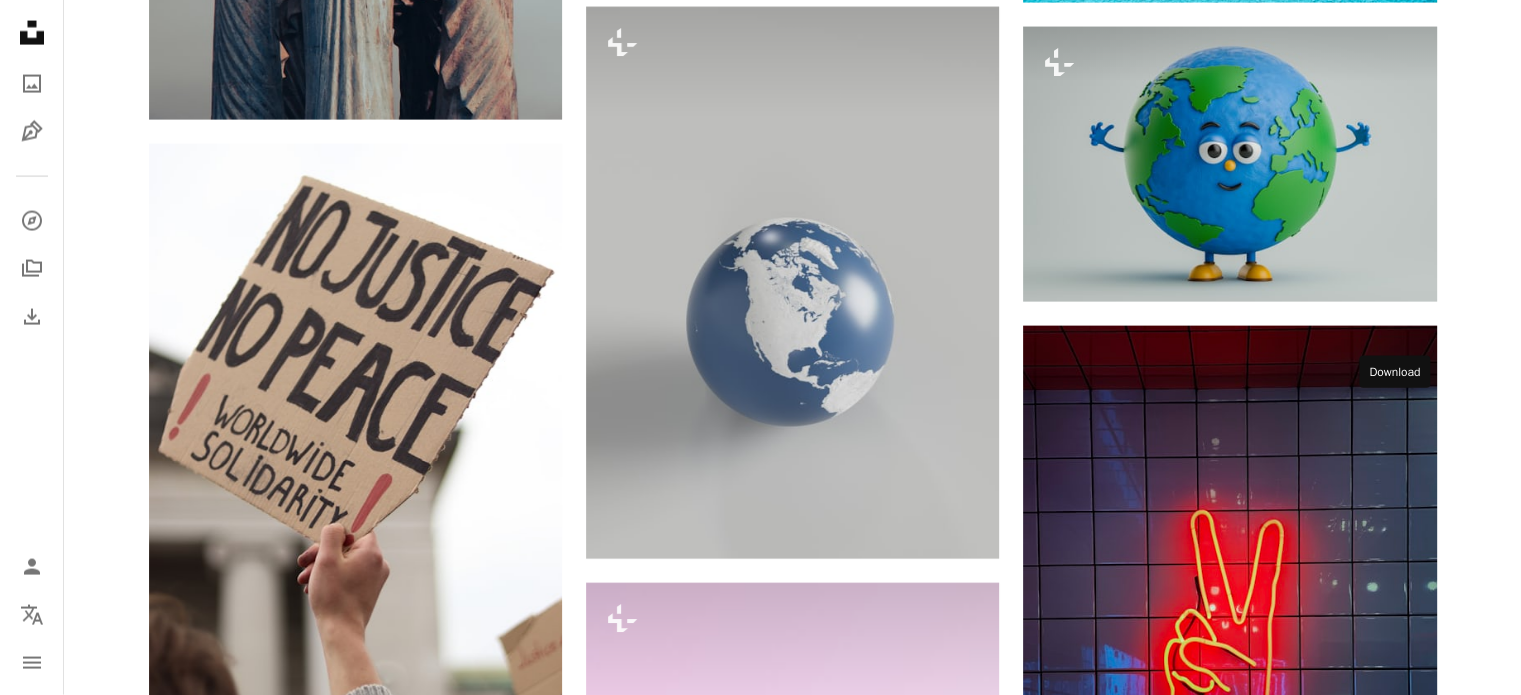 click on "Arrow pointing down" 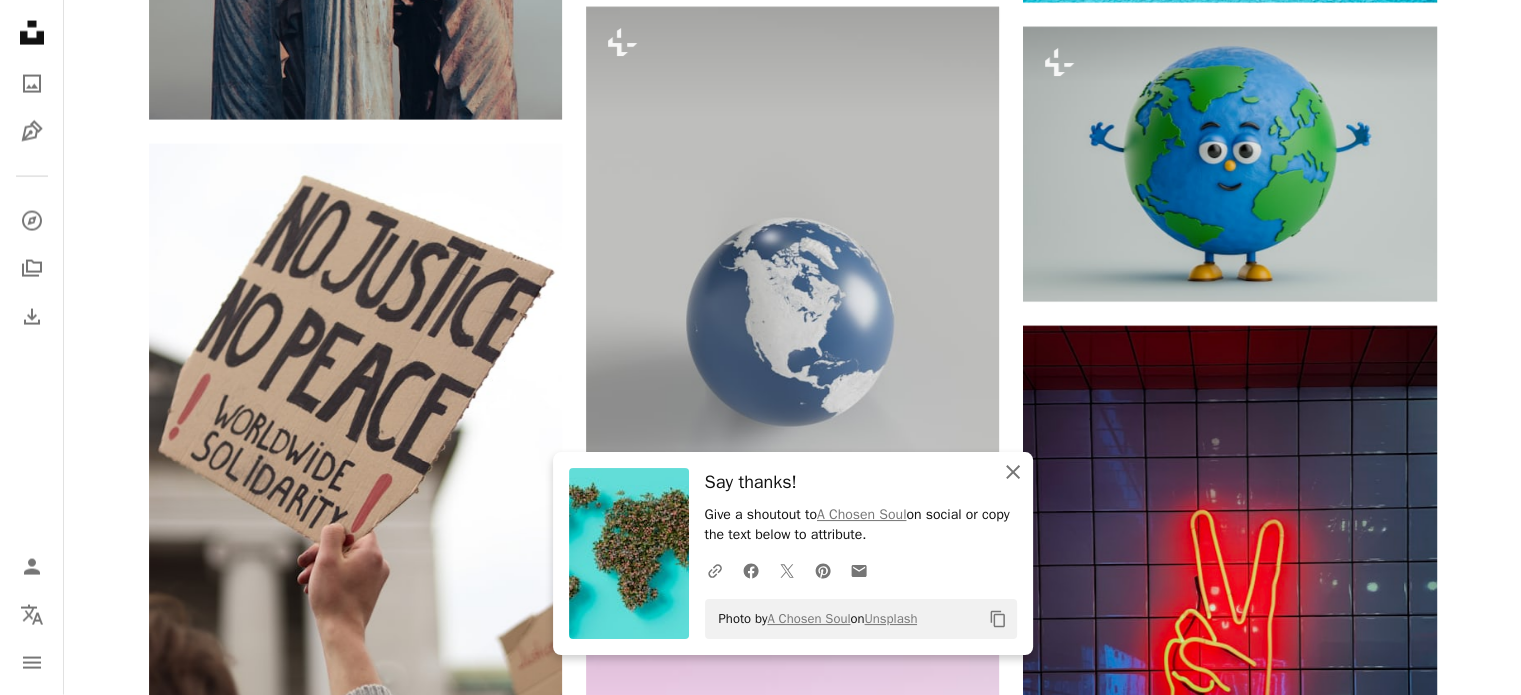 click on "An X shape" 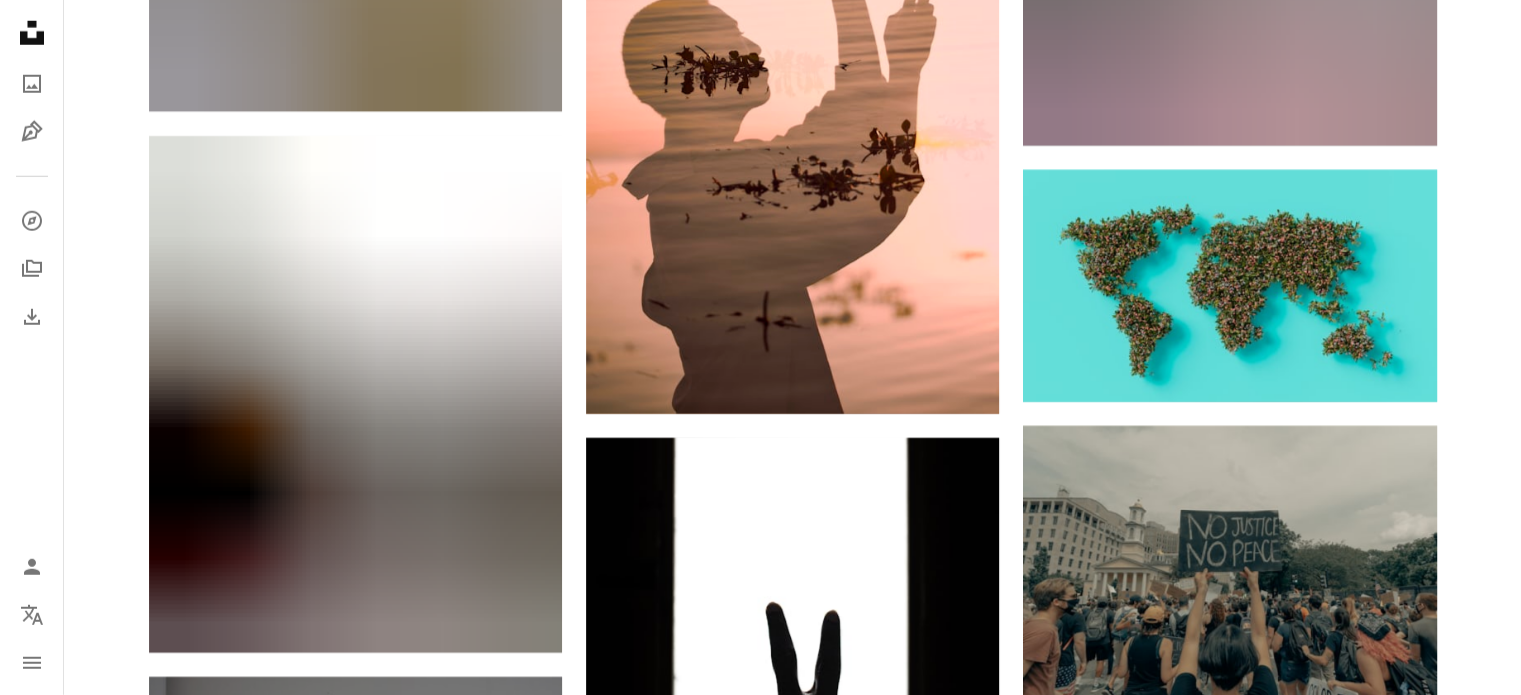 scroll, scrollTop: 21000, scrollLeft: 0, axis: vertical 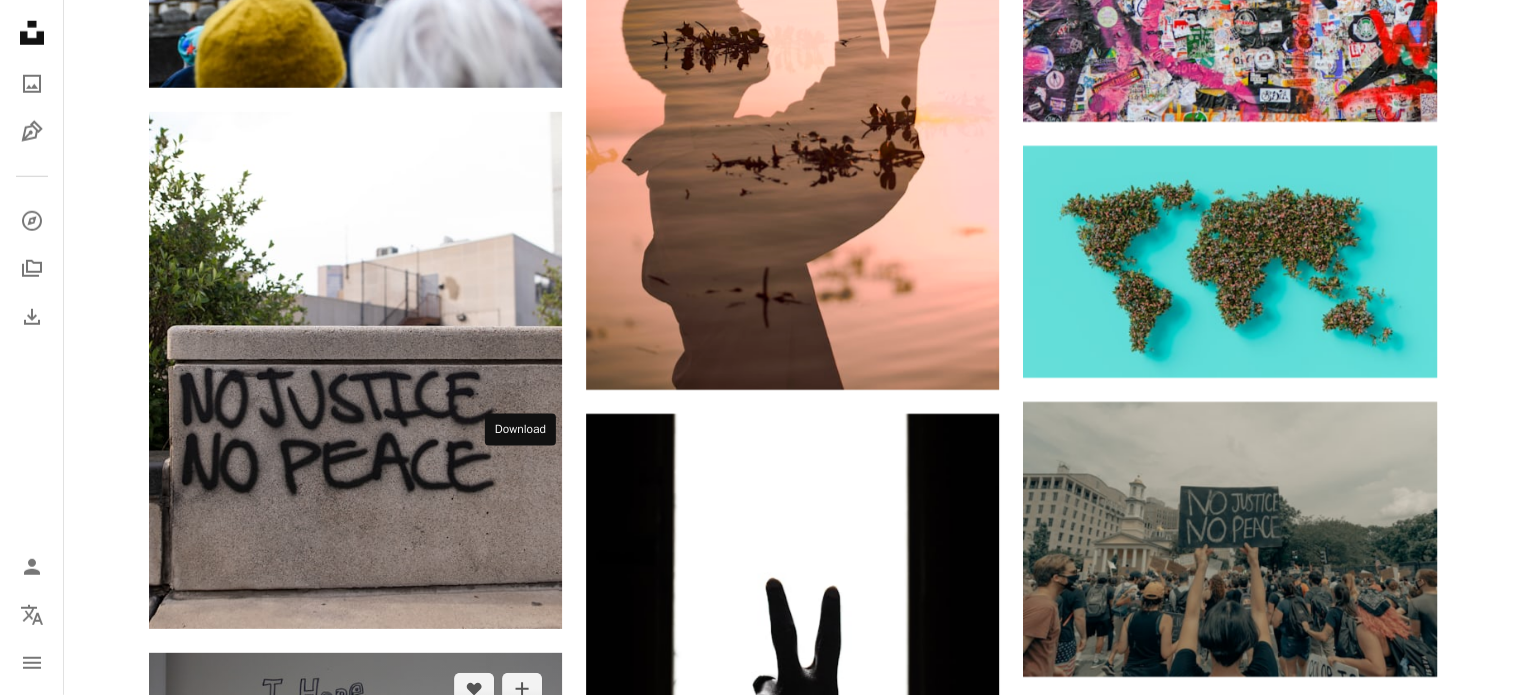 click 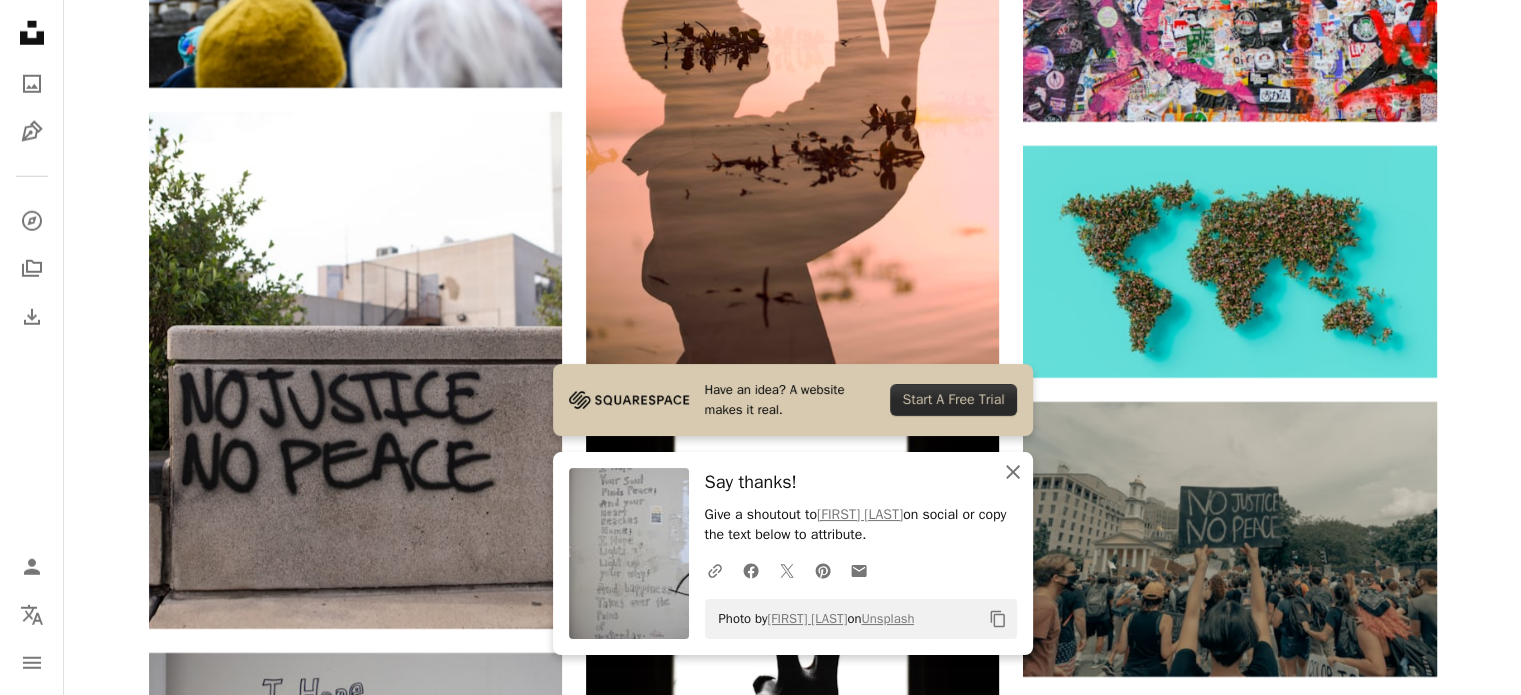 click on "An X shape" 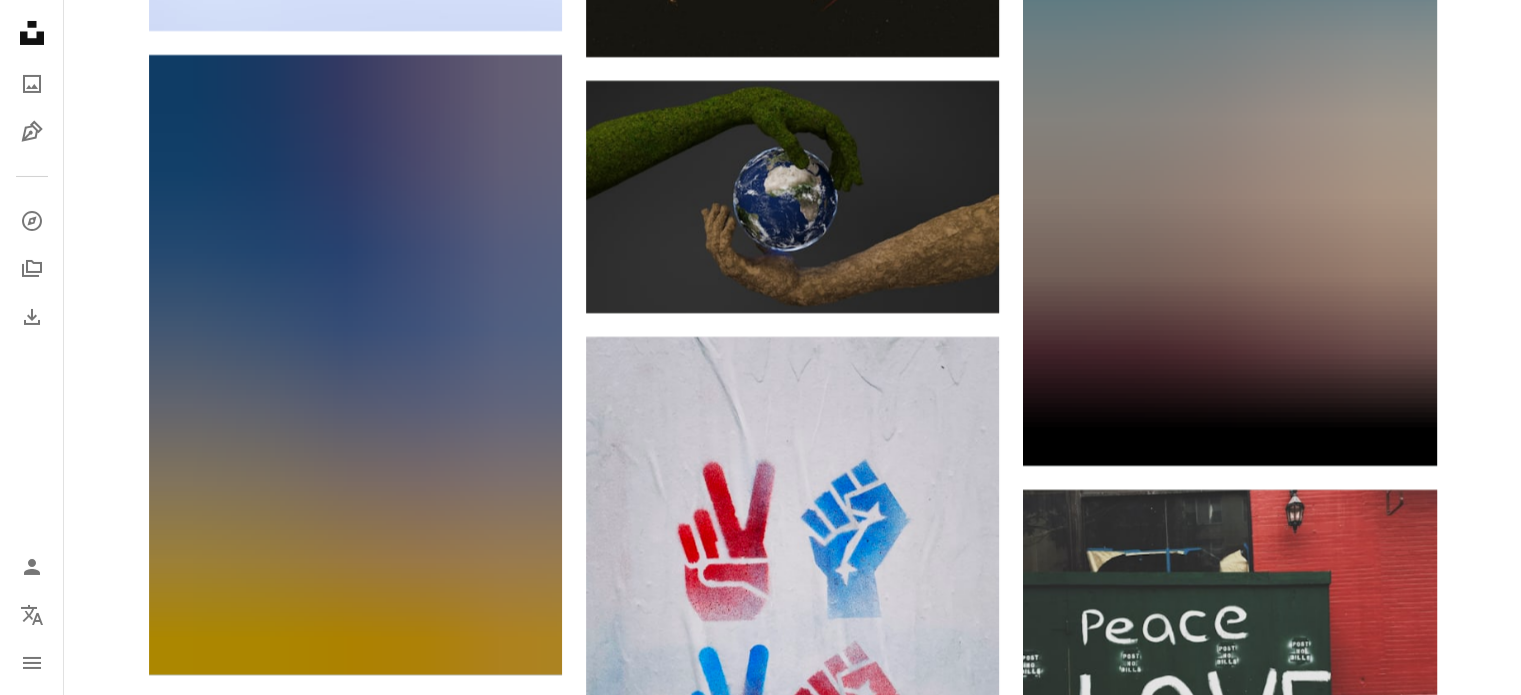 scroll, scrollTop: 22500, scrollLeft: 0, axis: vertical 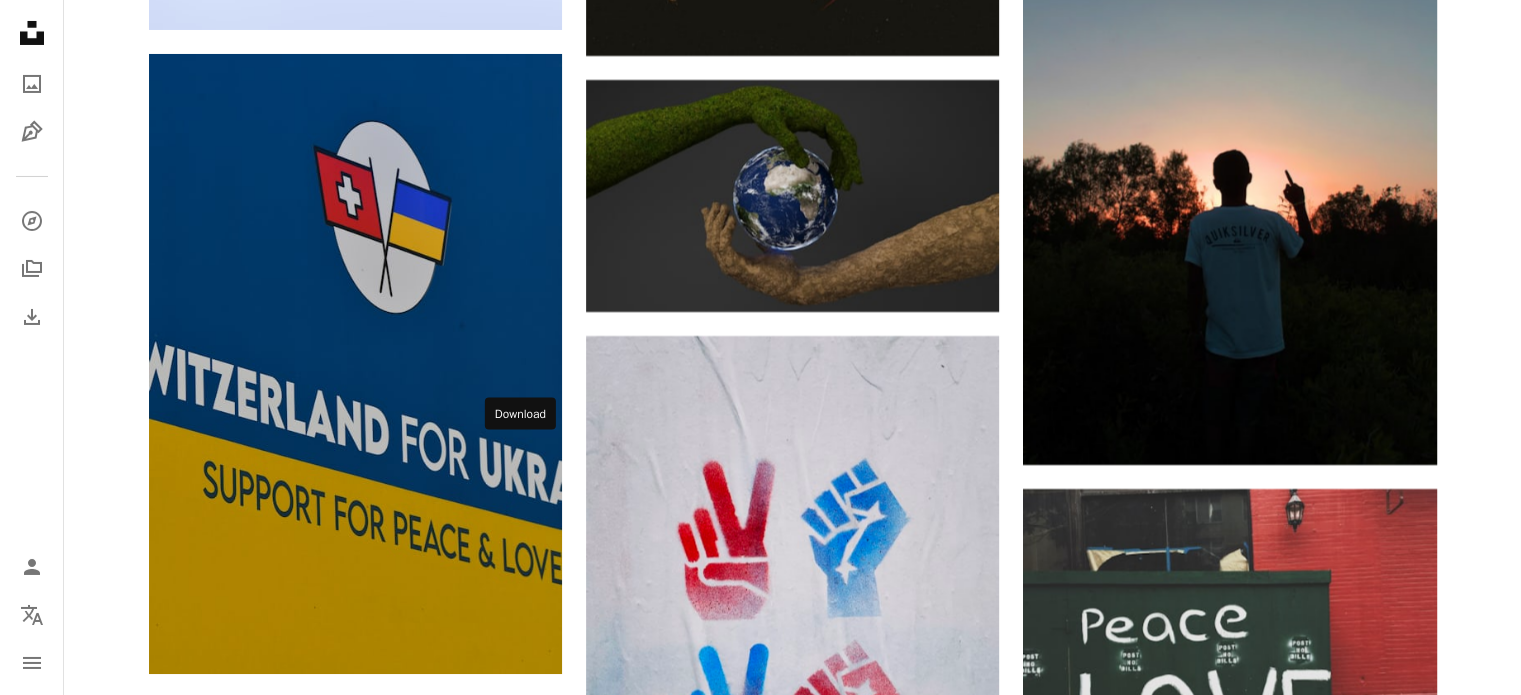click on "Arrow pointing down" 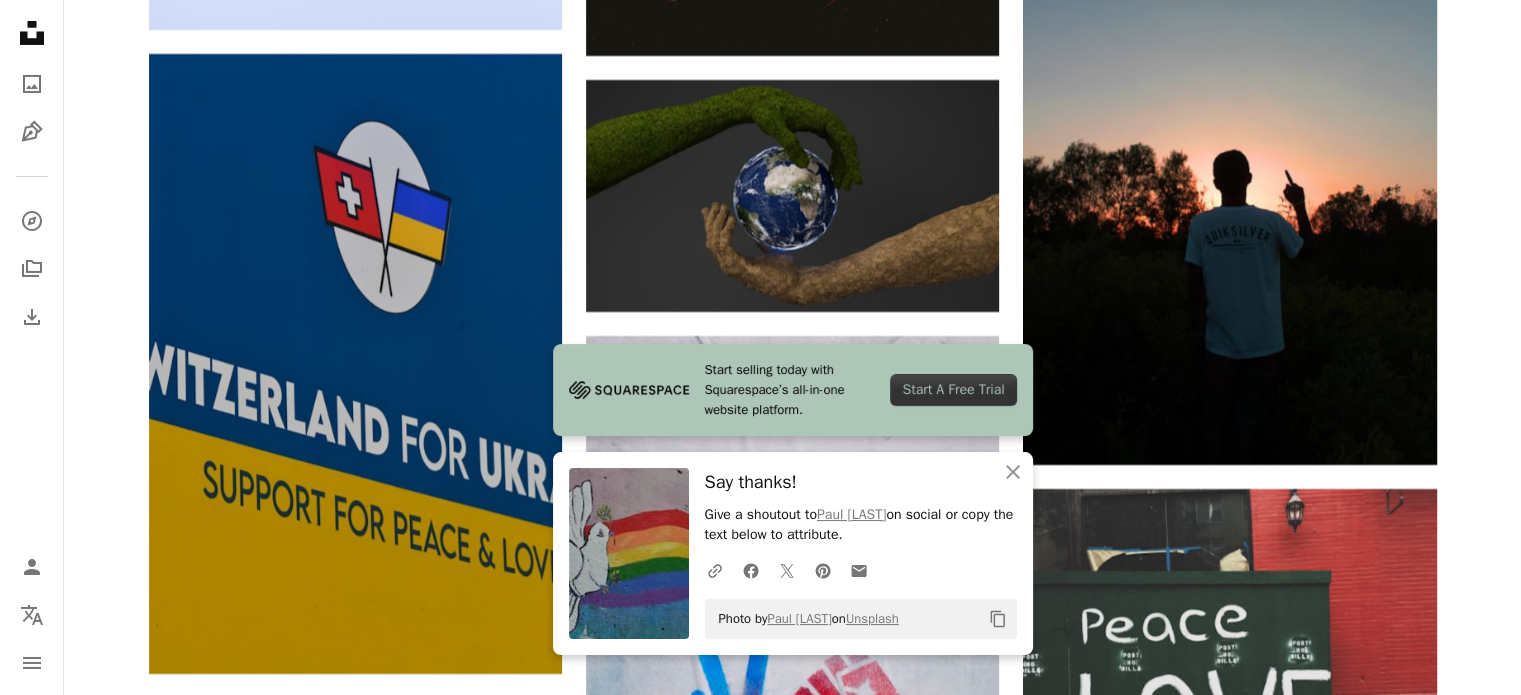 click at bounding box center [629, 553] 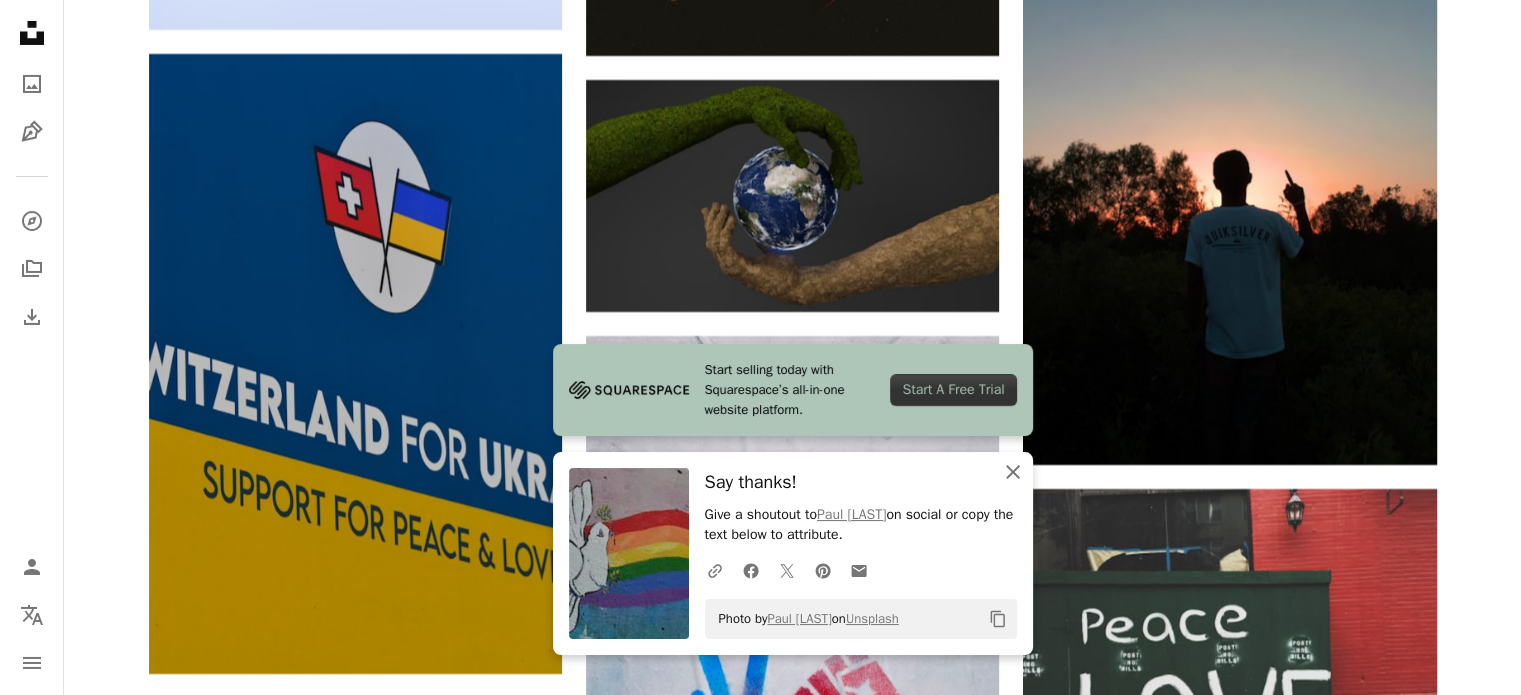 click 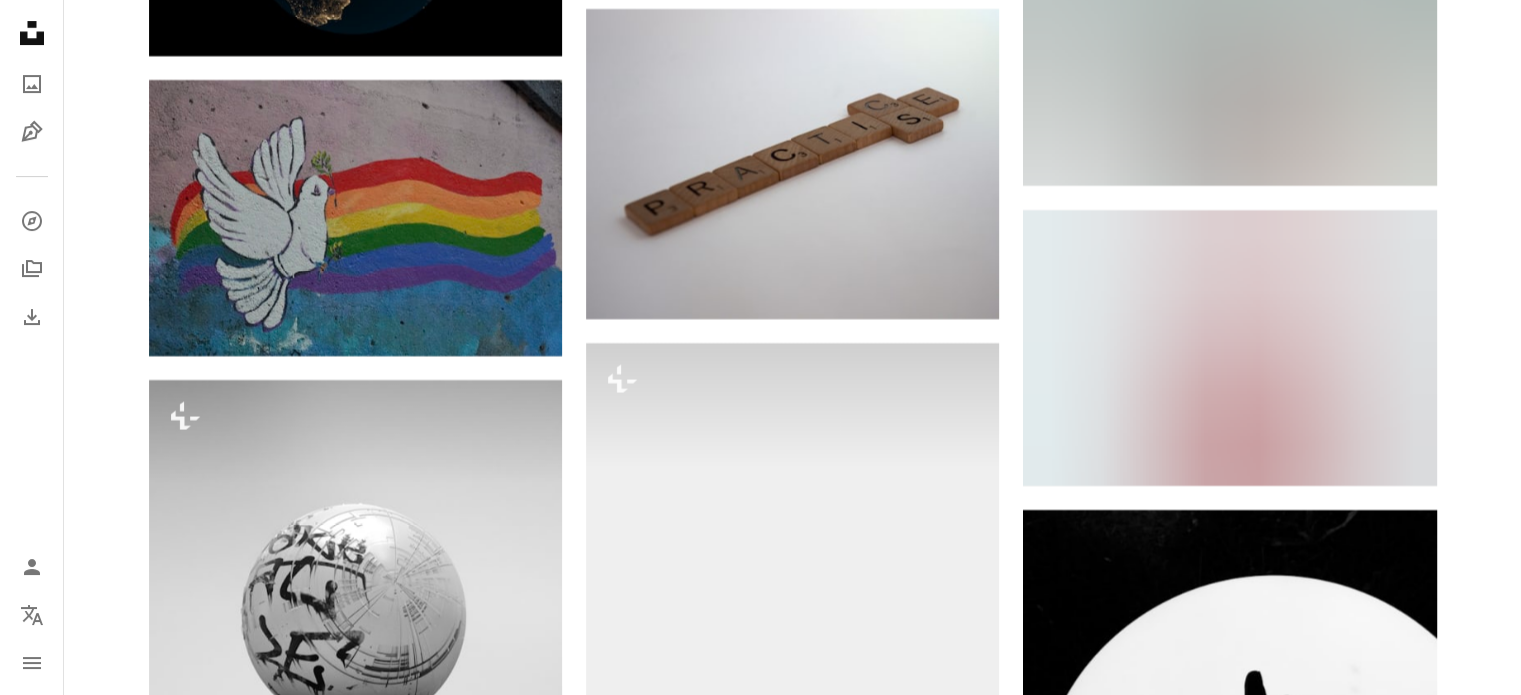 scroll, scrollTop: 23400, scrollLeft: 0, axis: vertical 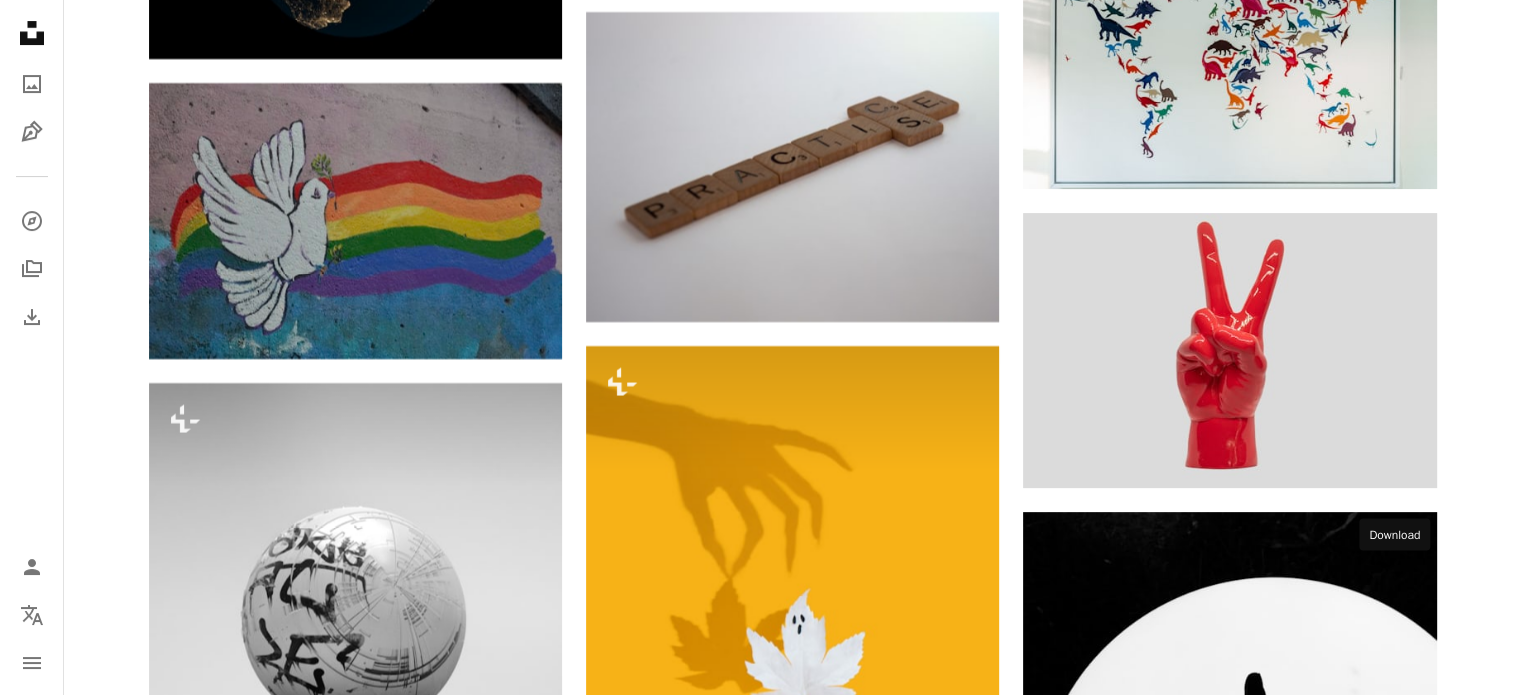 click on "Arrow pointing down" 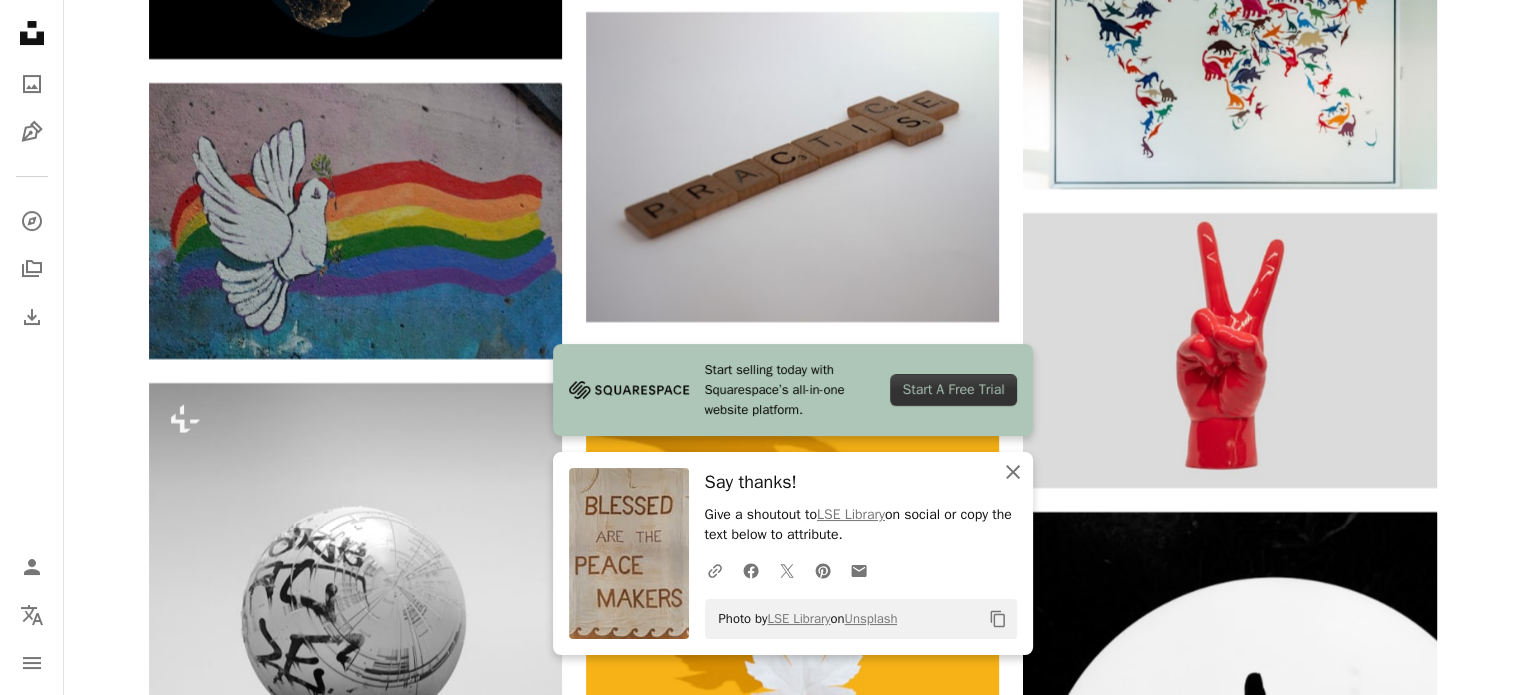 click on "An X shape" 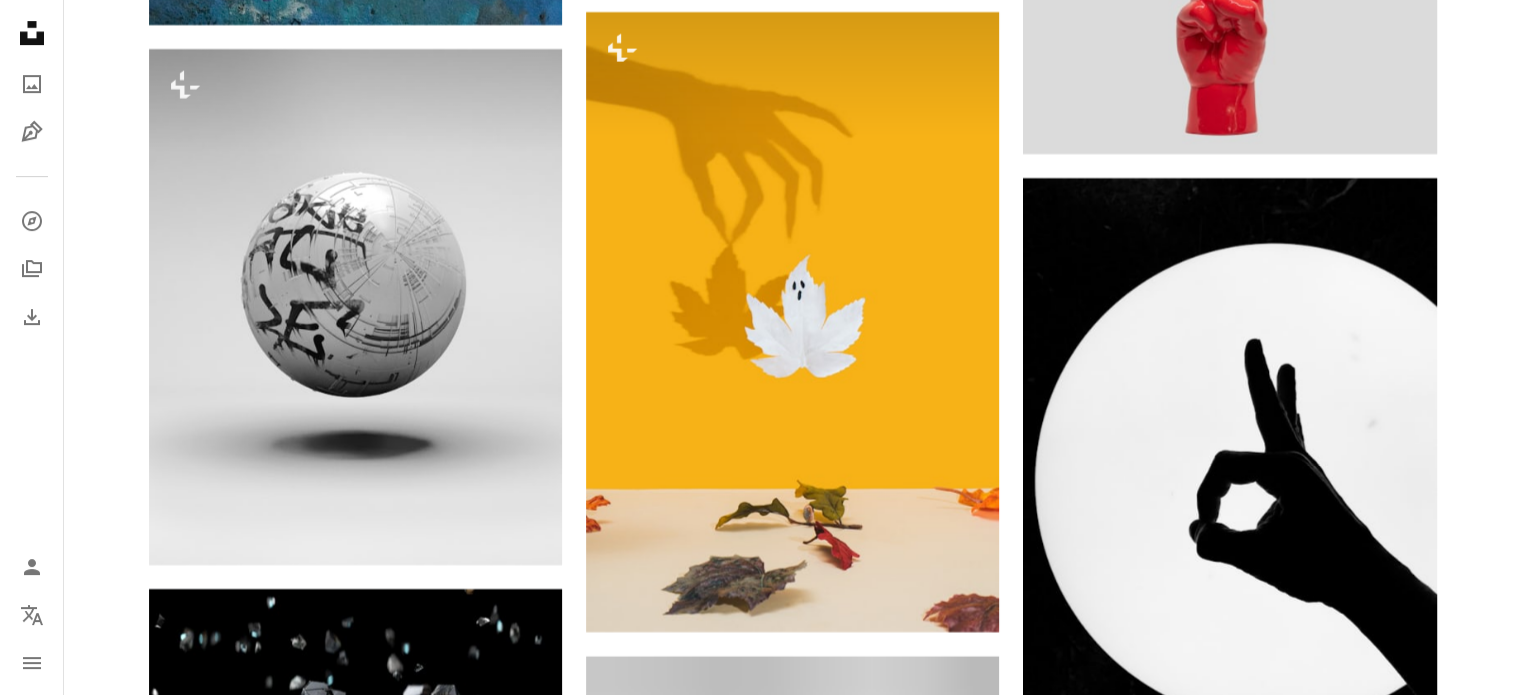 scroll, scrollTop: 23700, scrollLeft: 0, axis: vertical 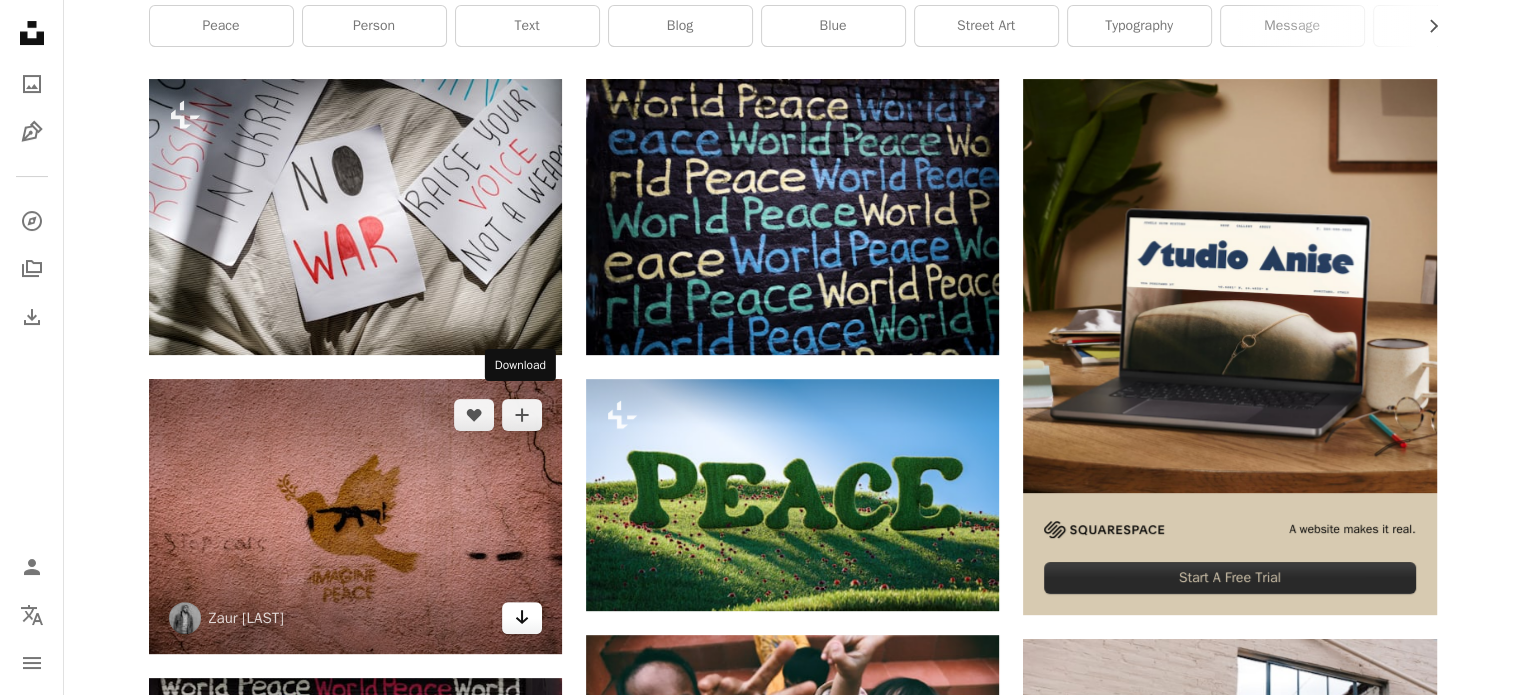 click on "Arrow pointing down" 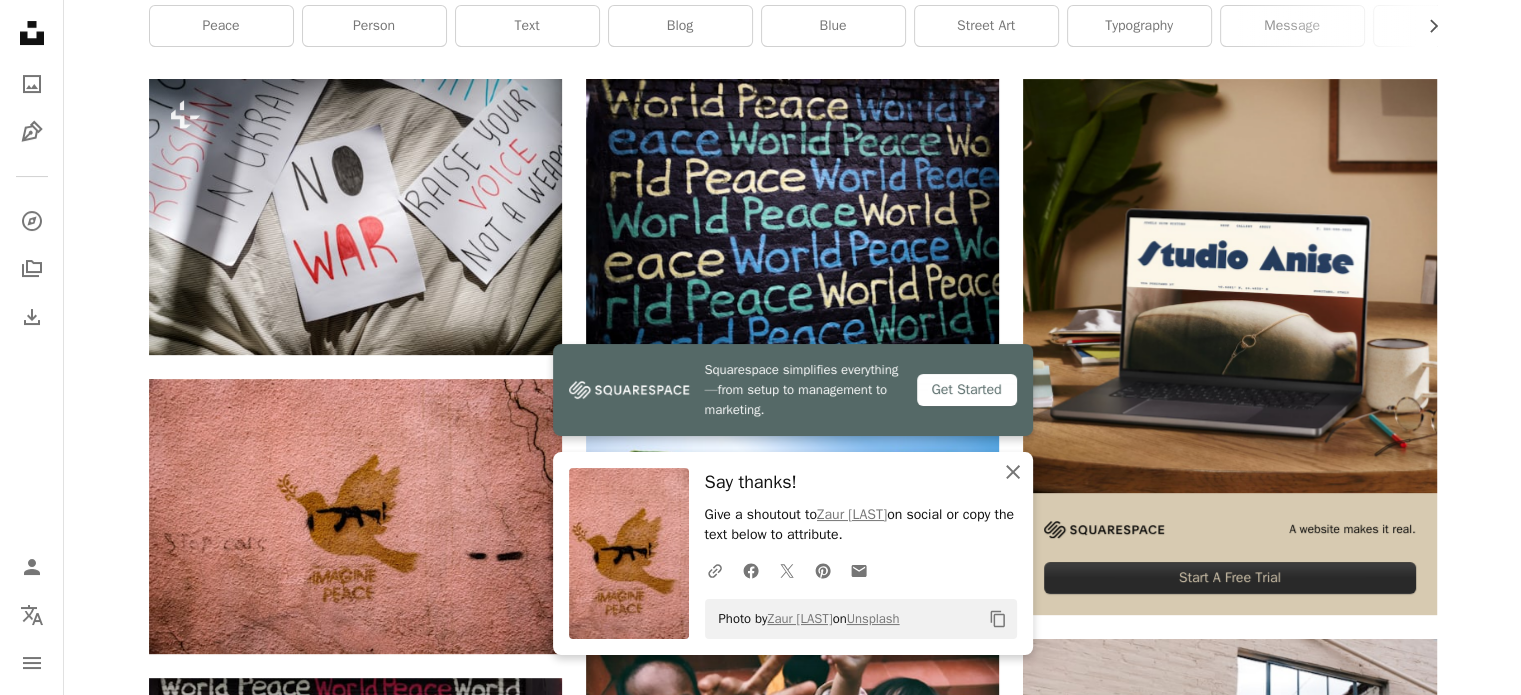 click 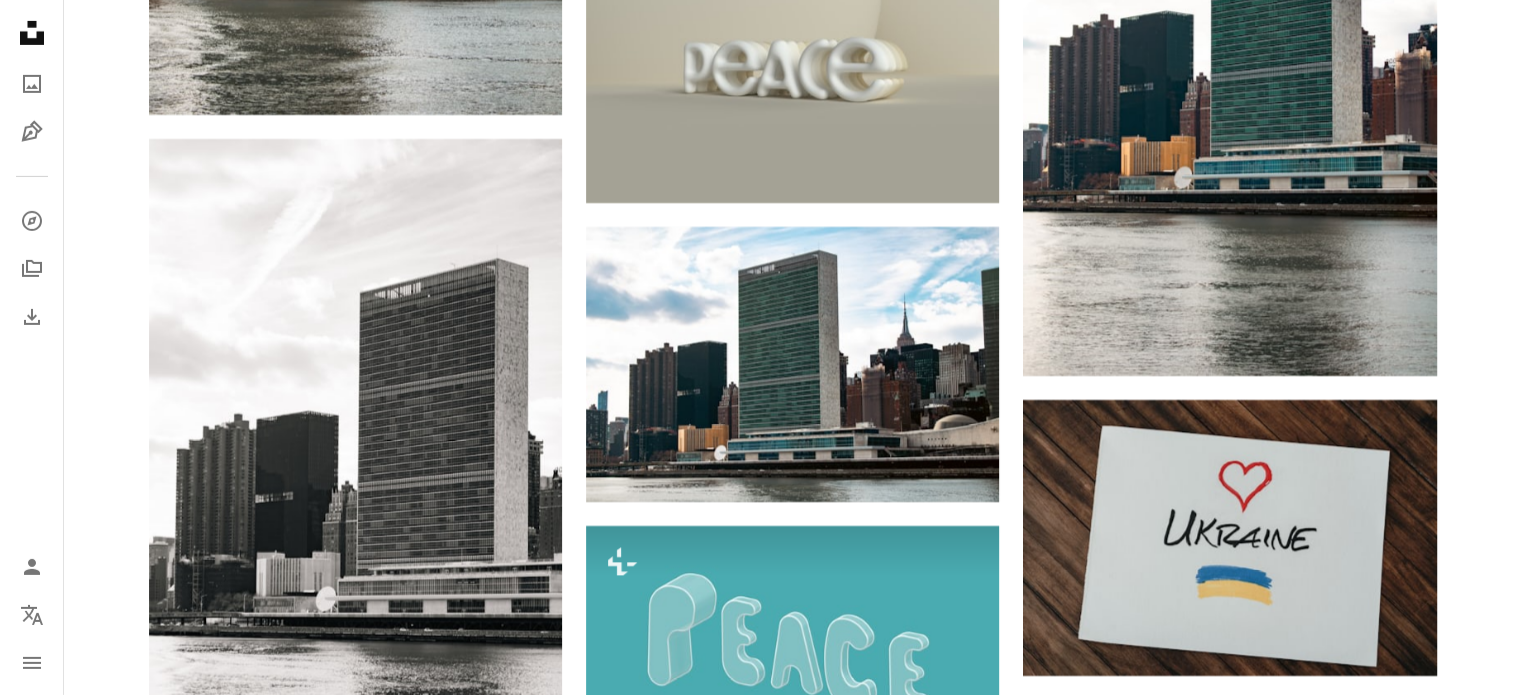 scroll, scrollTop: 7020, scrollLeft: 0, axis: vertical 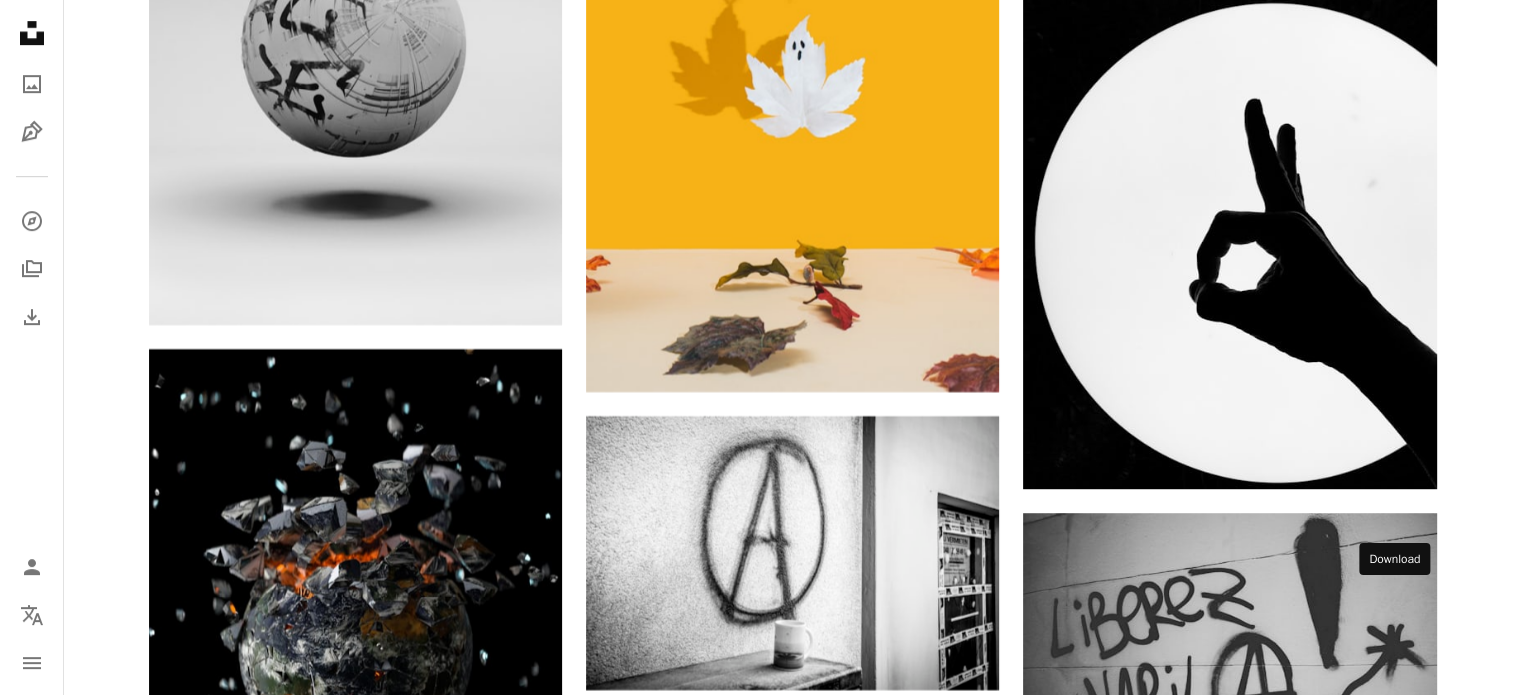 click 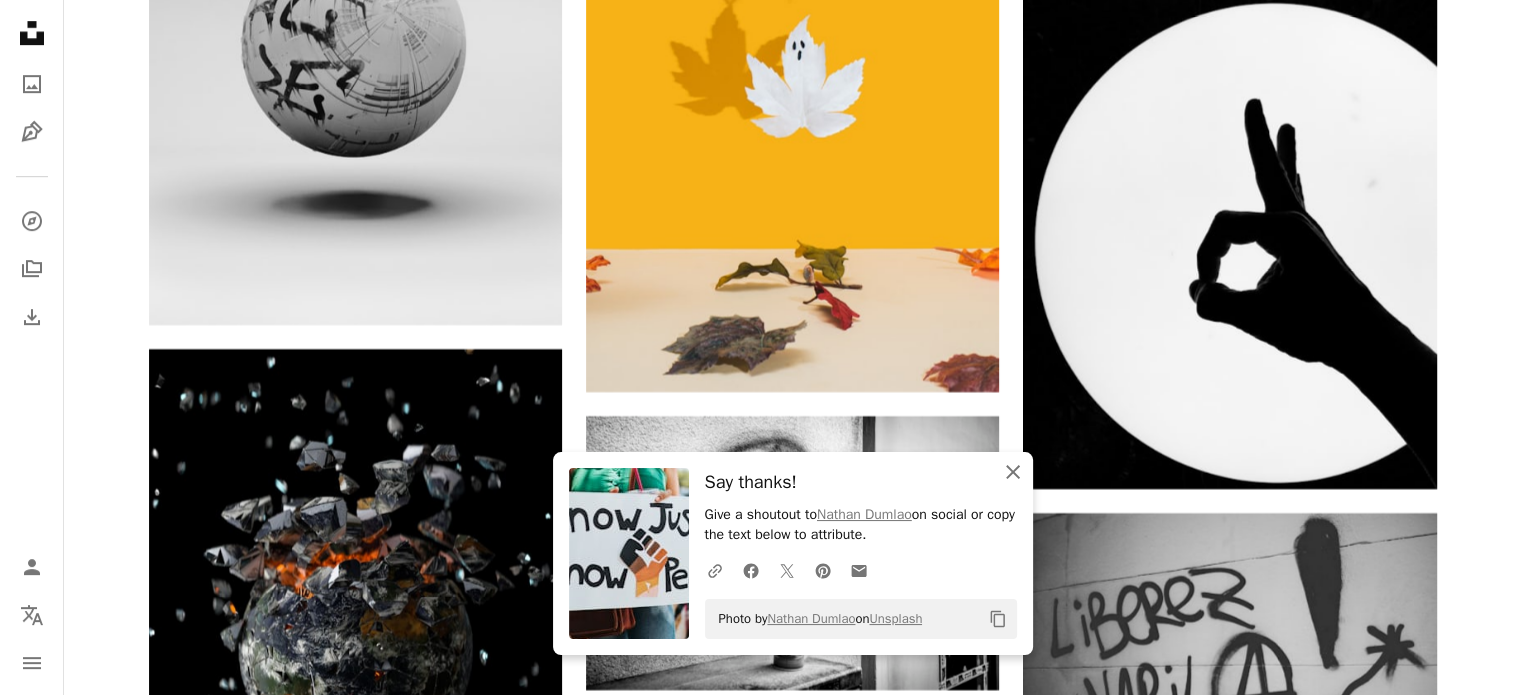 click 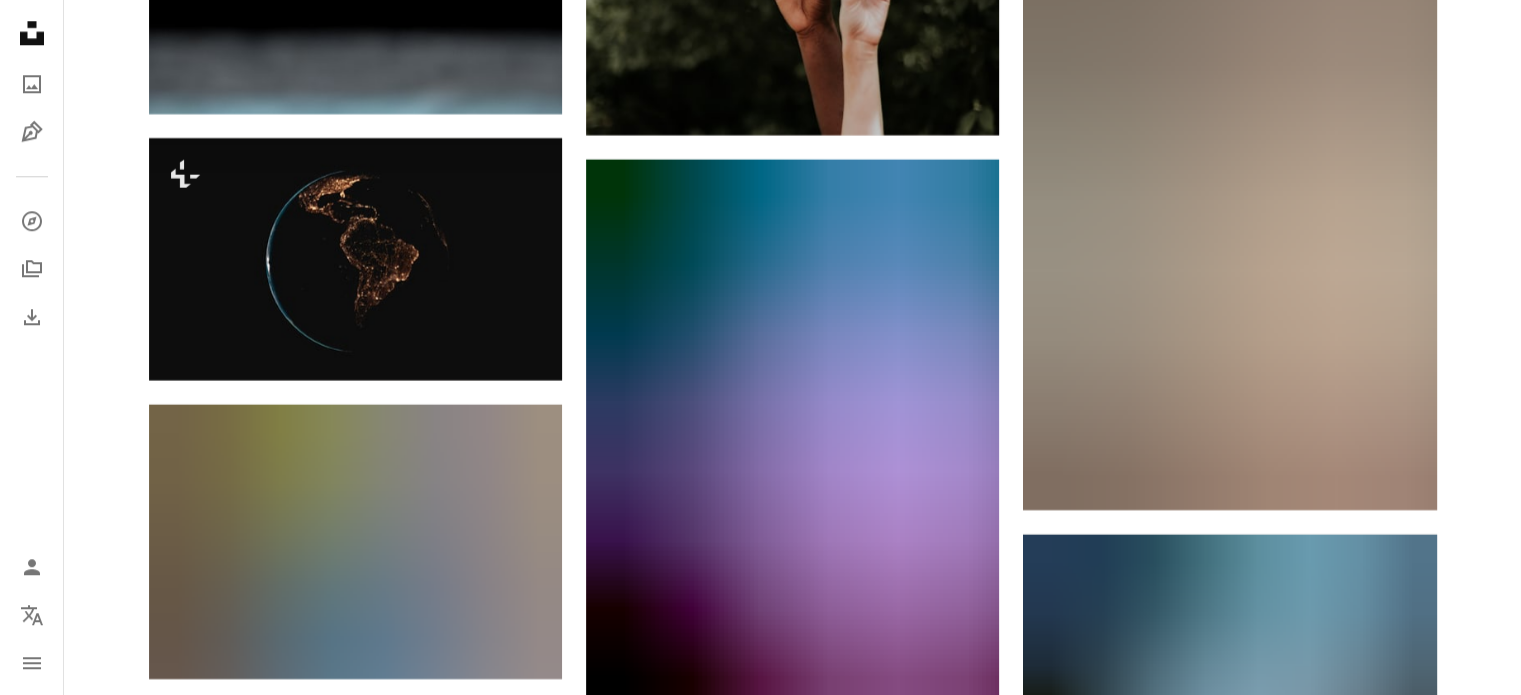 scroll, scrollTop: 24874, scrollLeft: 0, axis: vertical 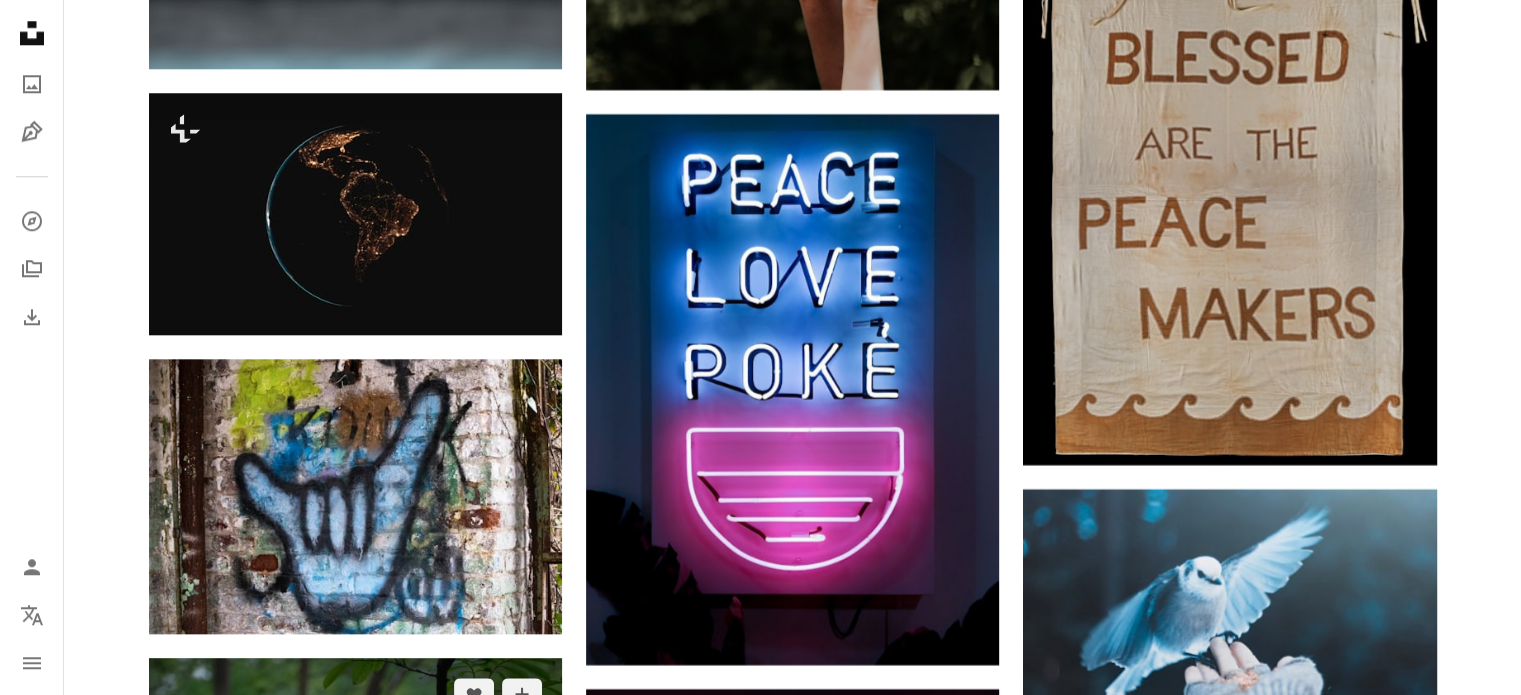 click 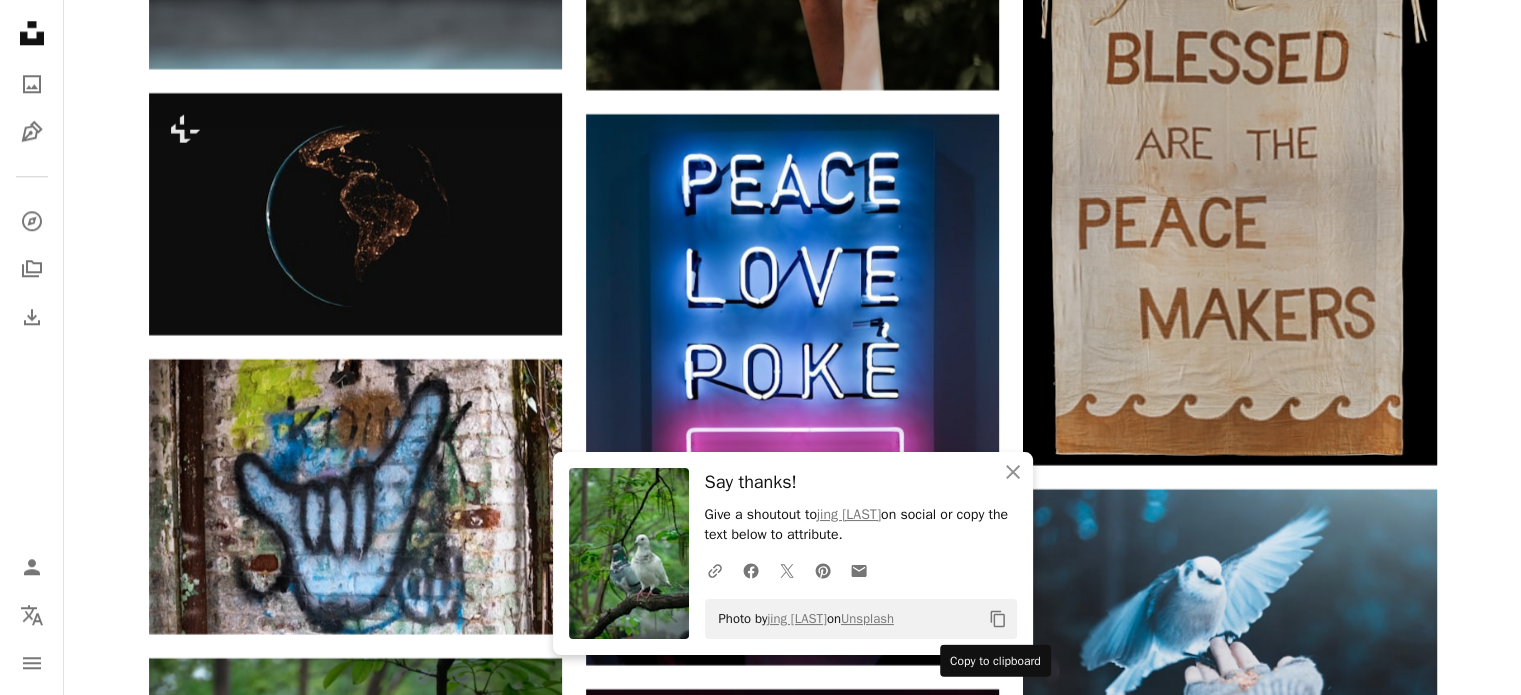 click 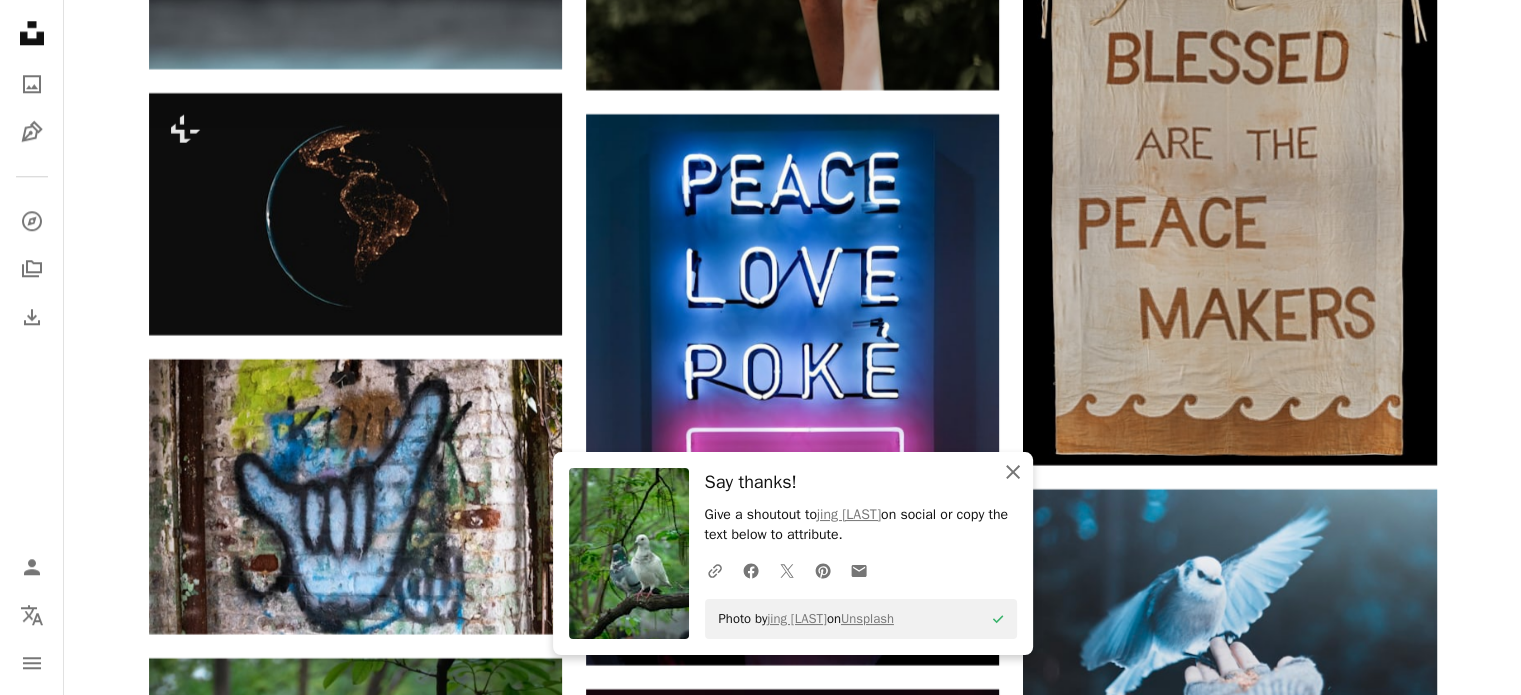 click on "An X shape" 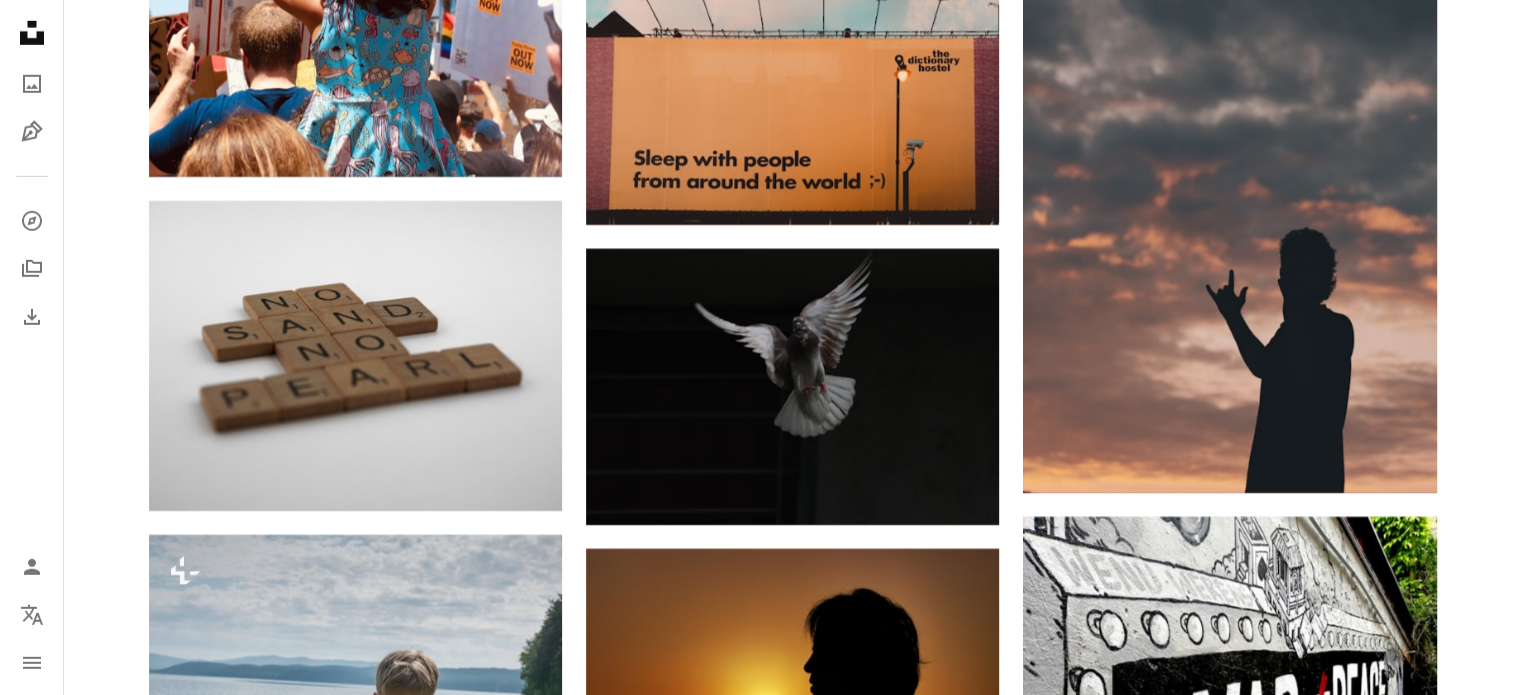 scroll, scrollTop: 29274, scrollLeft: 0, axis: vertical 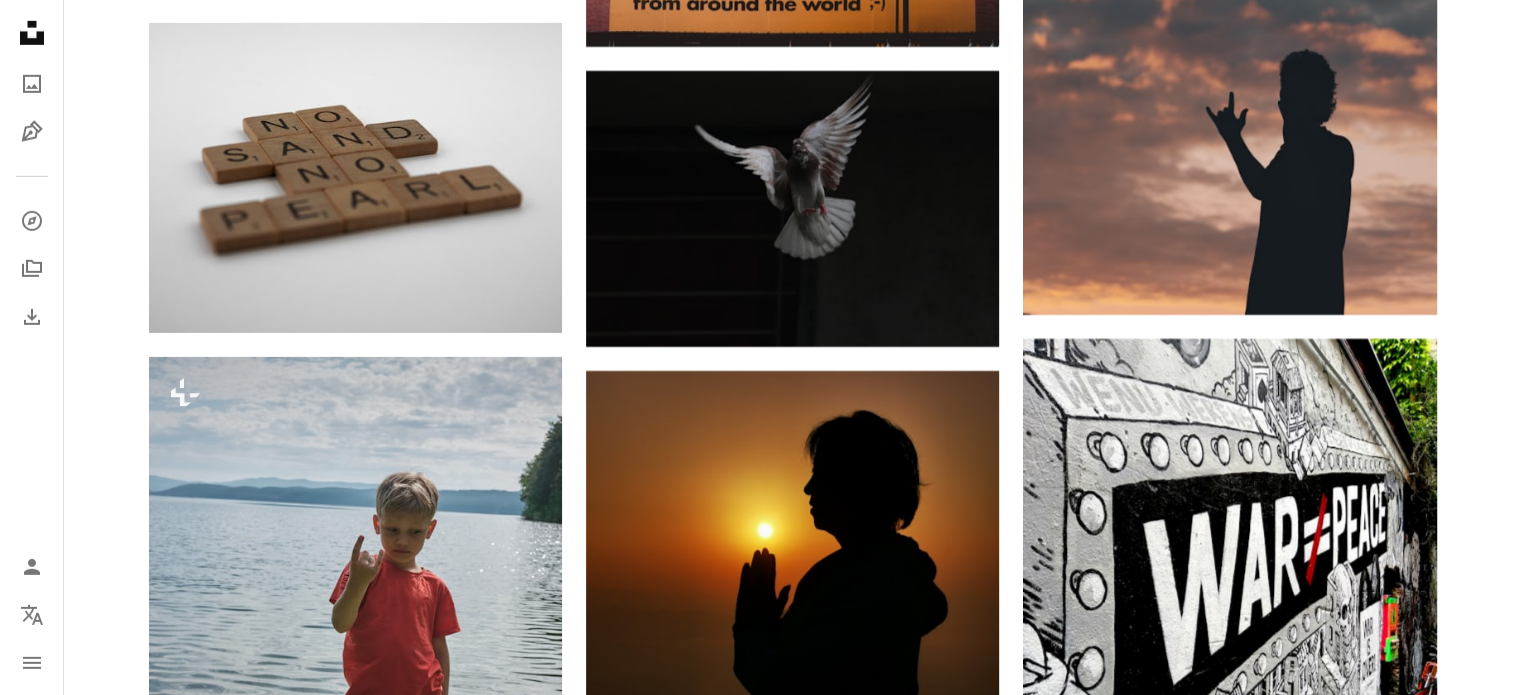 click on "Arrow pointing down" 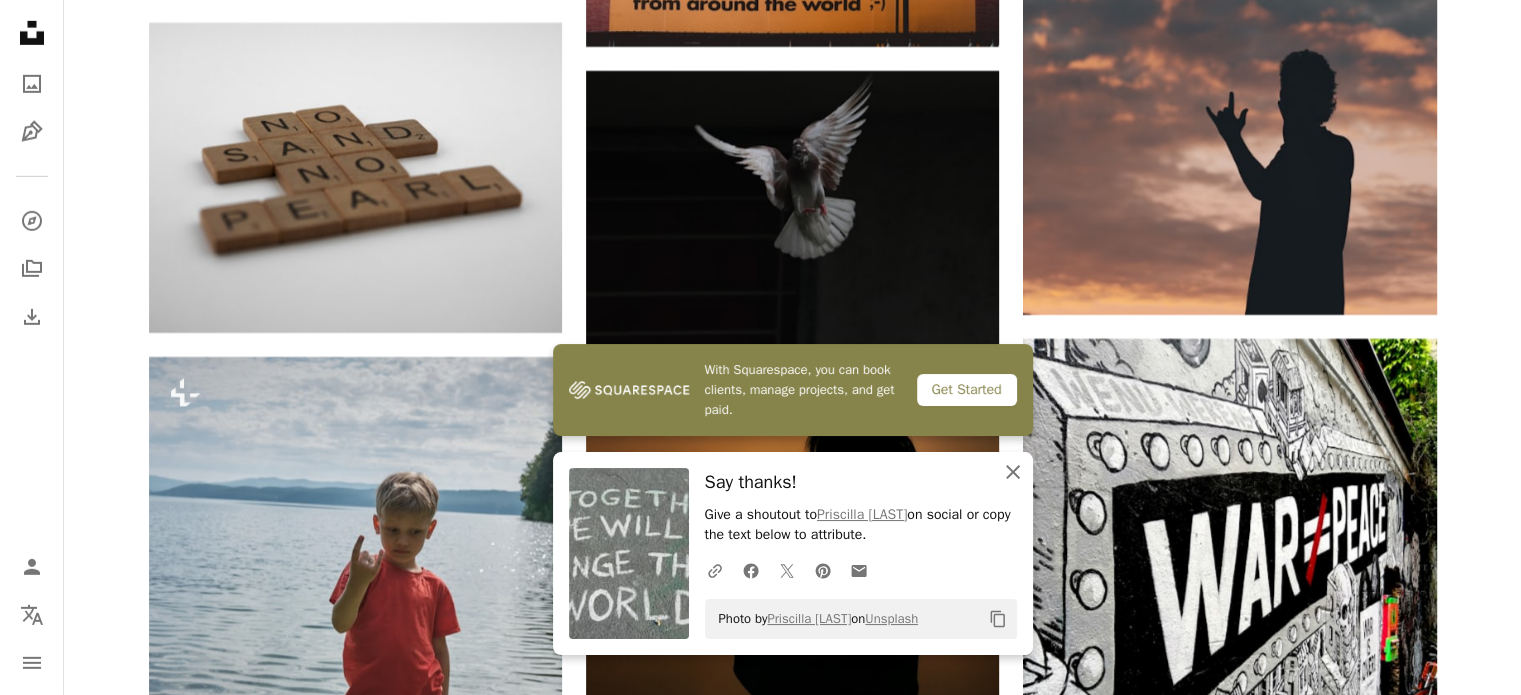 click on "An X shape" 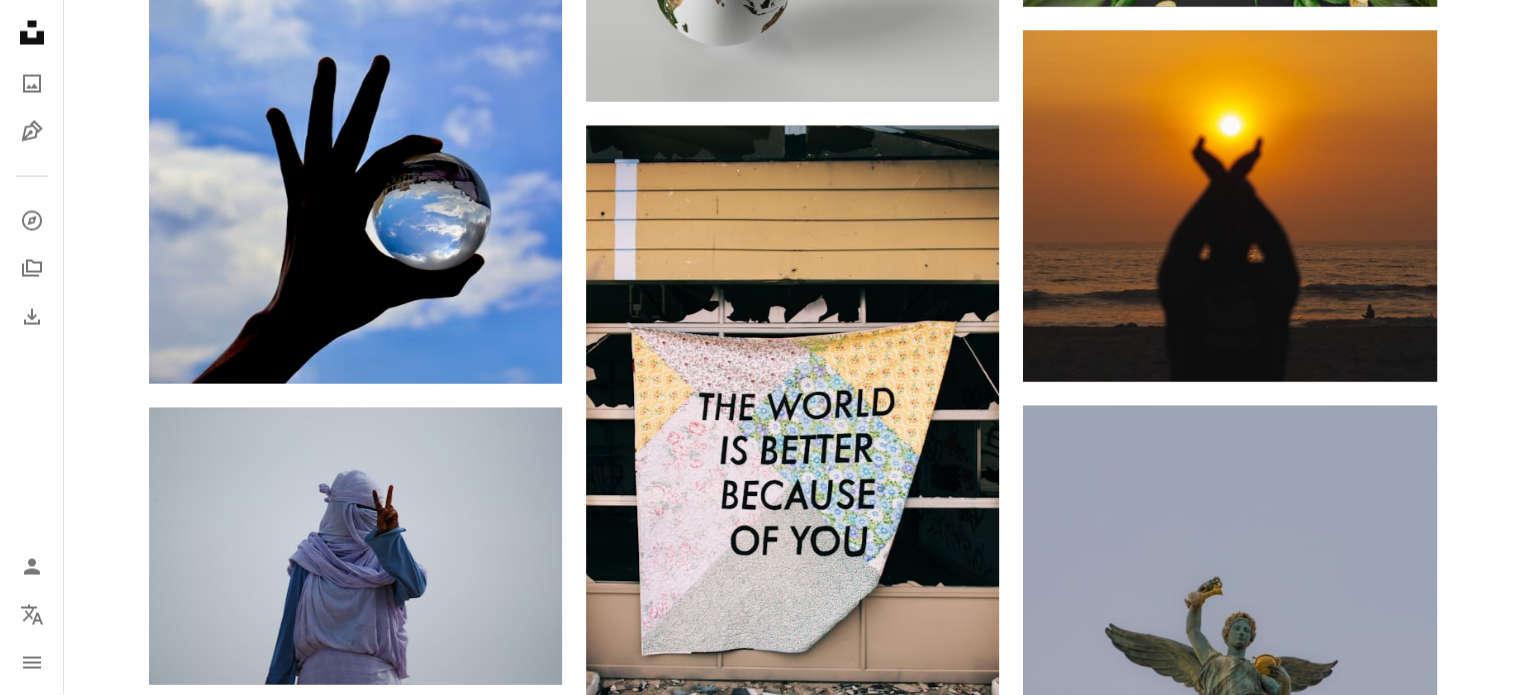 scroll, scrollTop: 34574, scrollLeft: 0, axis: vertical 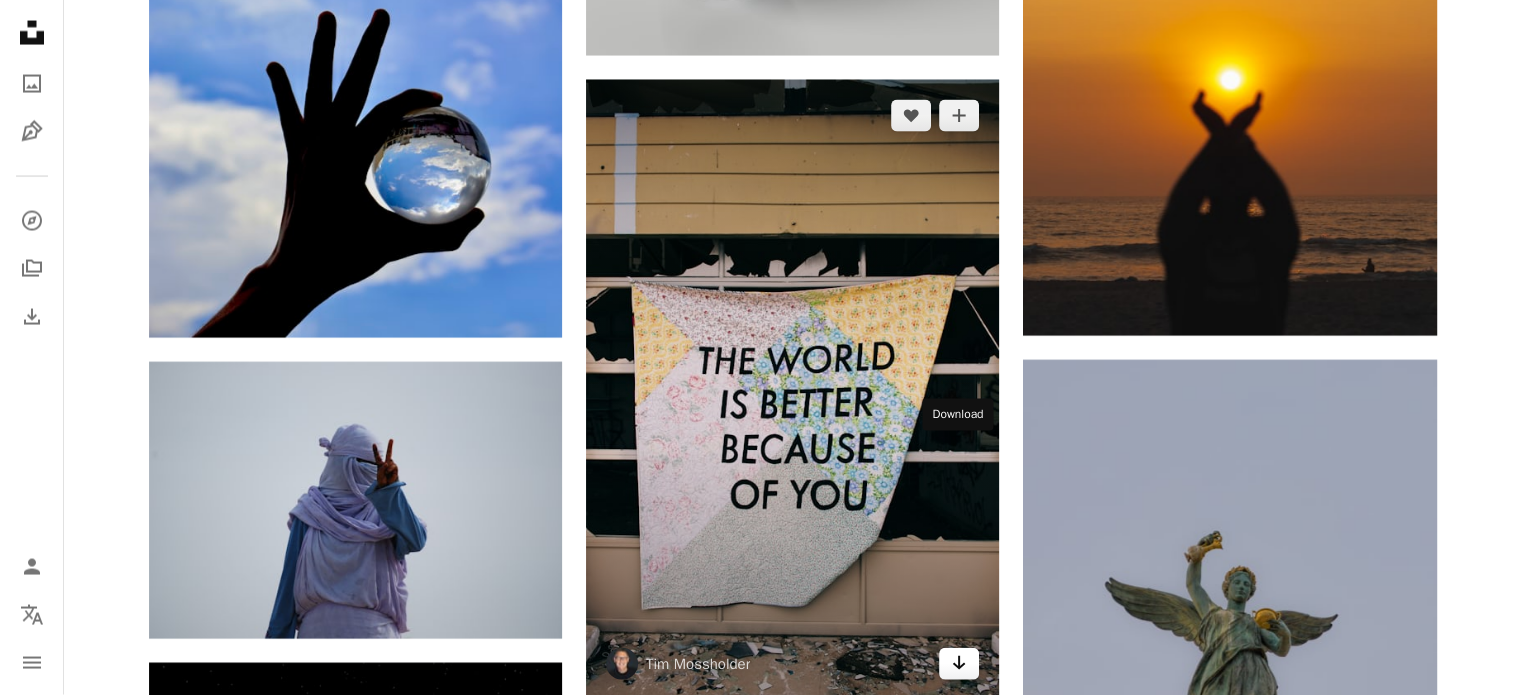 click on "Arrow pointing down" 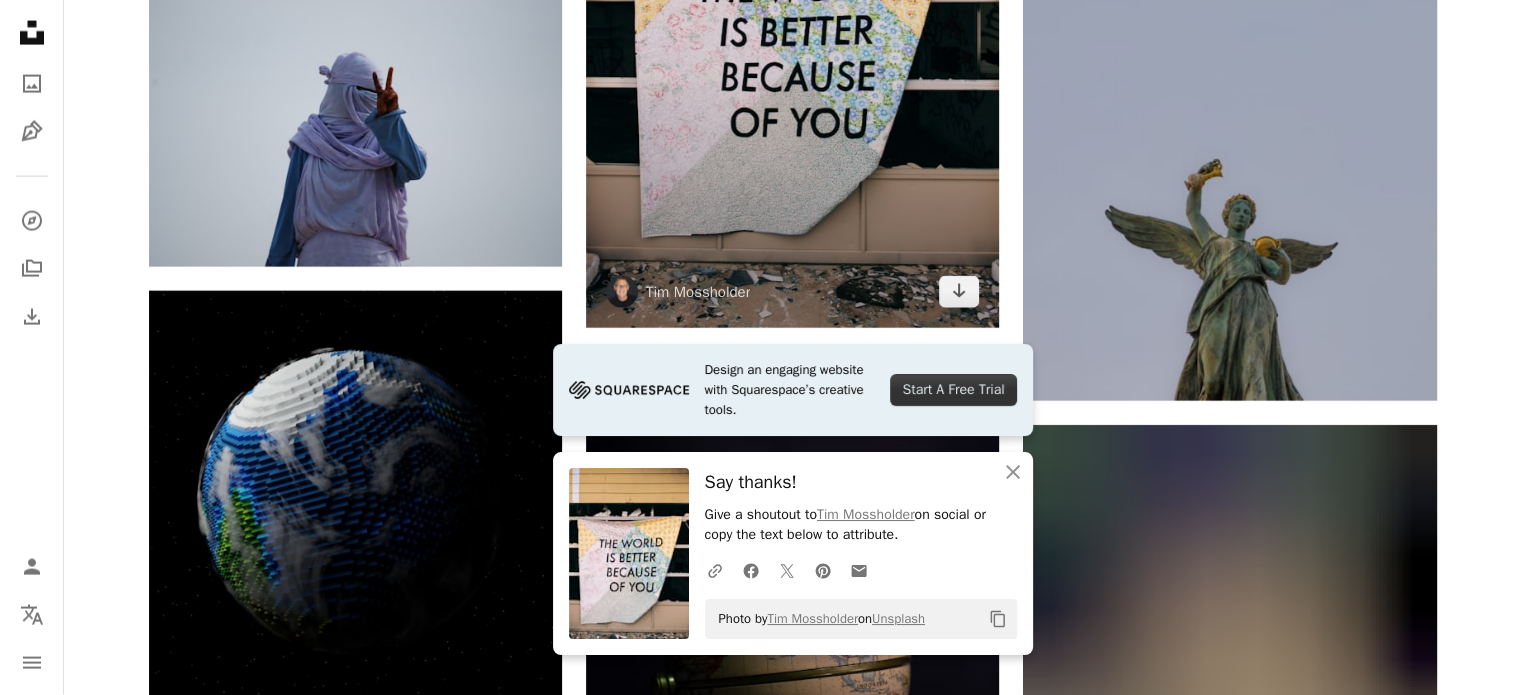 scroll, scrollTop: 34974, scrollLeft: 0, axis: vertical 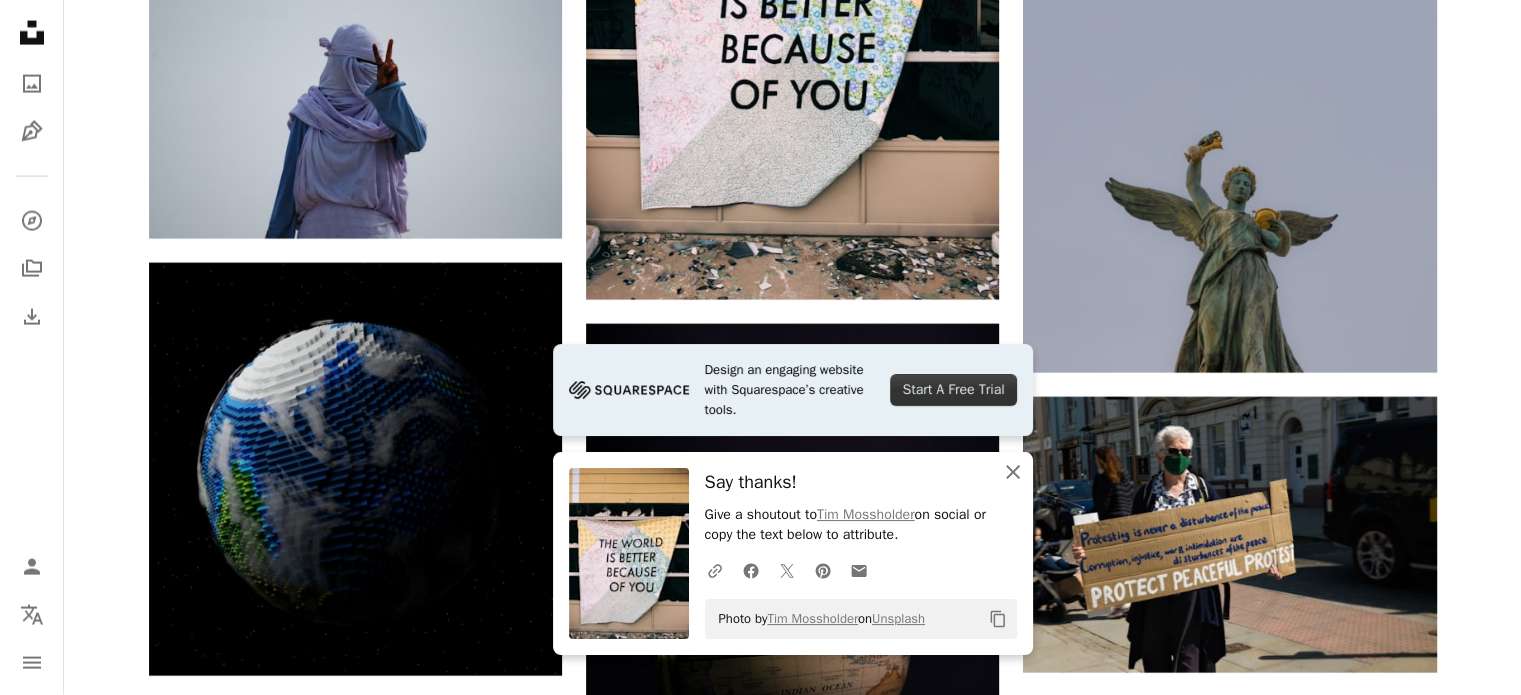 click 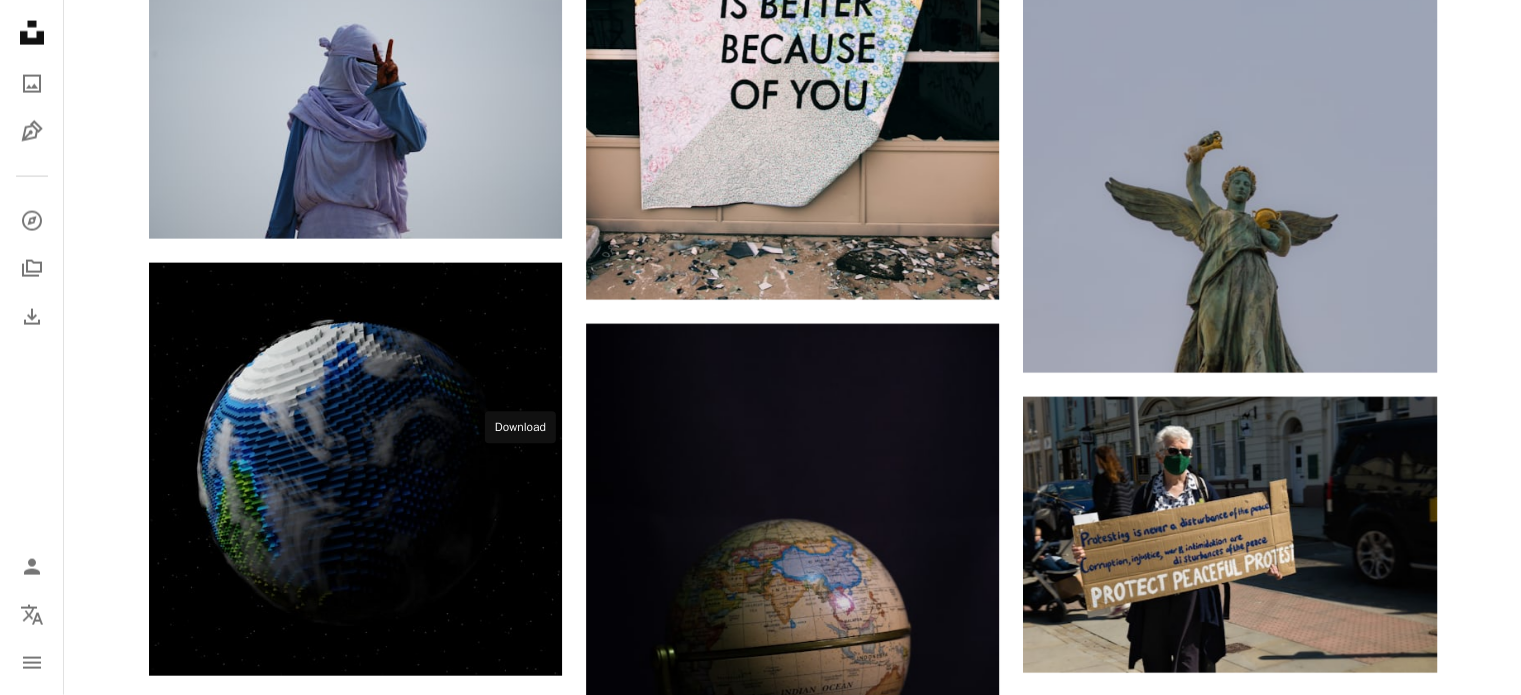 click on "Arrow pointing down" 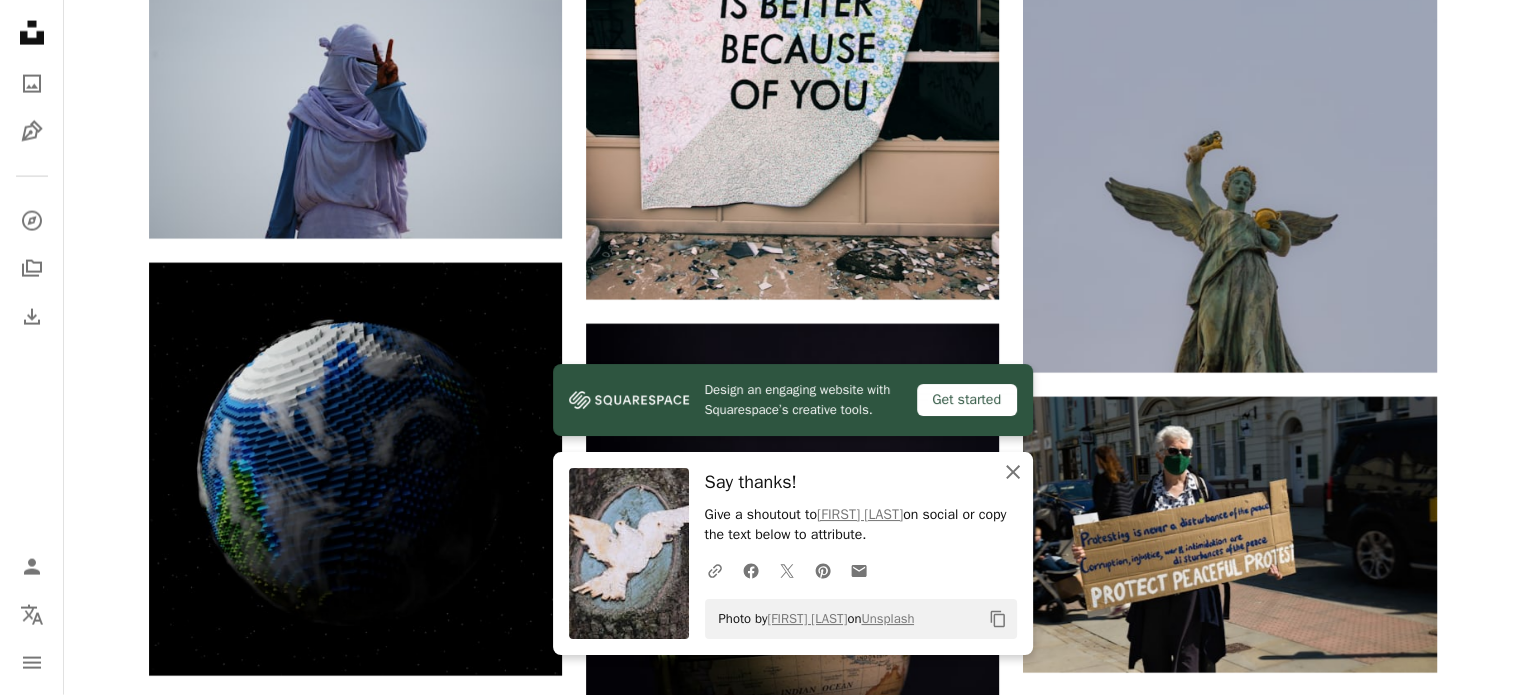 click 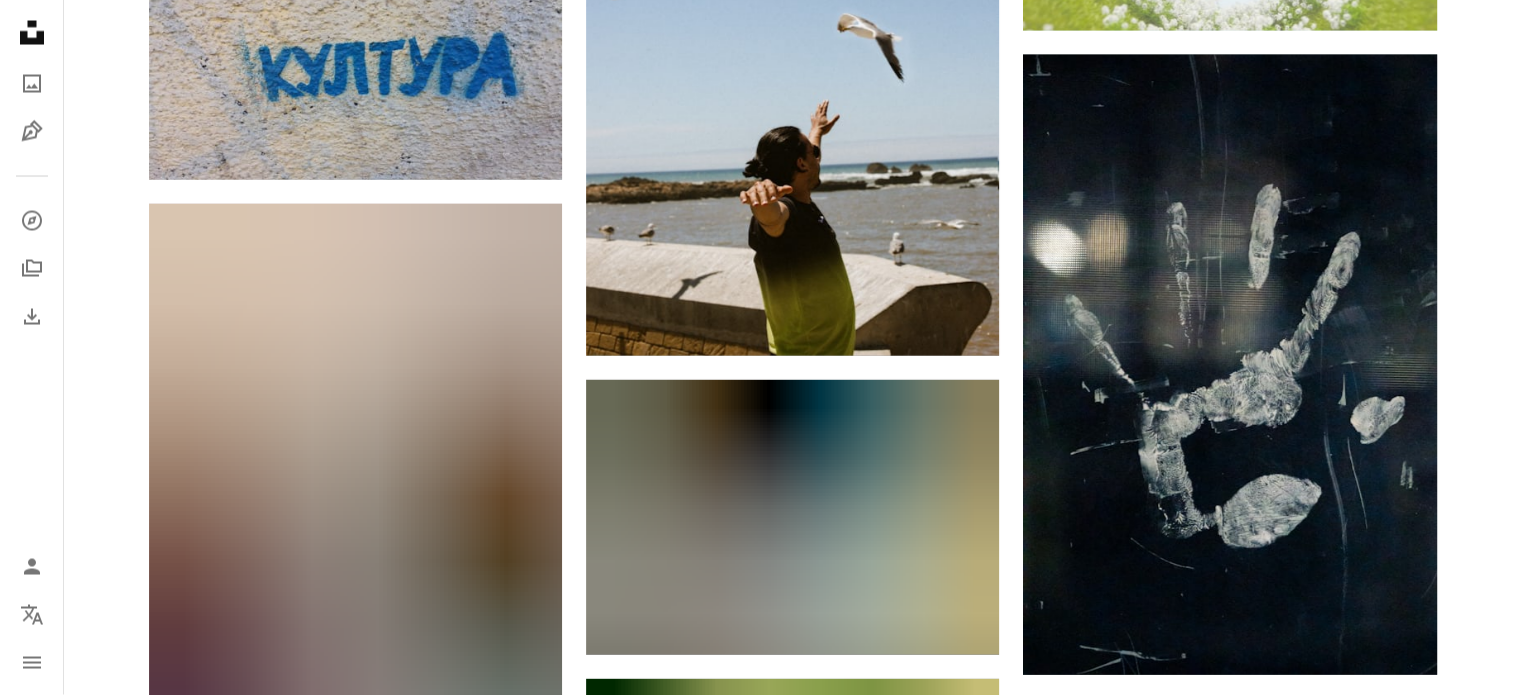 scroll, scrollTop: 64874, scrollLeft: 0, axis: vertical 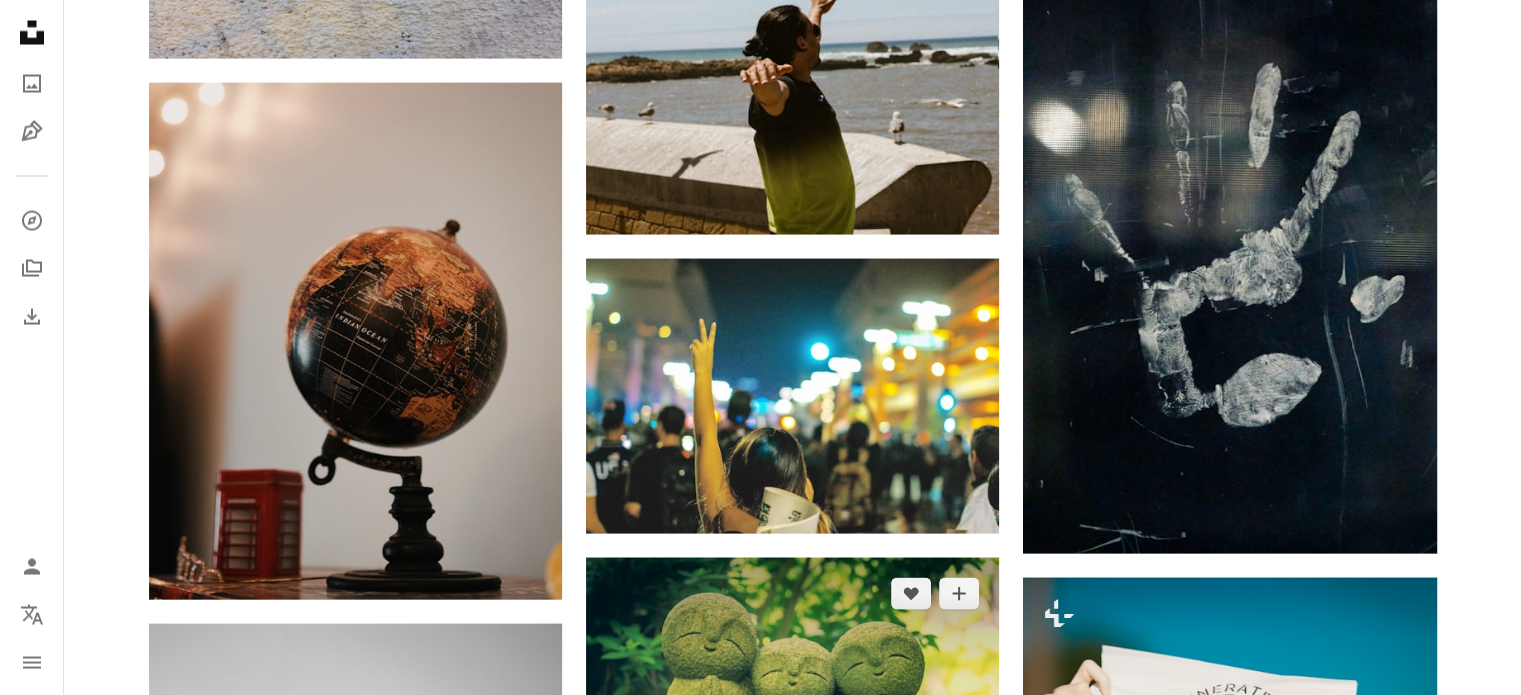 click 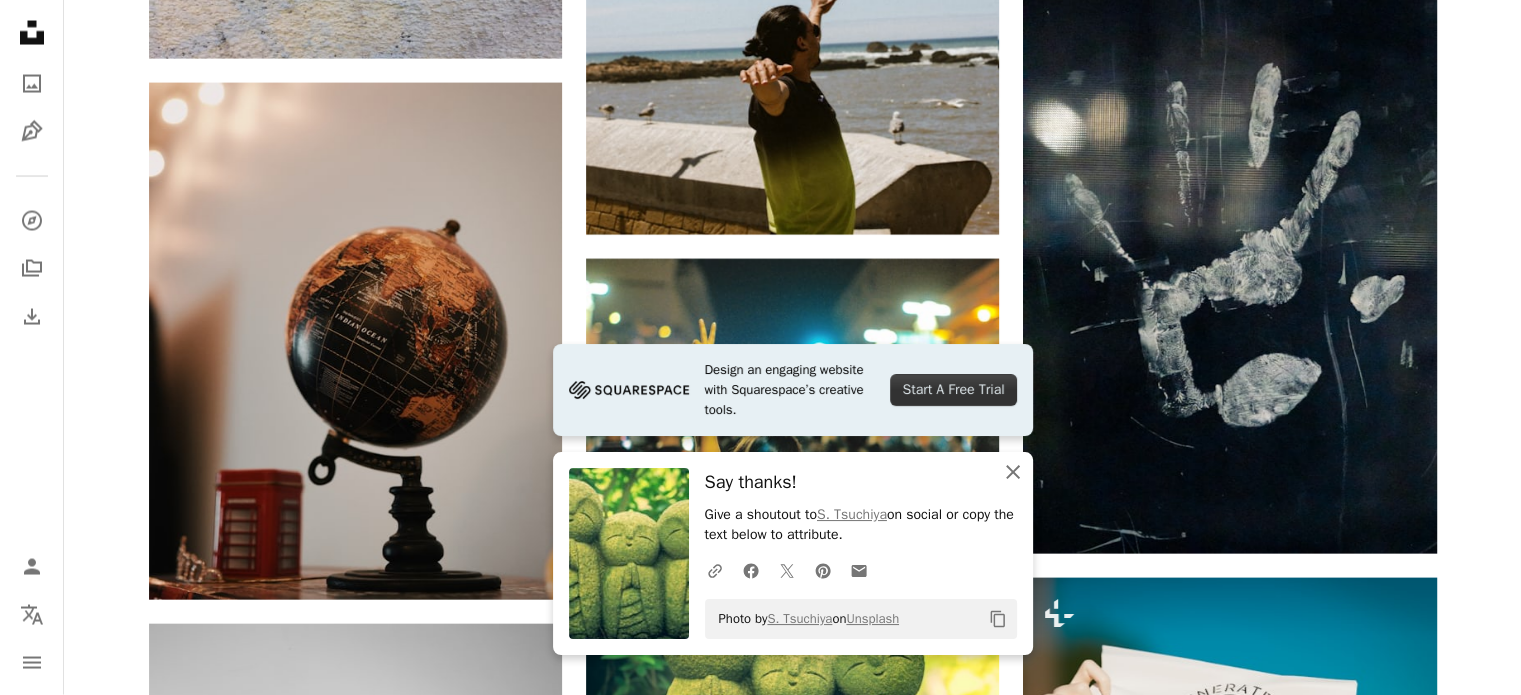 click on "An X shape" 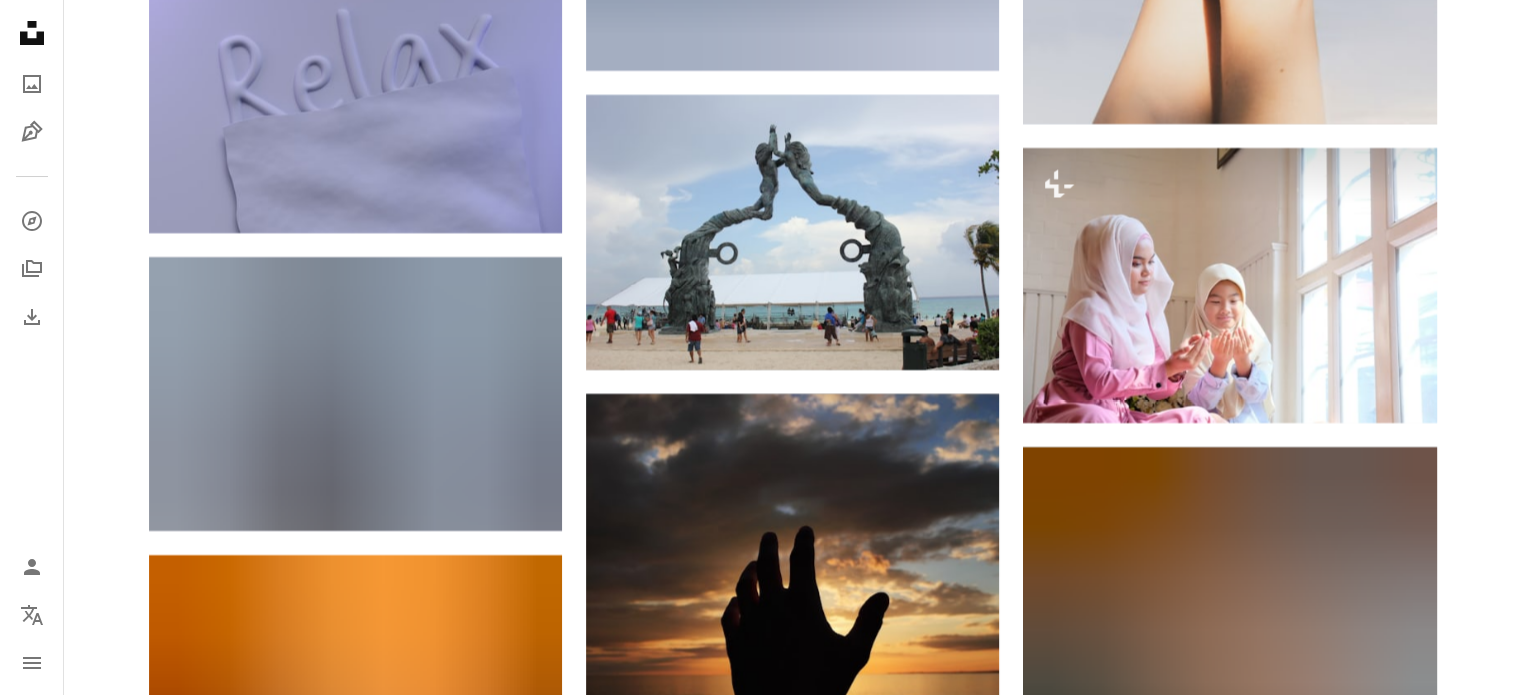 scroll, scrollTop: 68574, scrollLeft: 0, axis: vertical 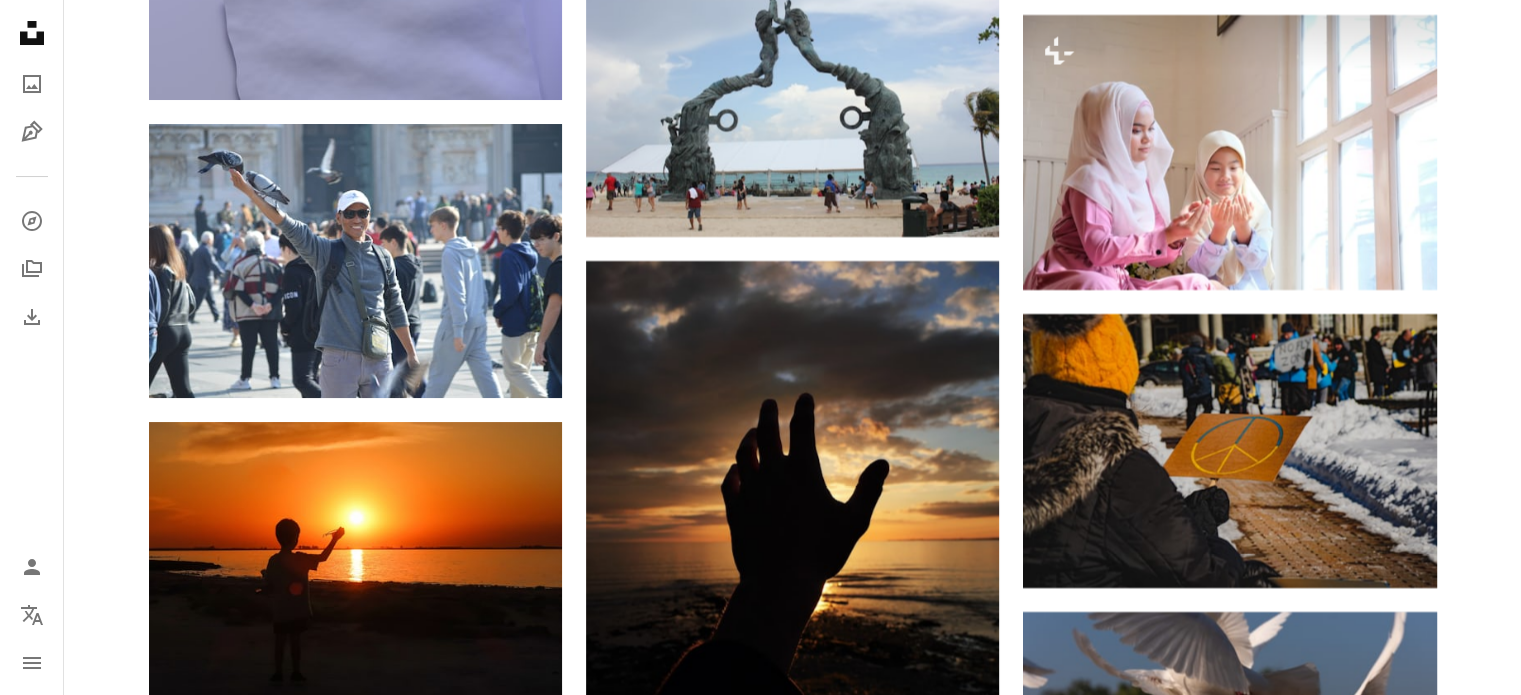 click on "Arrow pointing down" 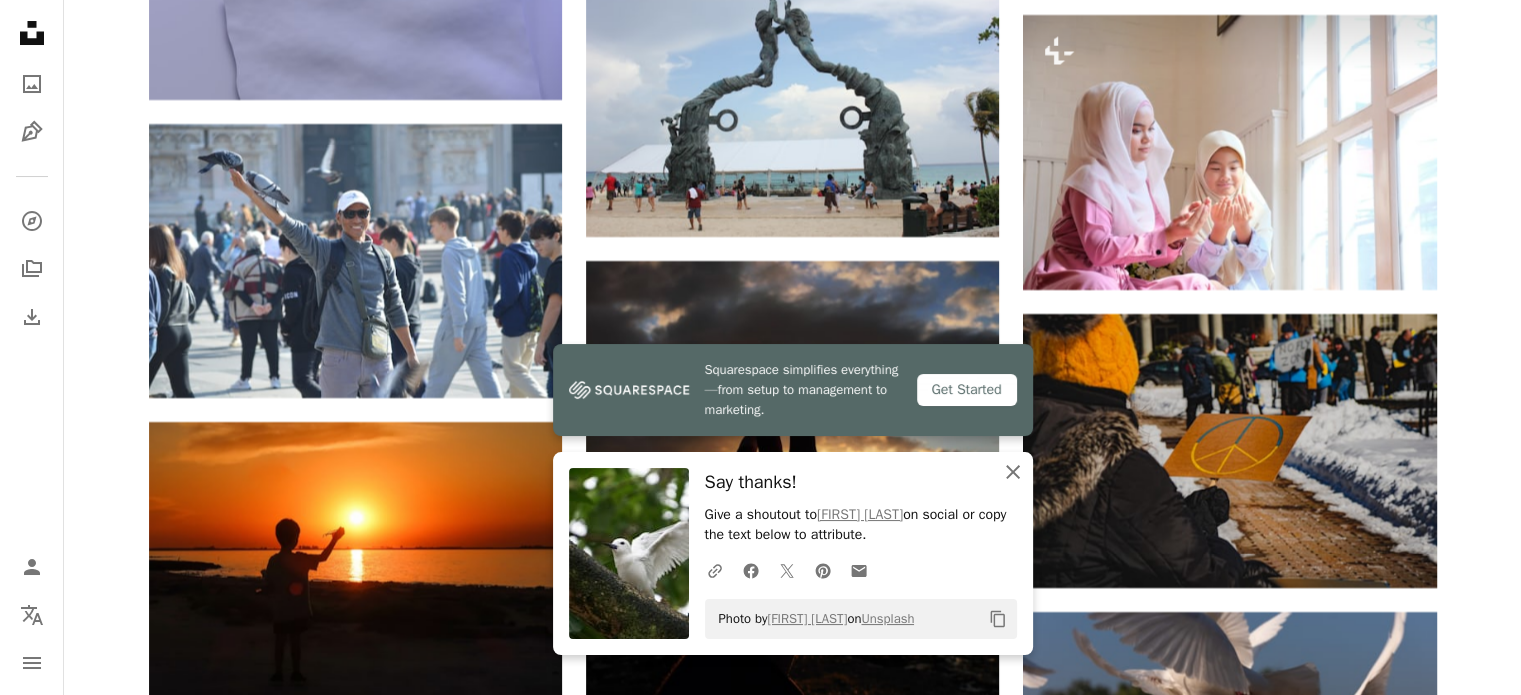 click on "An X shape" 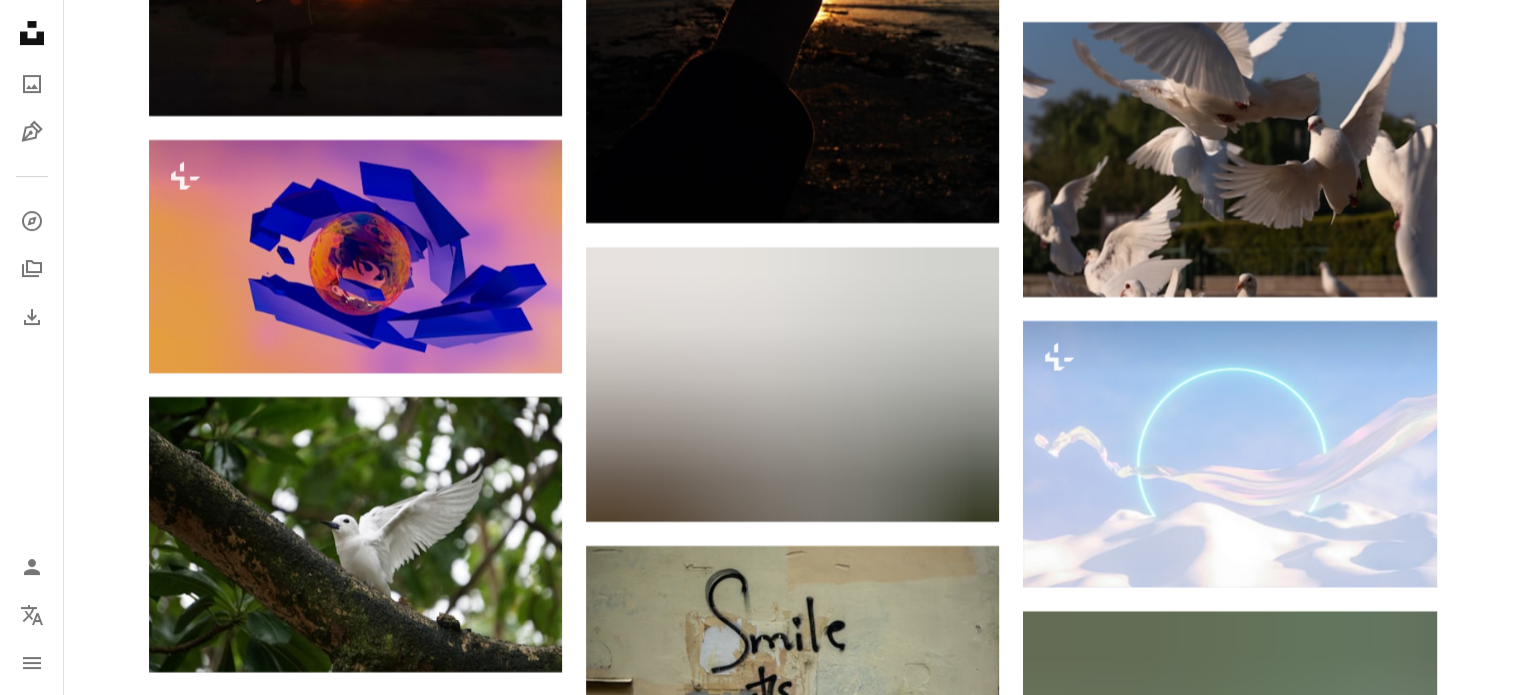scroll, scrollTop: 69274, scrollLeft: 0, axis: vertical 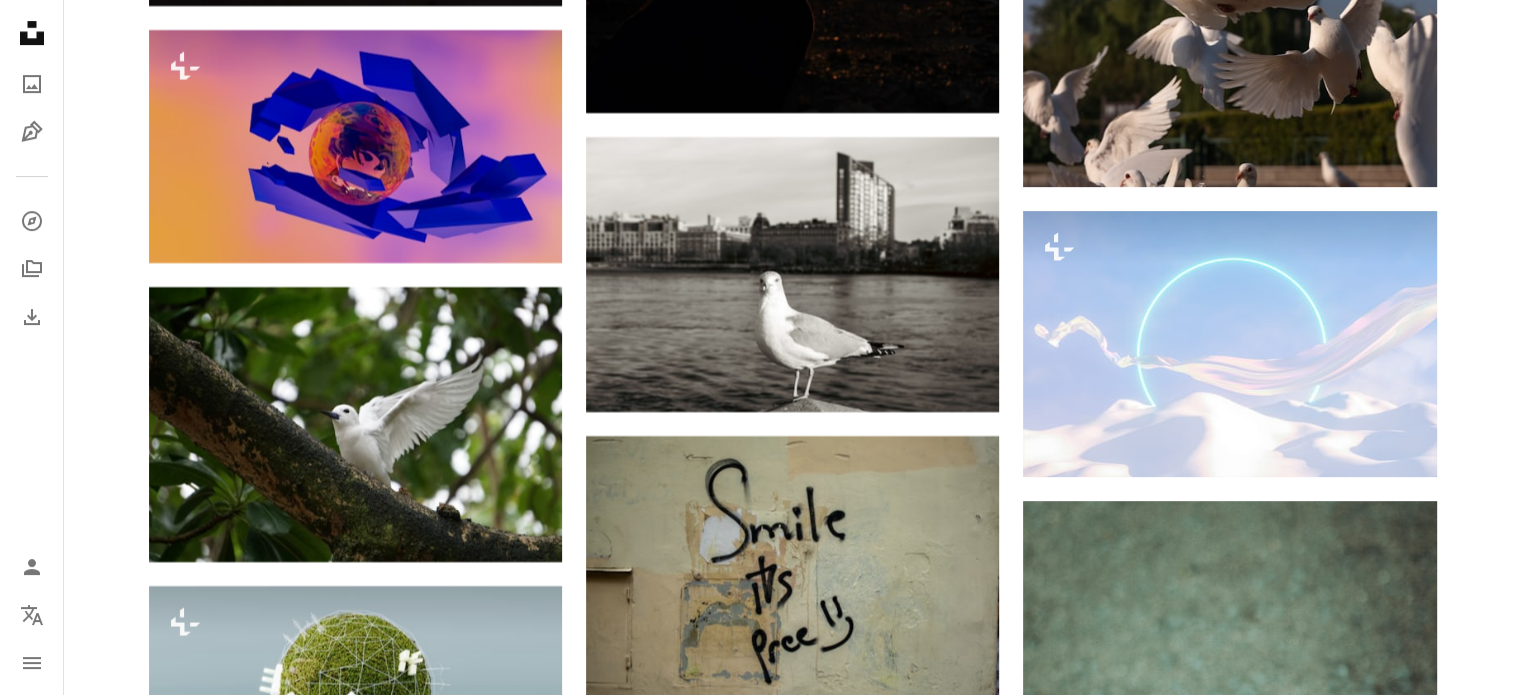 click on "Arrow pointing down" 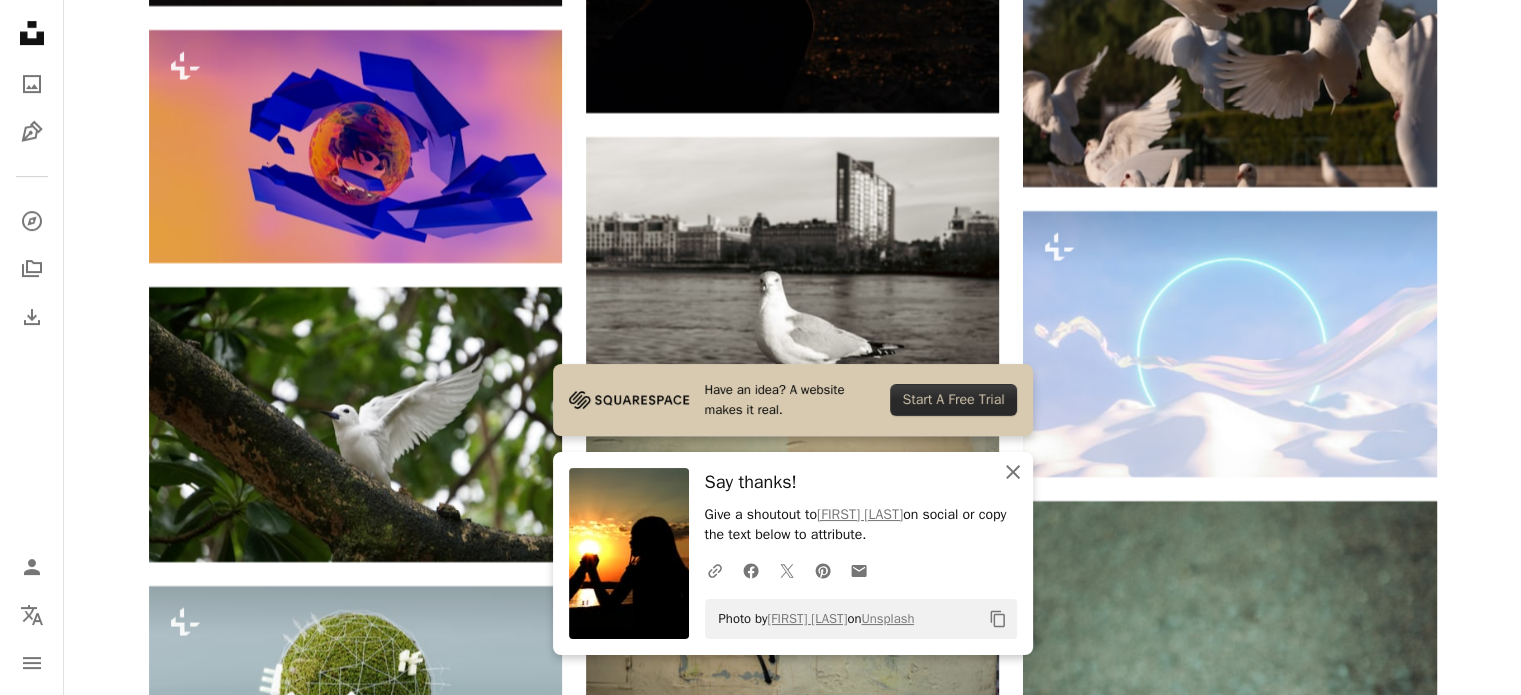 click on "An X shape" 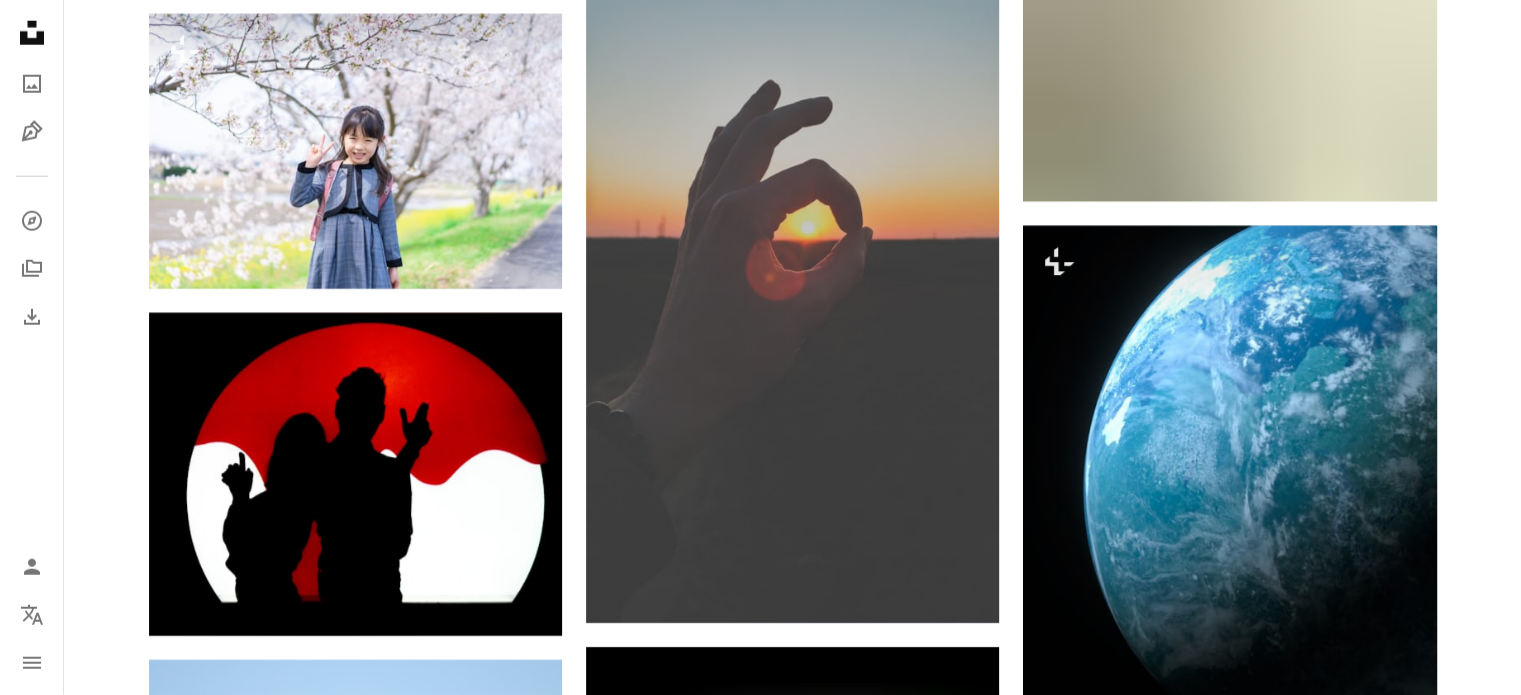 scroll, scrollTop: 74074, scrollLeft: 0, axis: vertical 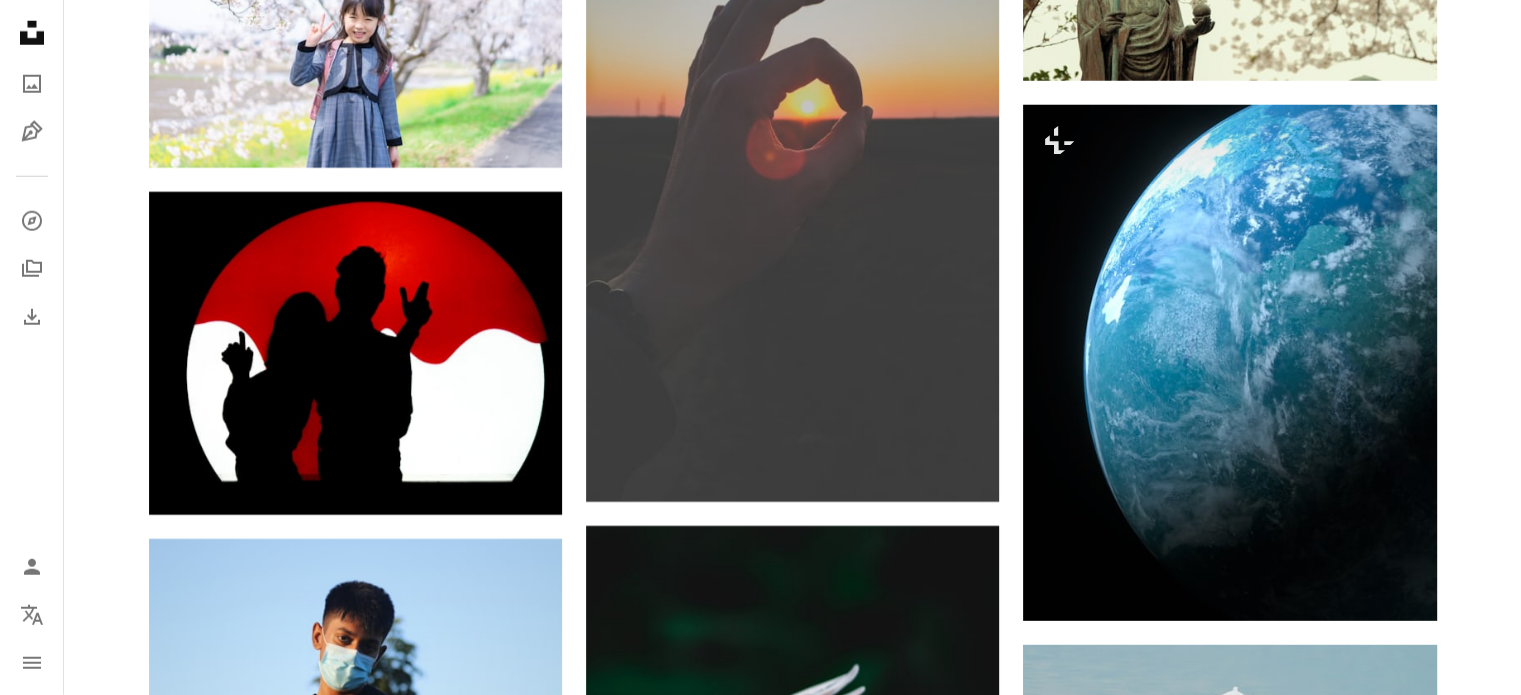 click 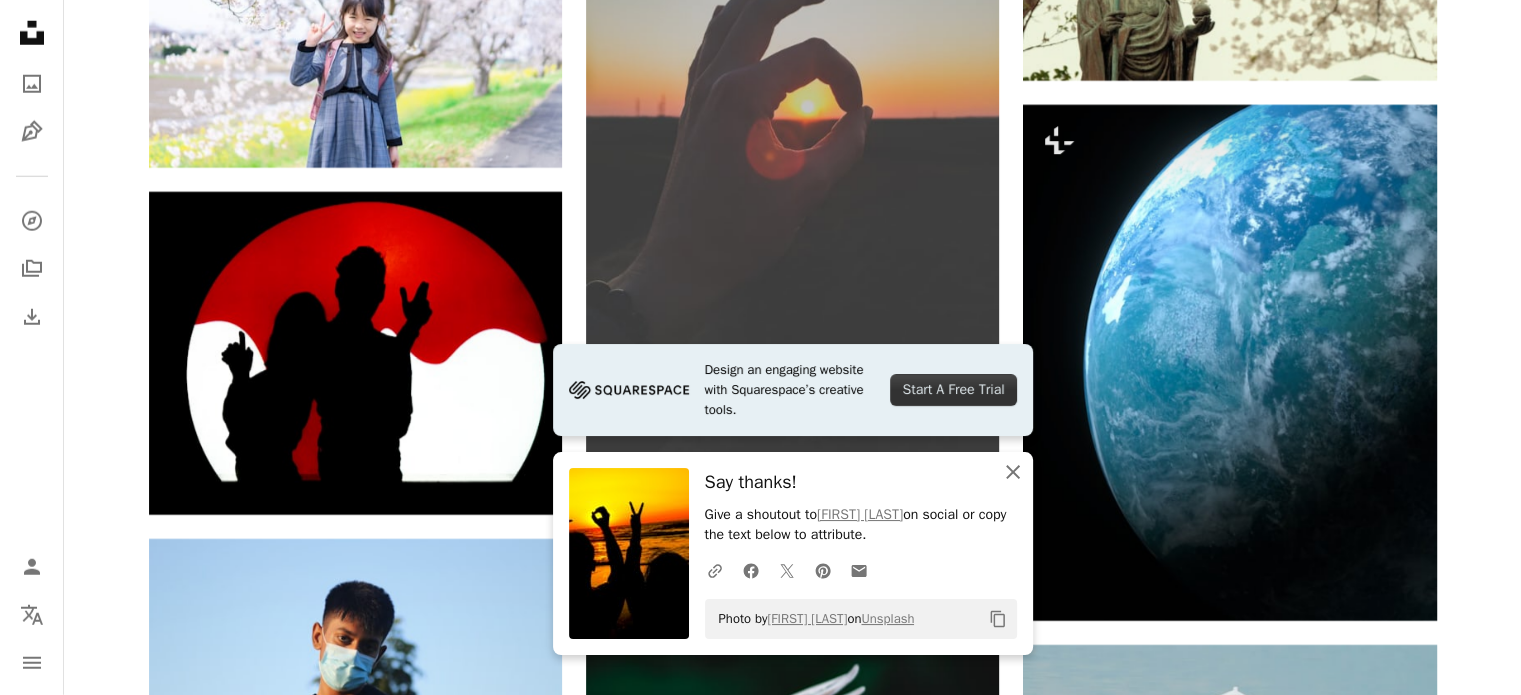 click 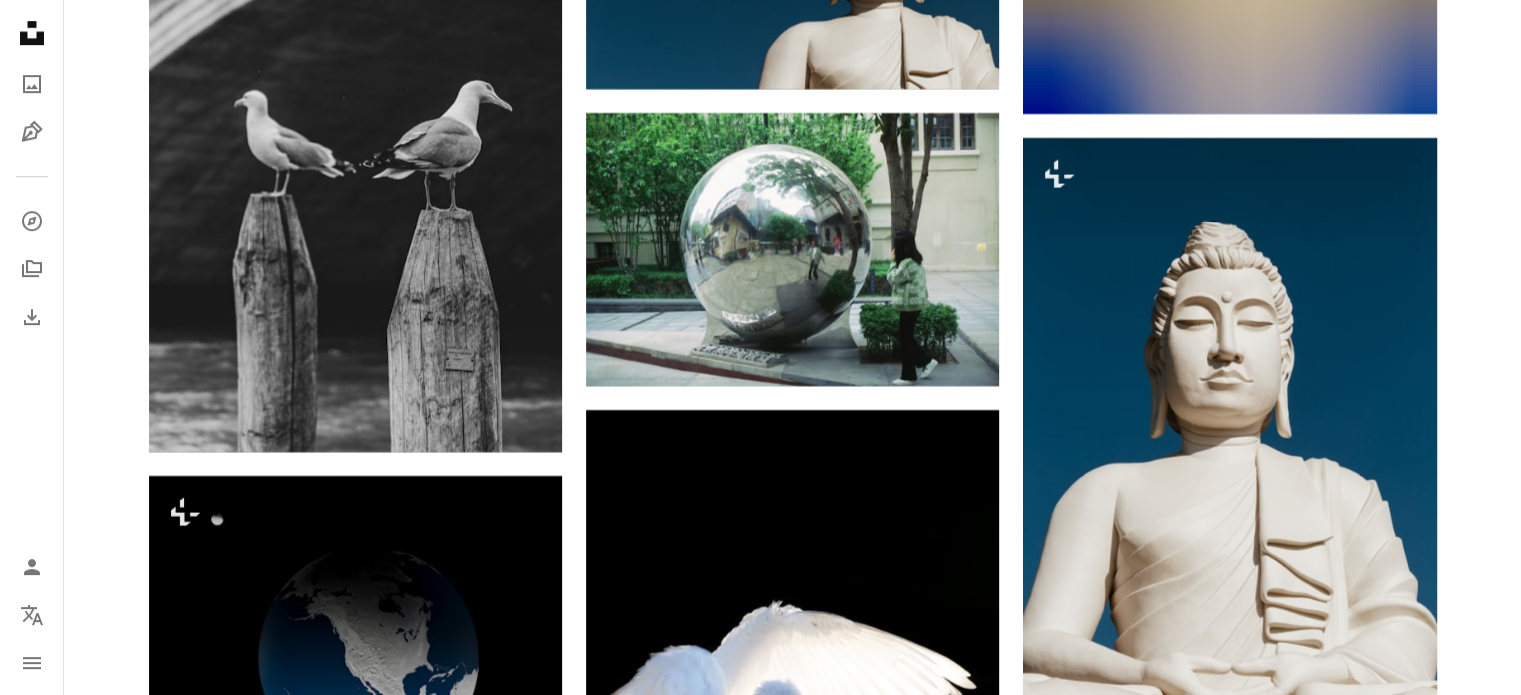 scroll, scrollTop: 77174, scrollLeft: 0, axis: vertical 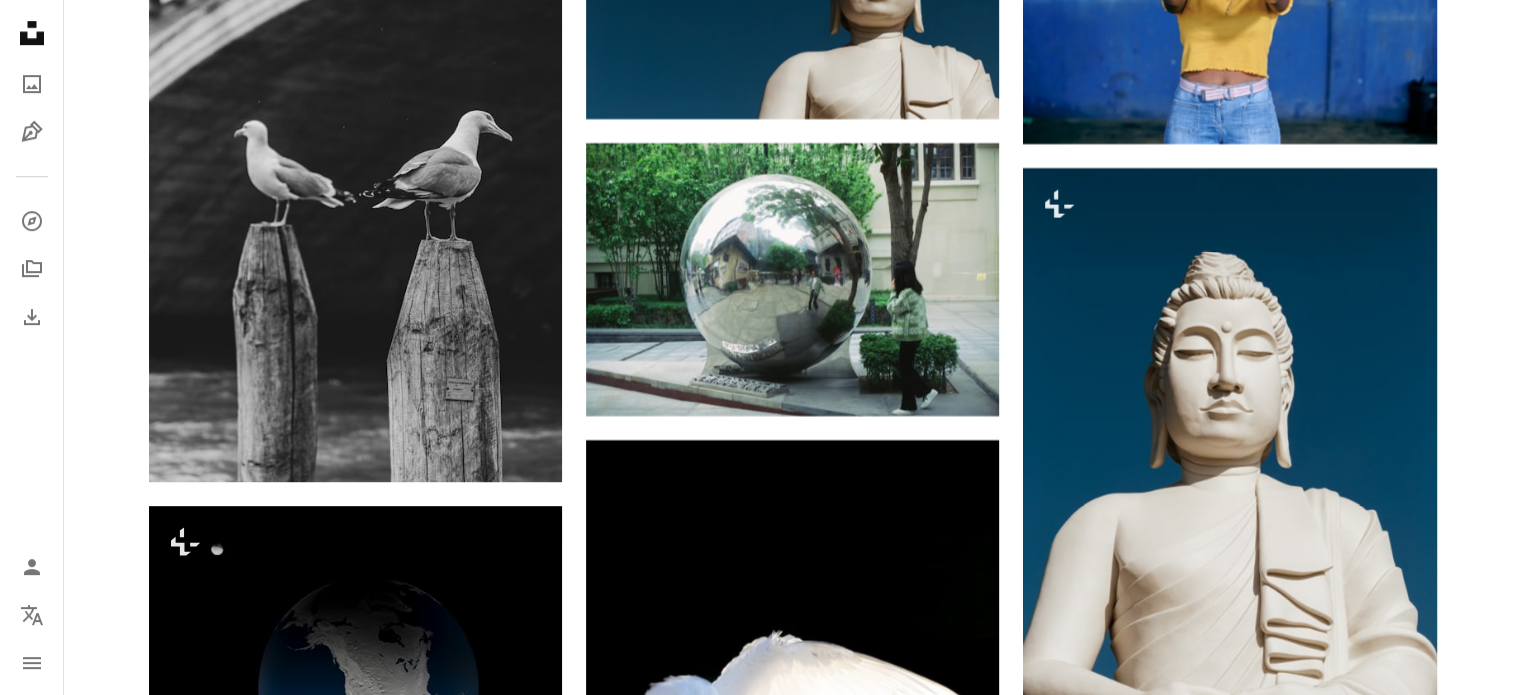 click on "Arrow pointing down" 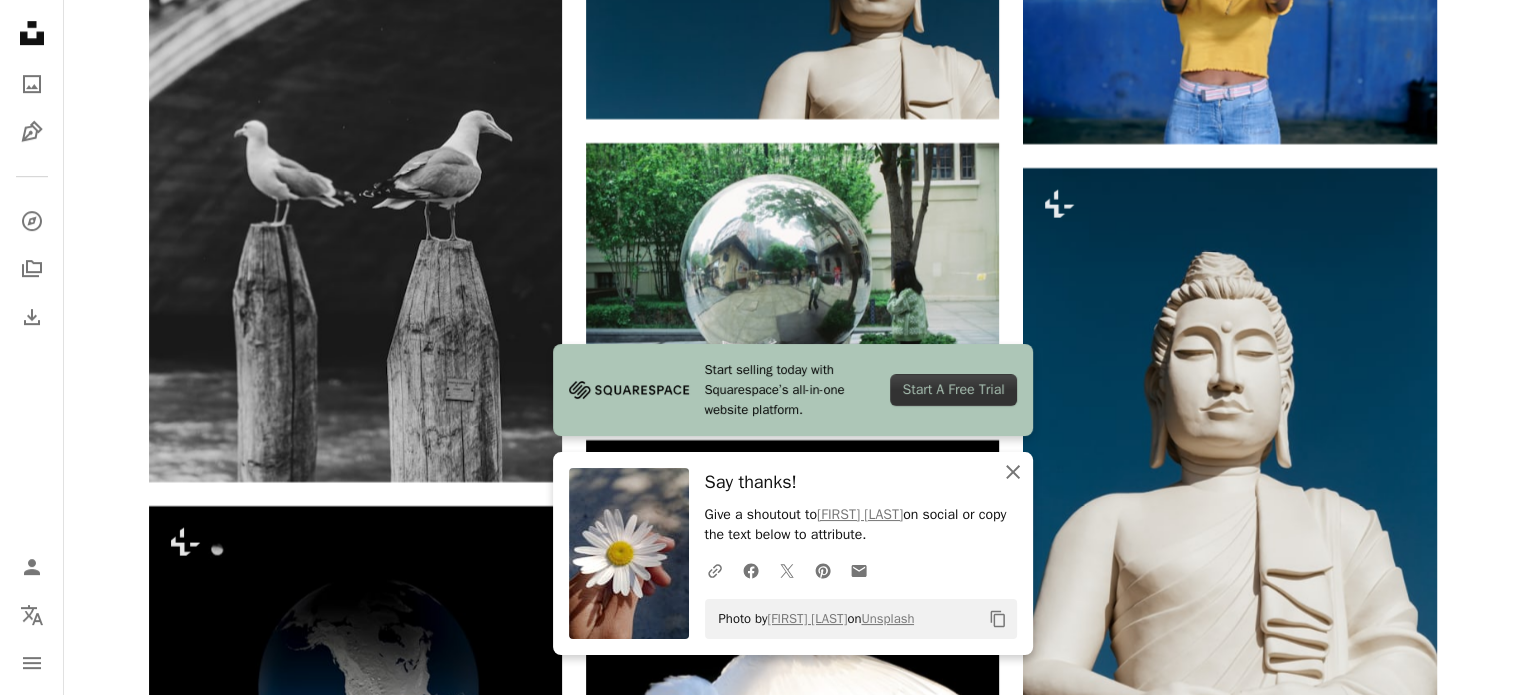 click on "An X shape" 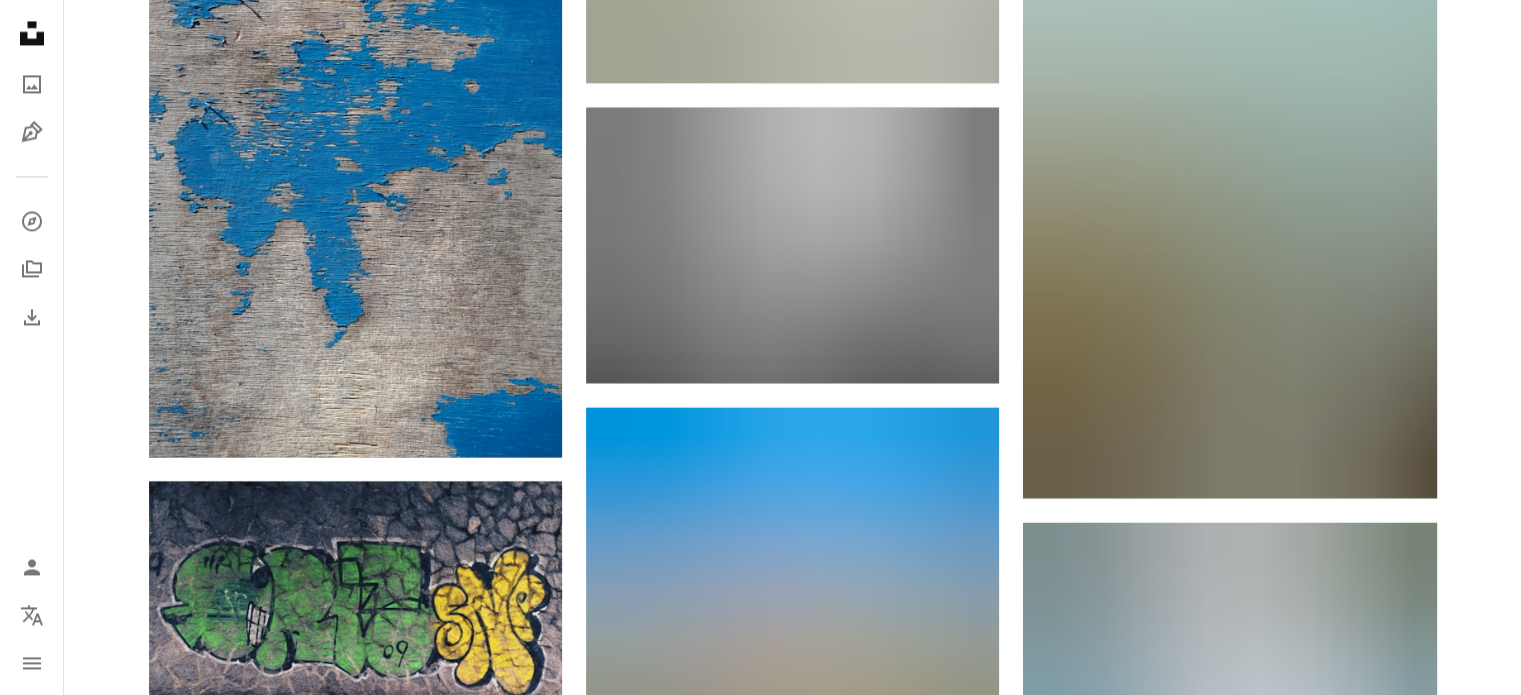 scroll, scrollTop: 79274, scrollLeft: 0, axis: vertical 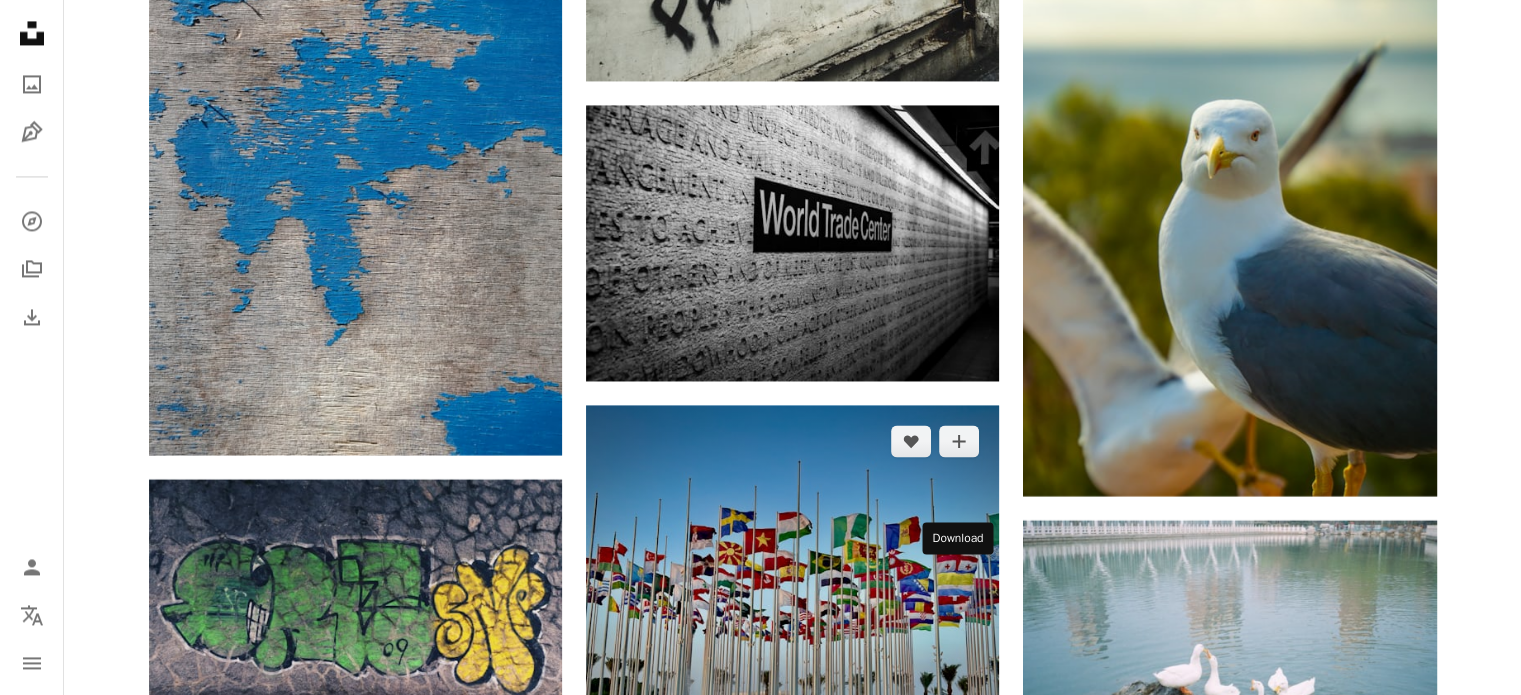 click 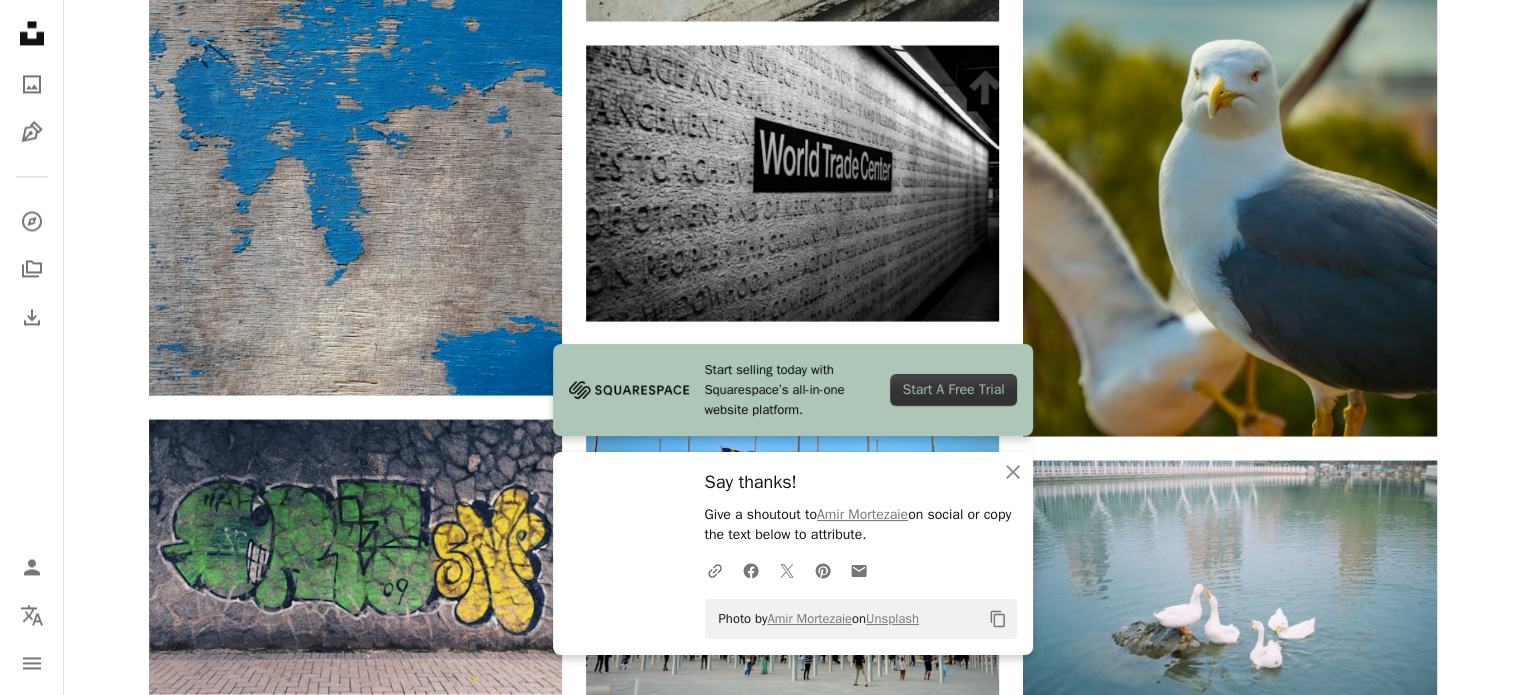 scroll, scrollTop: 79574, scrollLeft: 0, axis: vertical 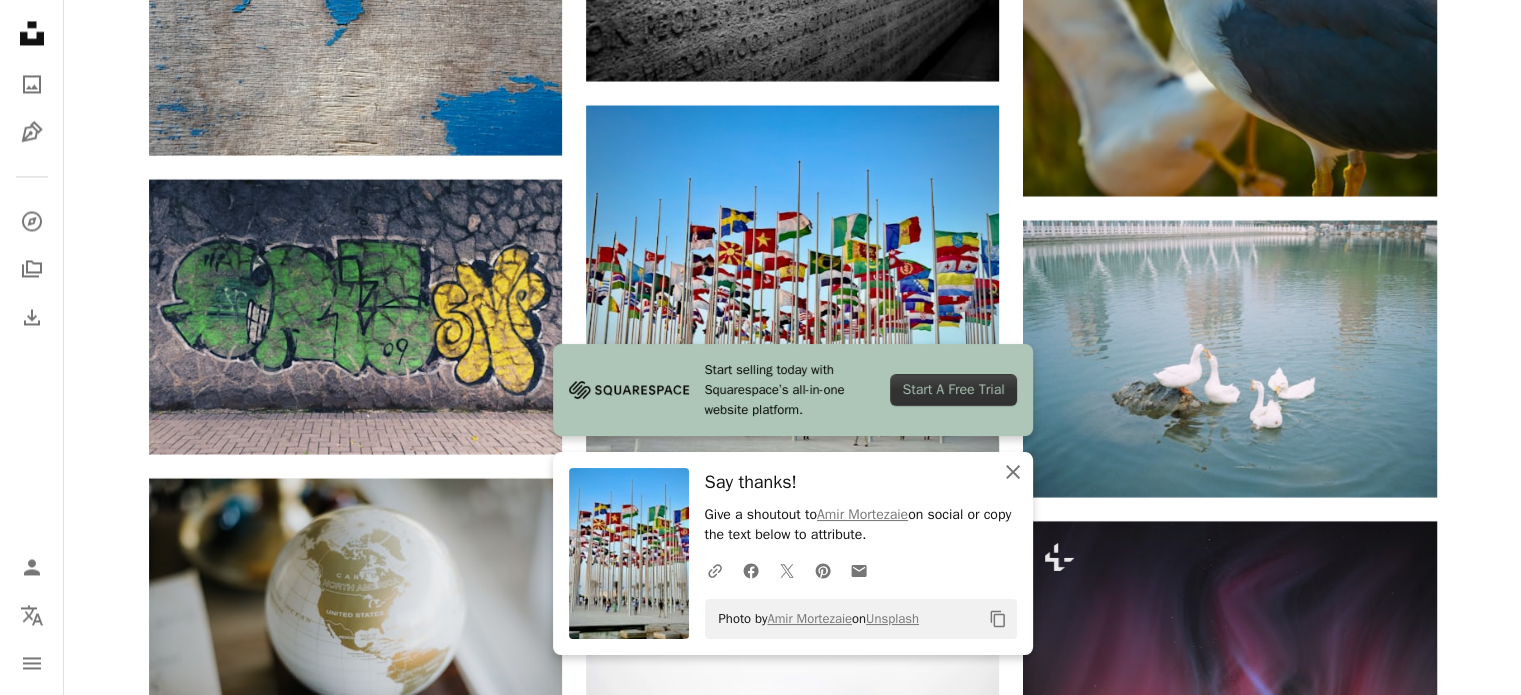 click 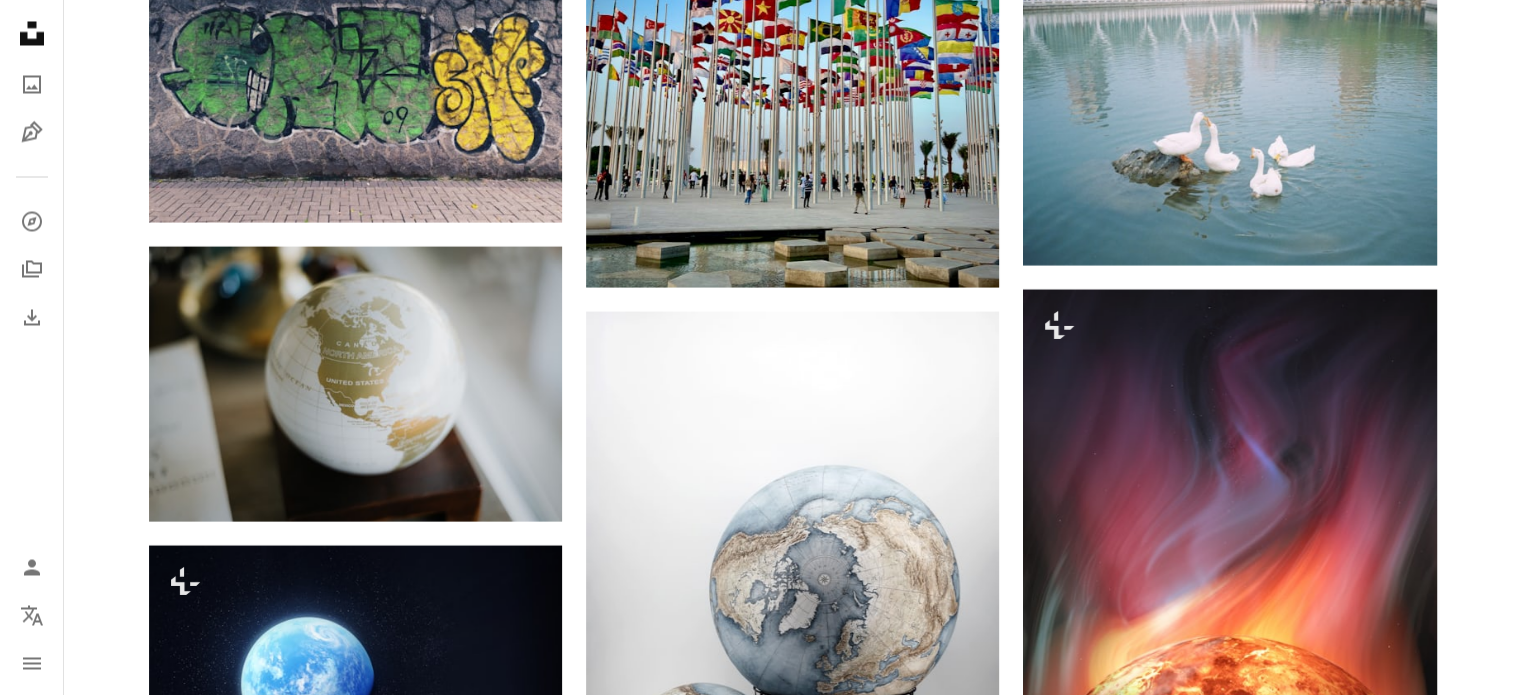 scroll, scrollTop: 79974, scrollLeft: 0, axis: vertical 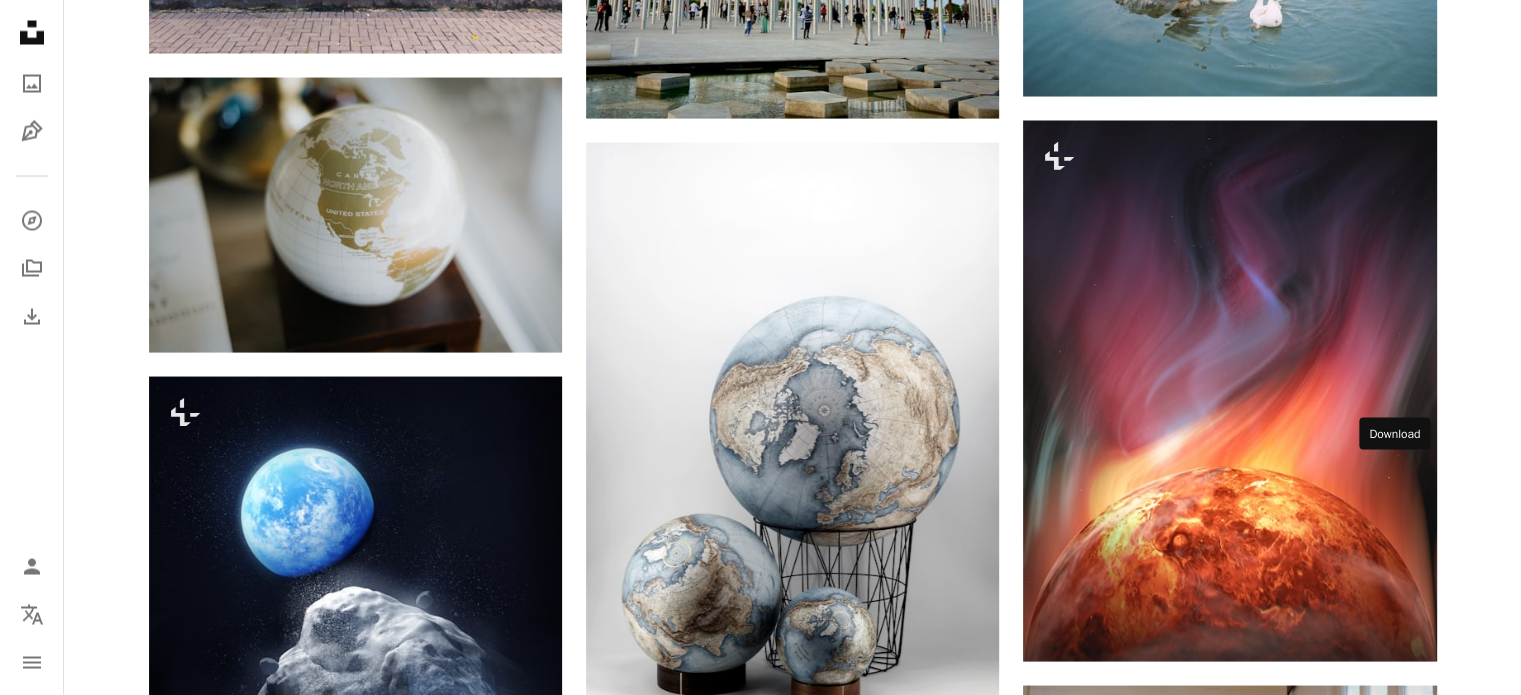 click 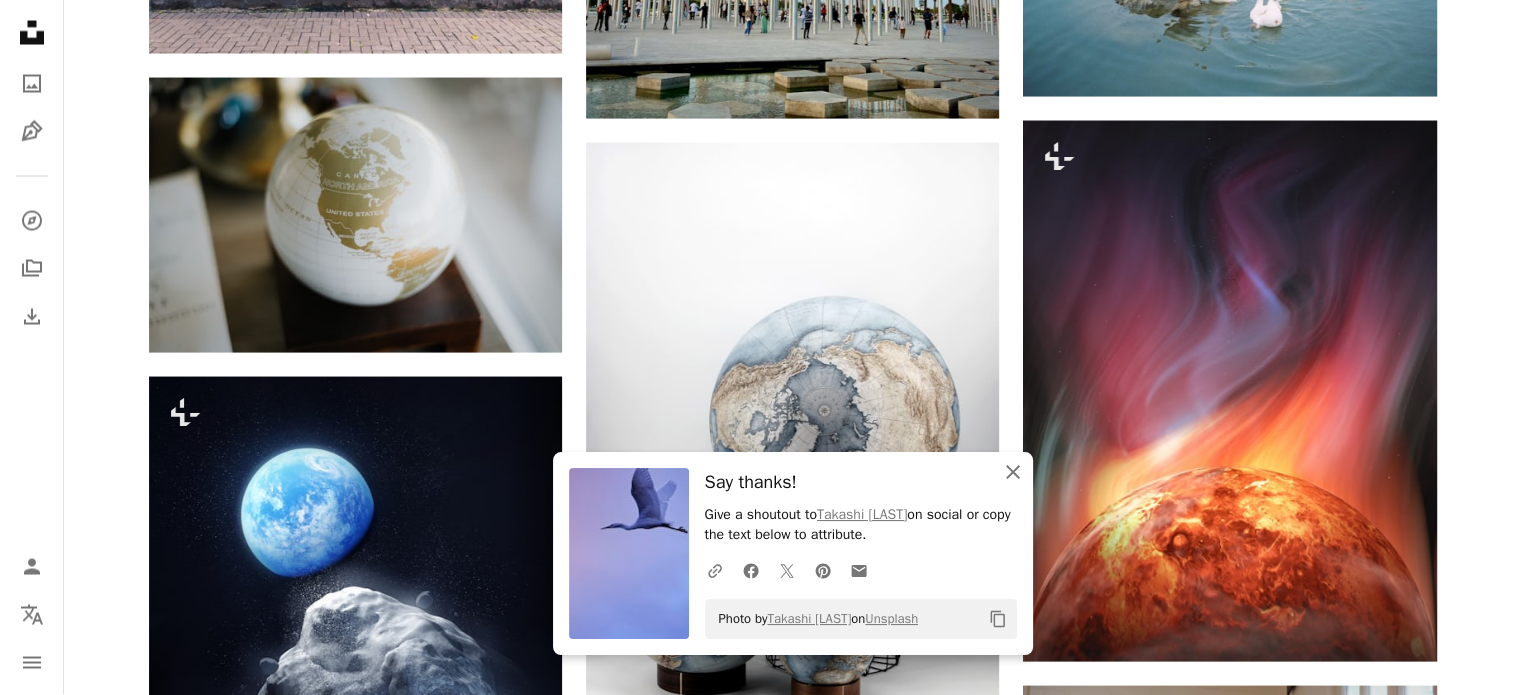 click 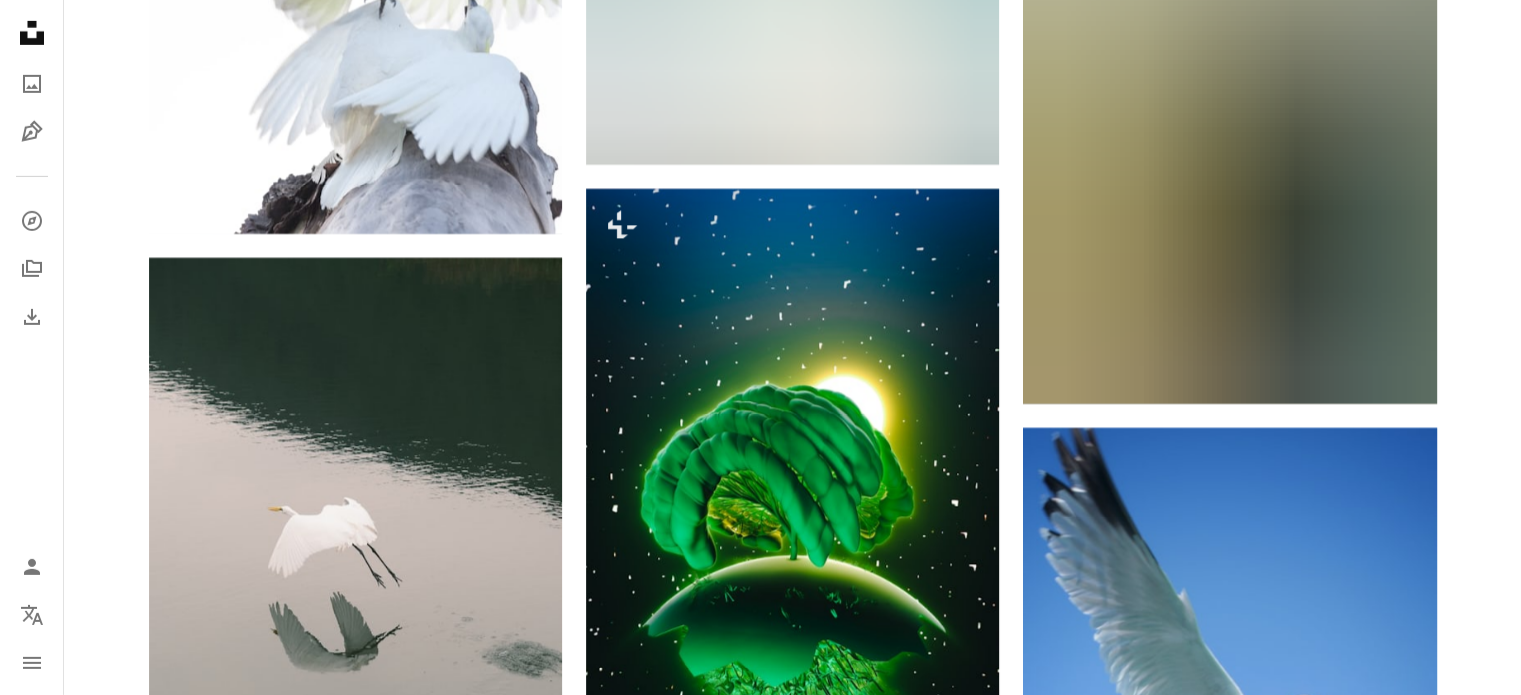 scroll, scrollTop: 82674, scrollLeft: 0, axis: vertical 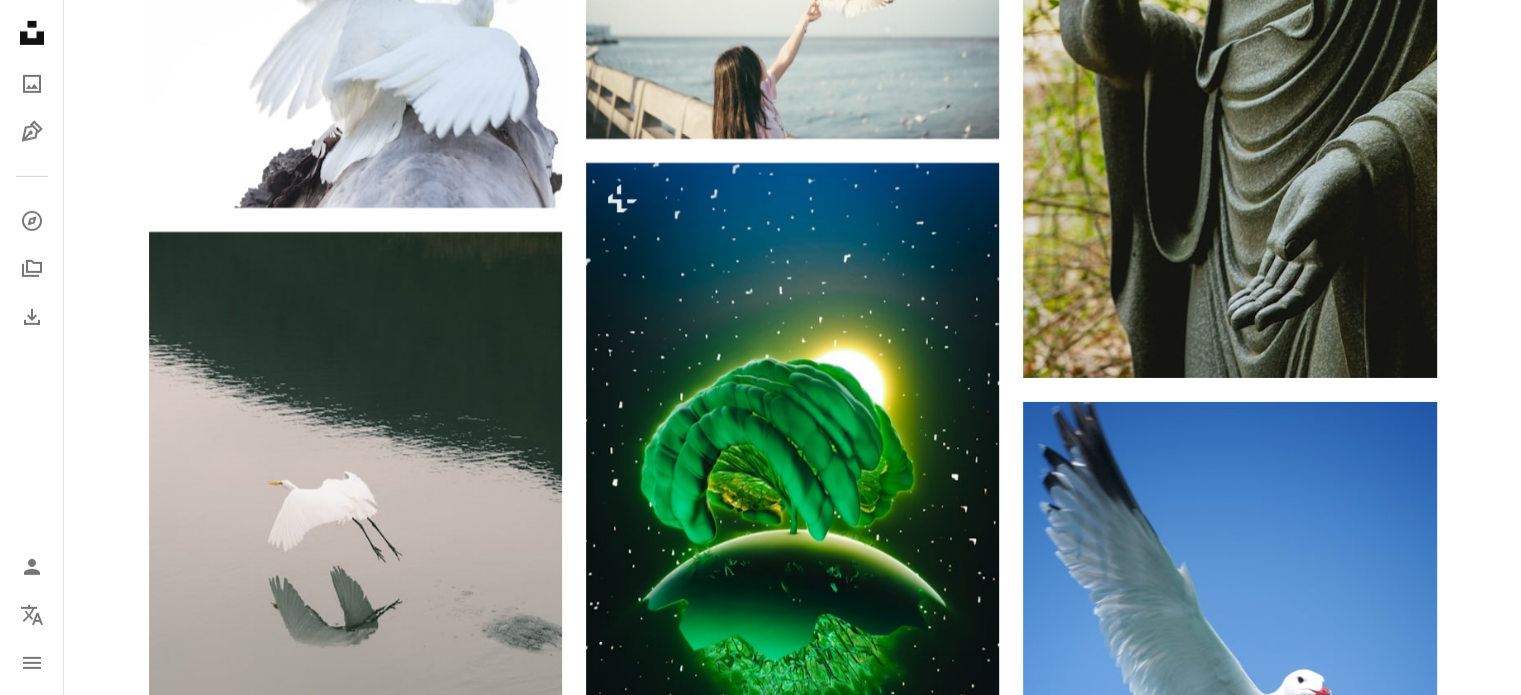 click on "Arrow pointing down" 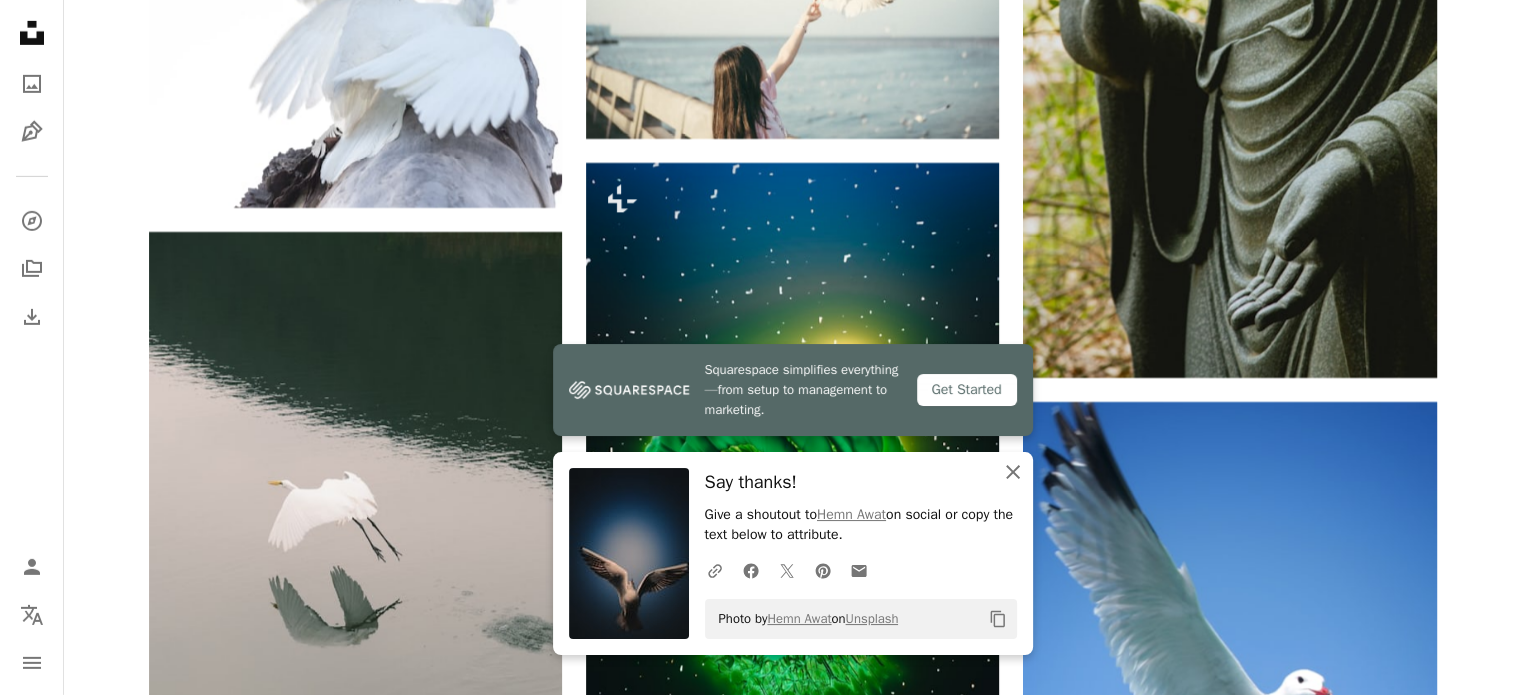 click 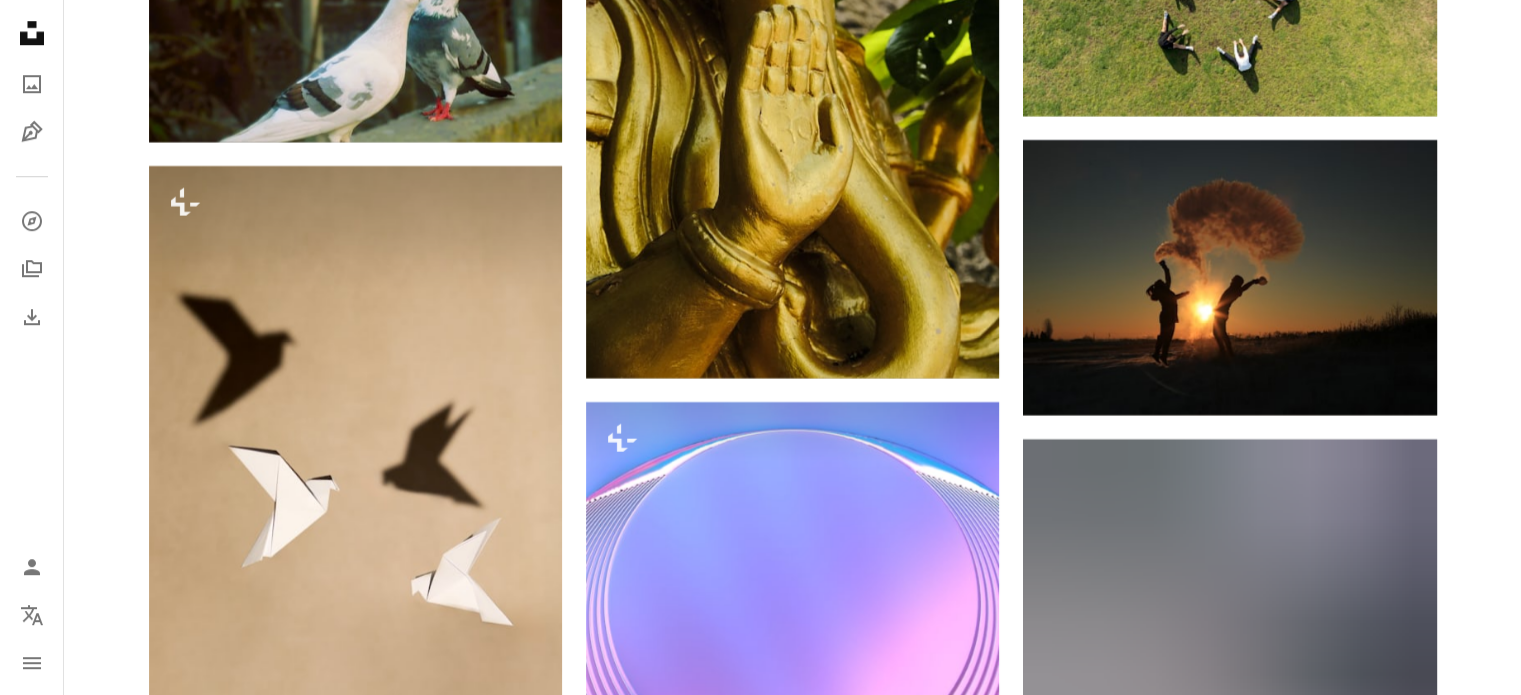 scroll, scrollTop: 92974, scrollLeft: 0, axis: vertical 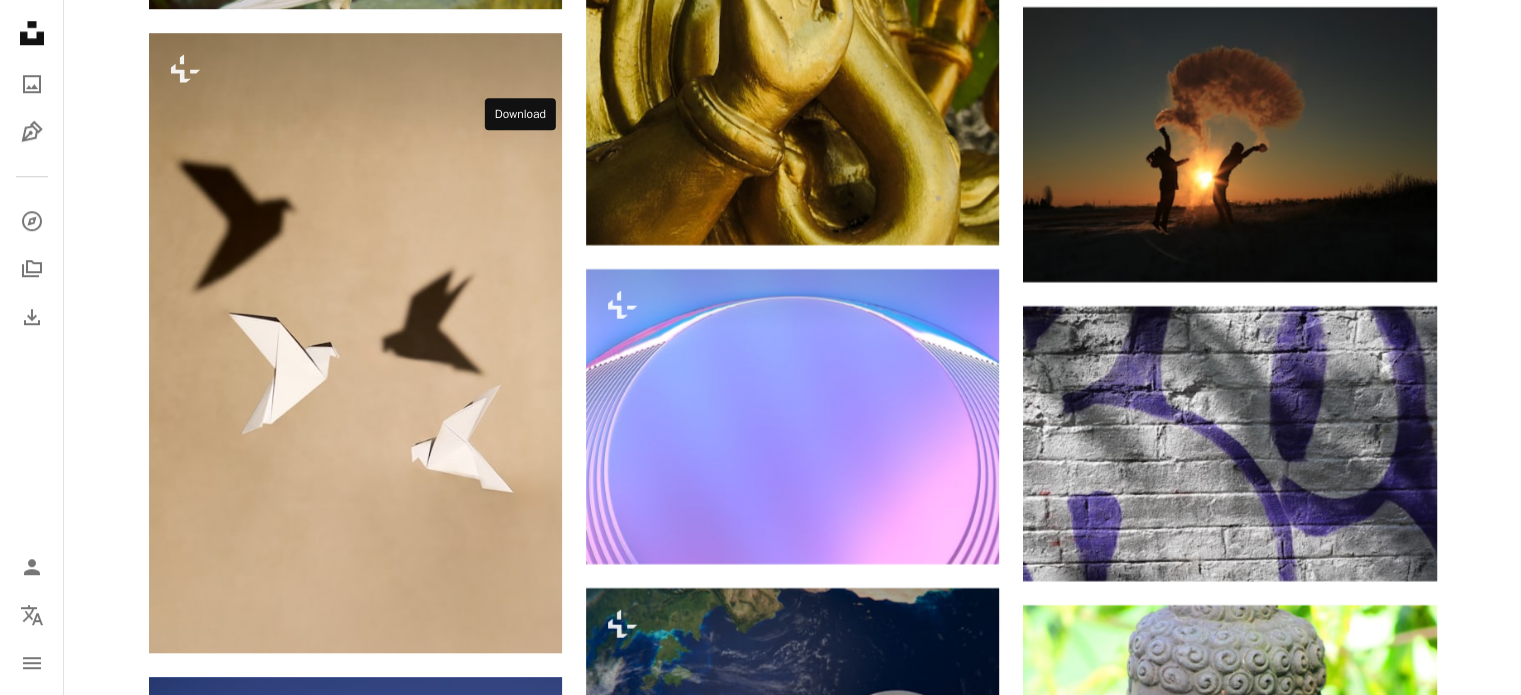 click on "Arrow pointing down" 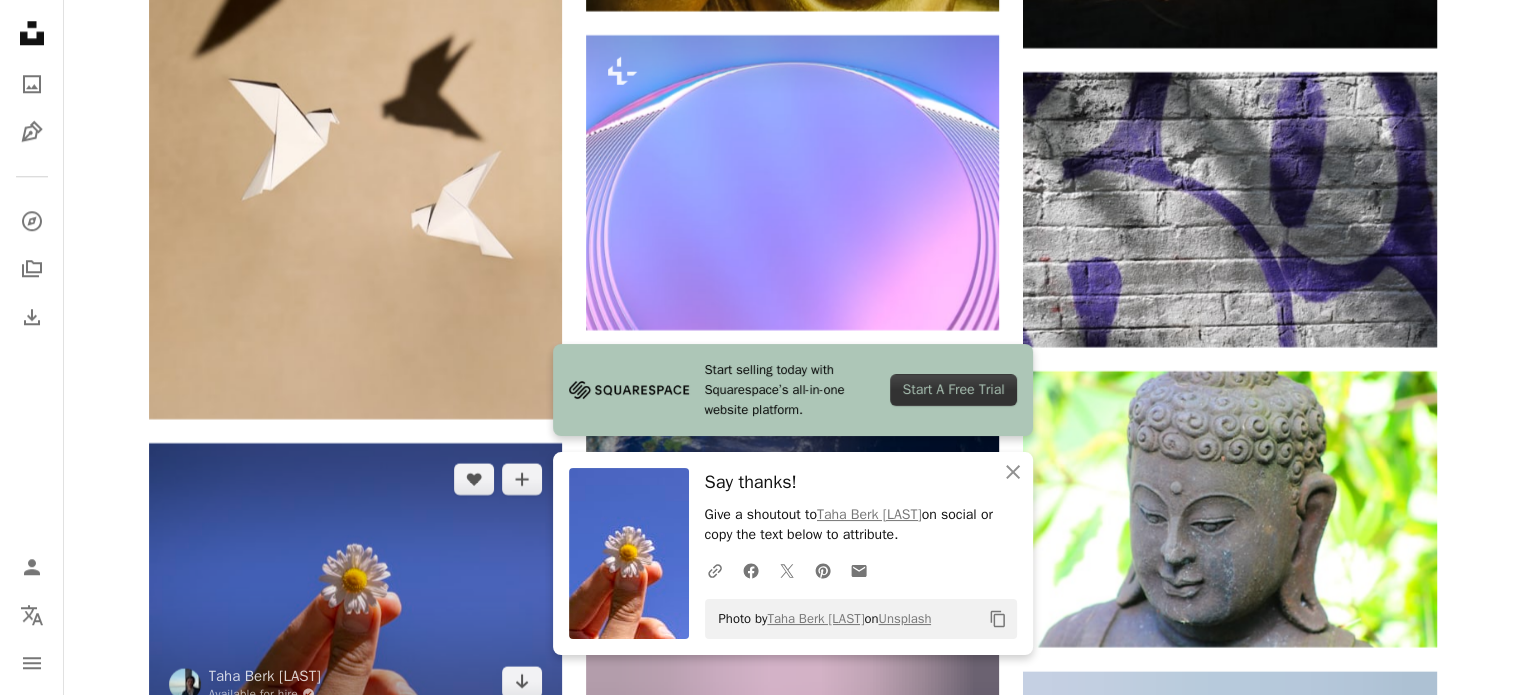 scroll, scrollTop: 93274, scrollLeft: 0, axis: vertical 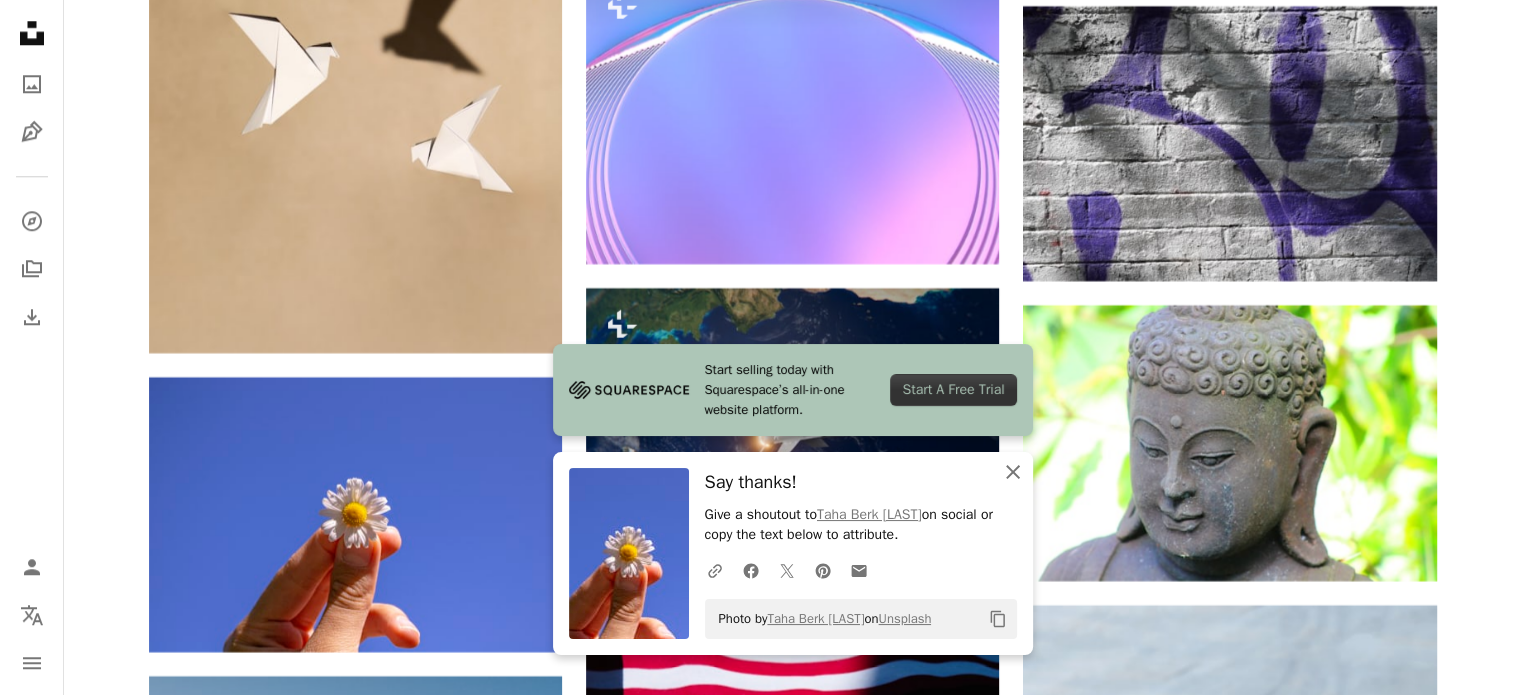 click 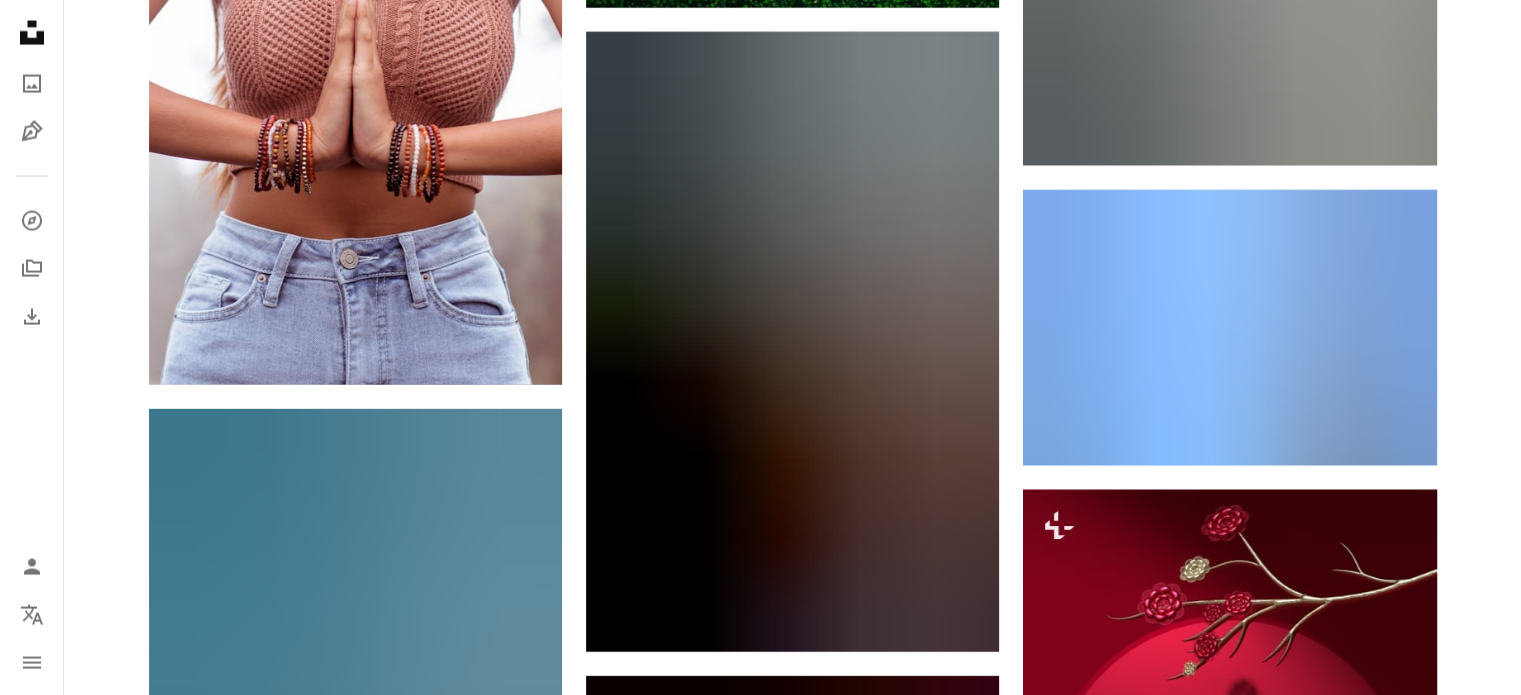 scroll, scrollTop: 141574, scrollLeft: 0, axis: vertical 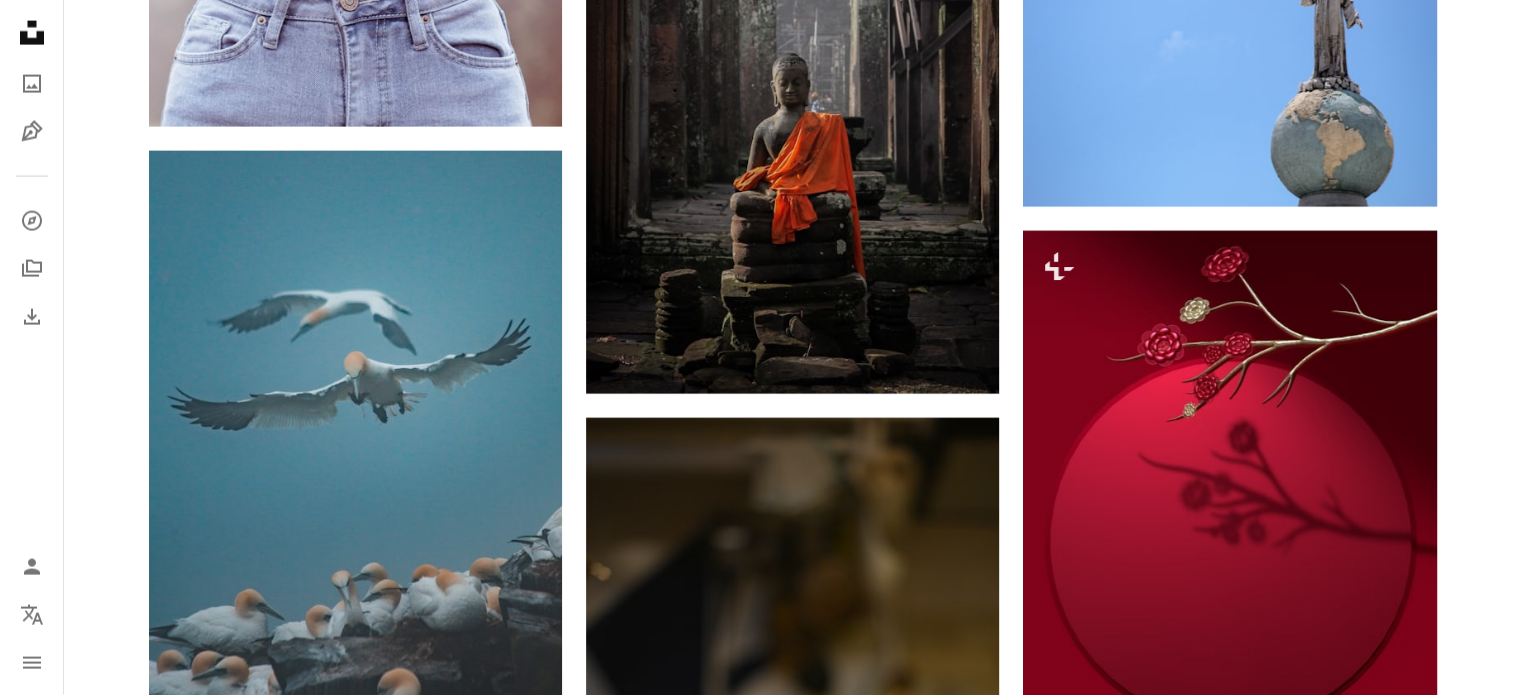 click on "A lock Download" at bounding box center (491, 1035) 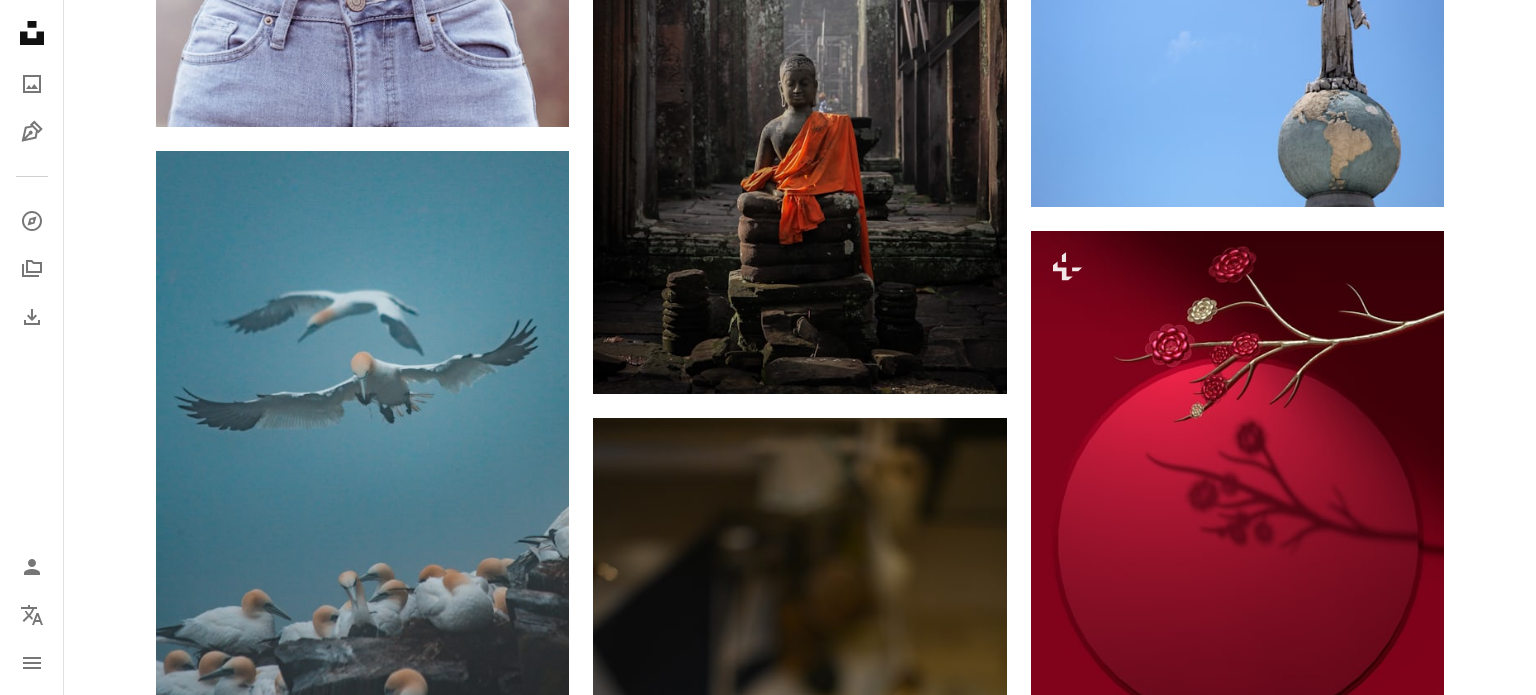 click on "An X shape Premium, ready to use images. Get unlimited access. A plus sign Members-only content added monthly A plus sign Unlimited royalty-free downloads A plus sign Illustrations  New A plus sign Enhanced legal protections yearly 66%  off monthly $12   $4 USD per month * Get  Unsplash+ * When paid annually, billed upfront  $48 Taxes where applicable. Renews automatically. Cancel anytime." at bounding box center (768, 6065) 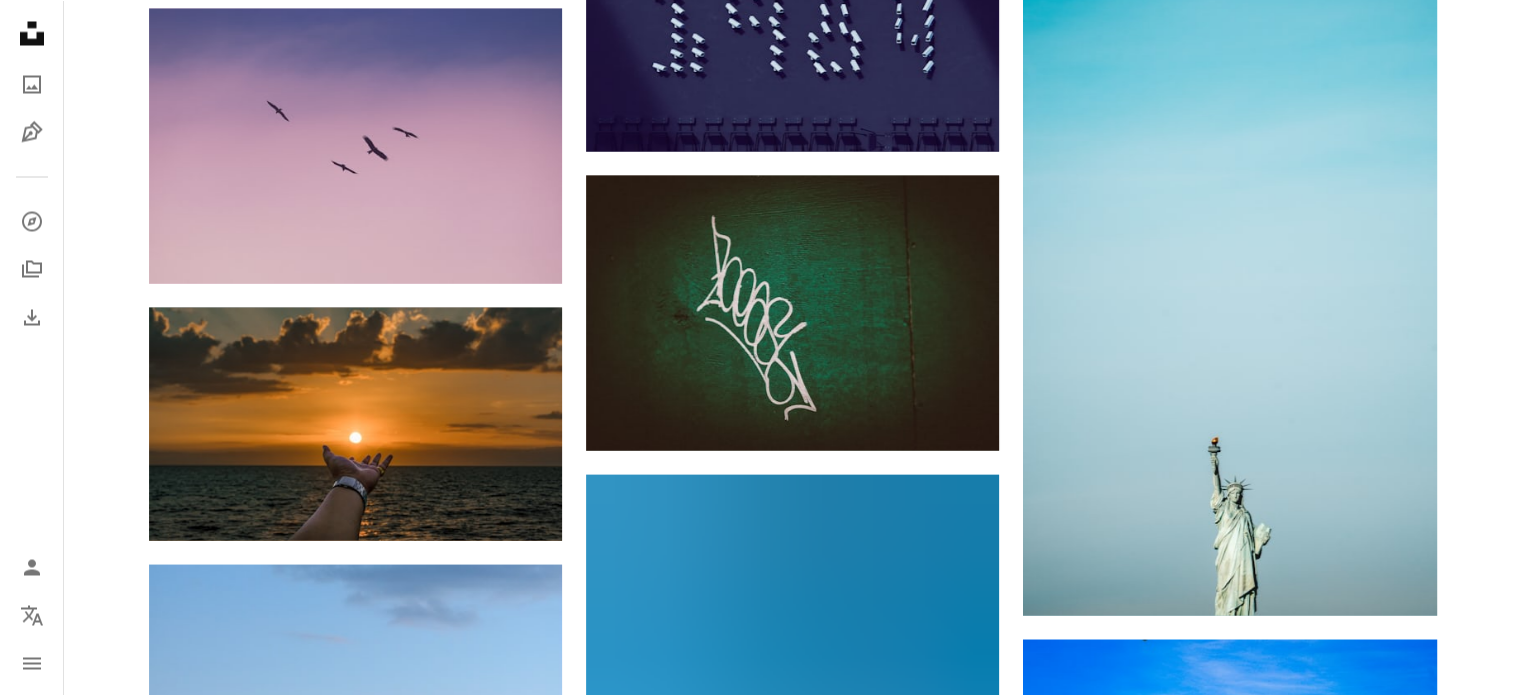 scroll, scrollTop: 148374, scrollLeft: 0, axis: vertical 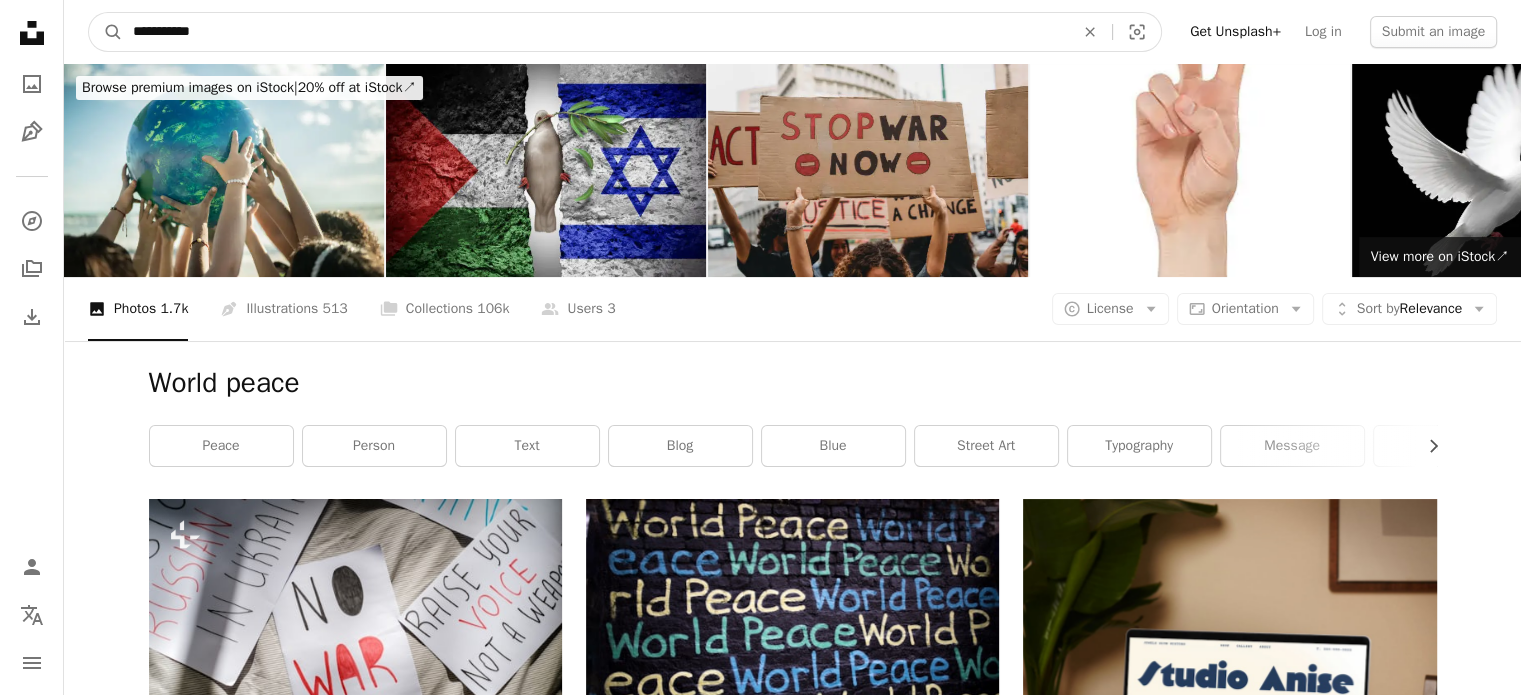click on "**********" at bounding box center (595, 32) 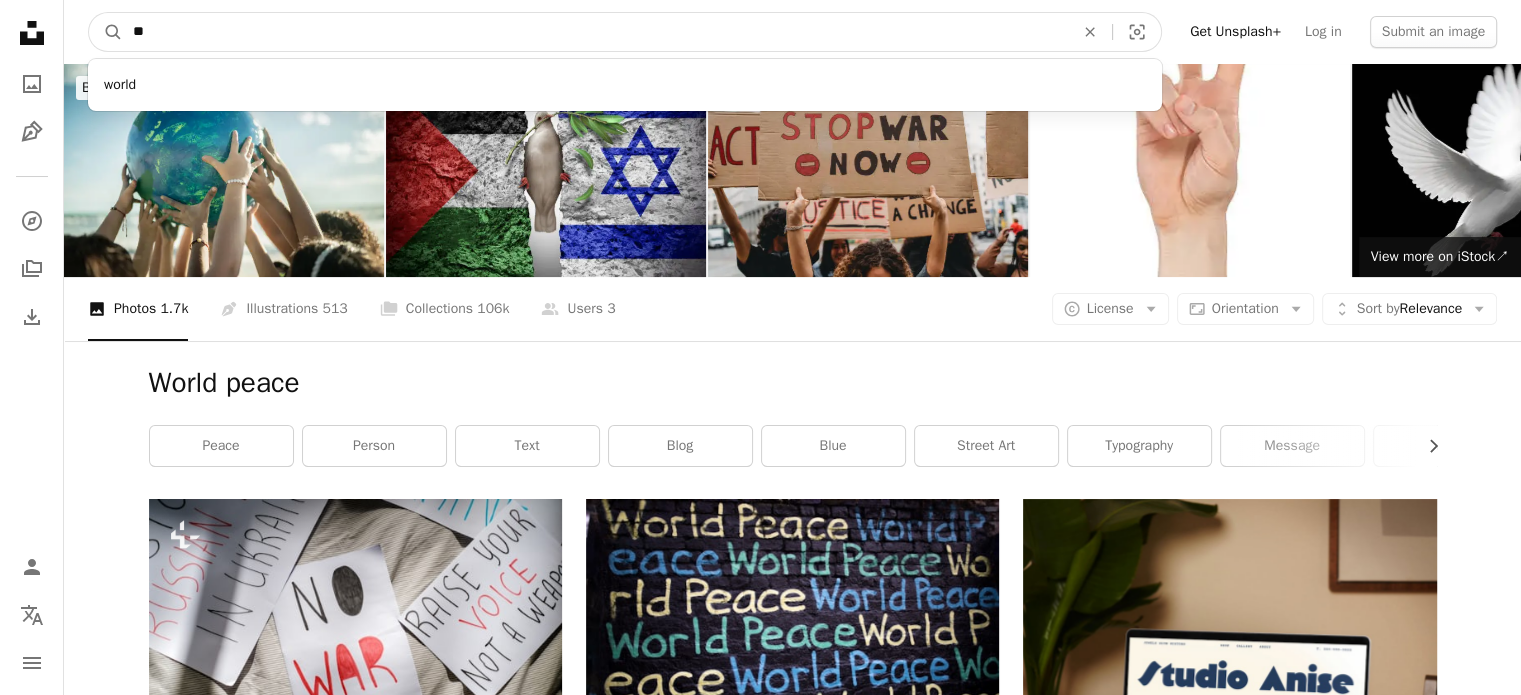 type on "*" 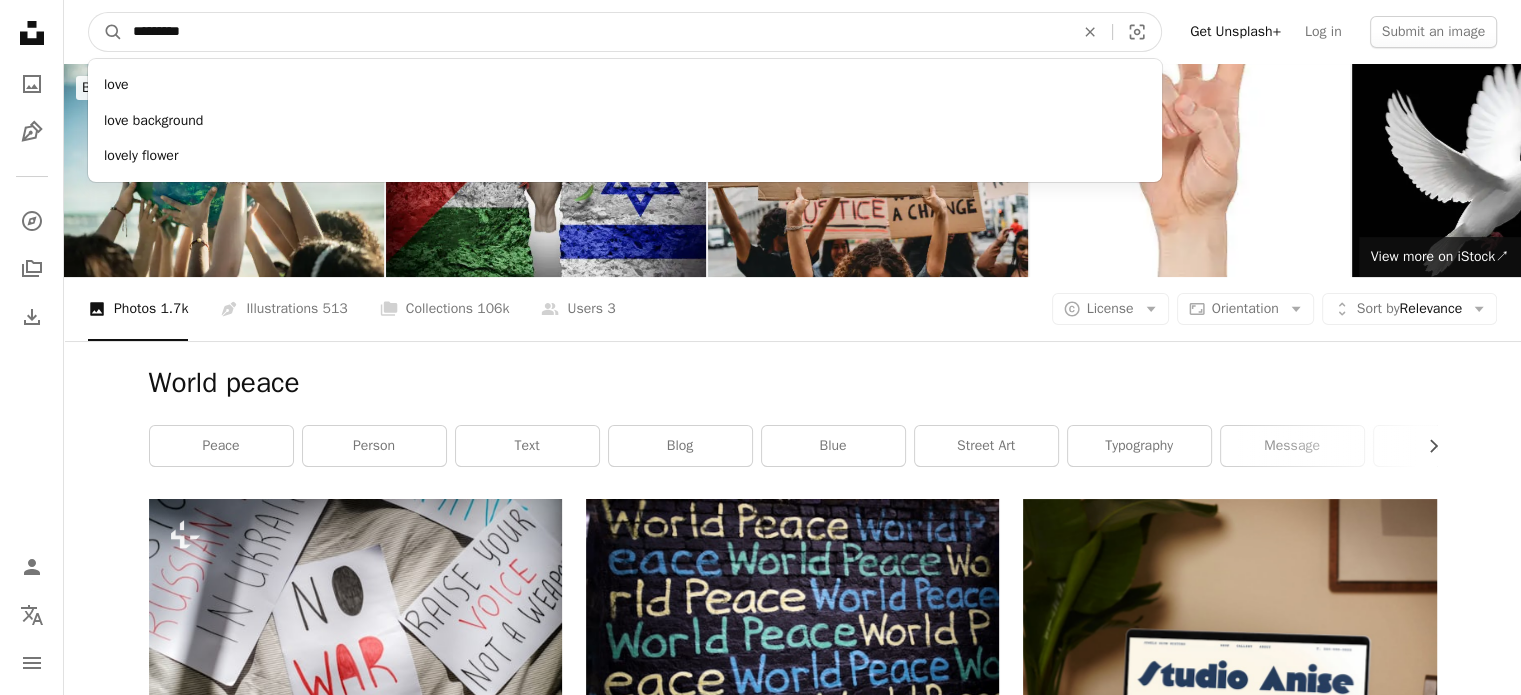 type on "**********" 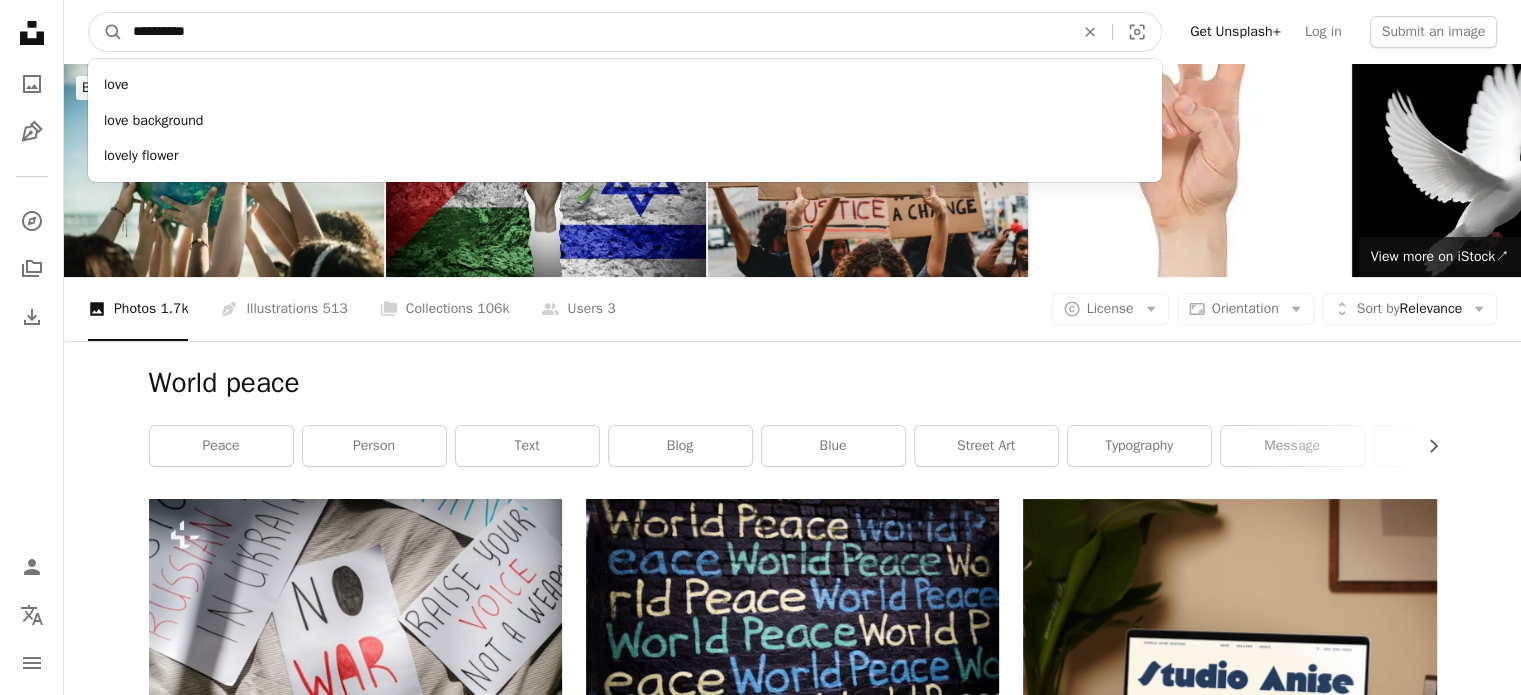 click on "A magnifying glass" at bounding box center (106, 32) 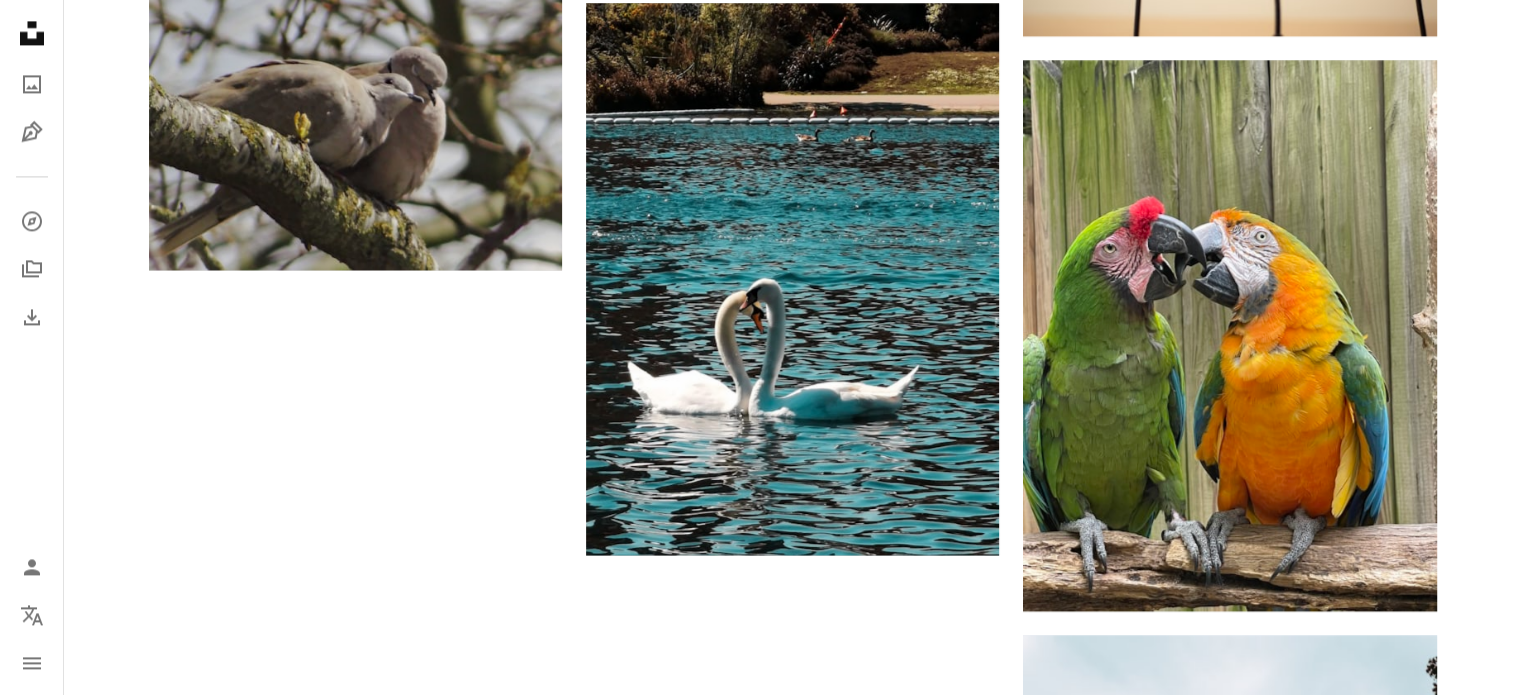 scroll, scrollTop: 3000, scrollLeft: 0, axis: vertical 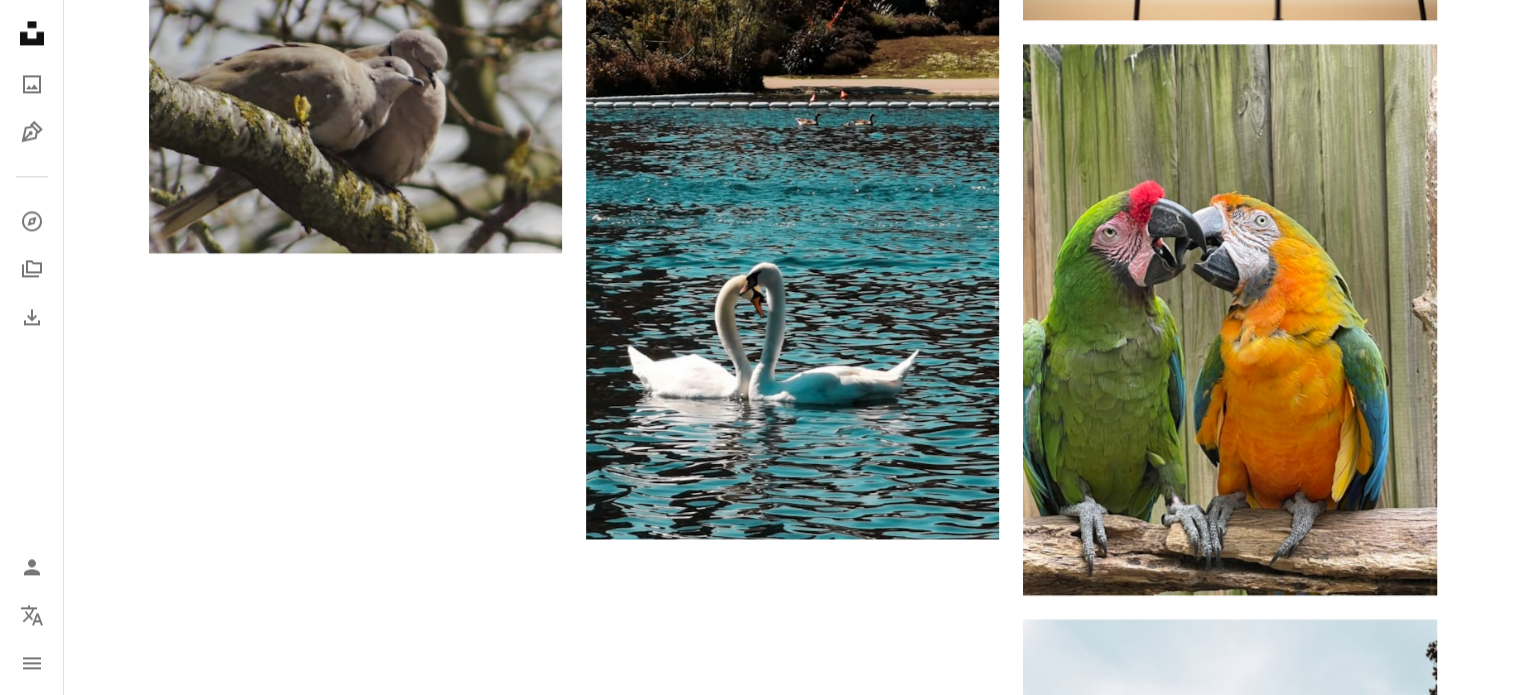 click on "Load more" at bounding box center [793, 975] 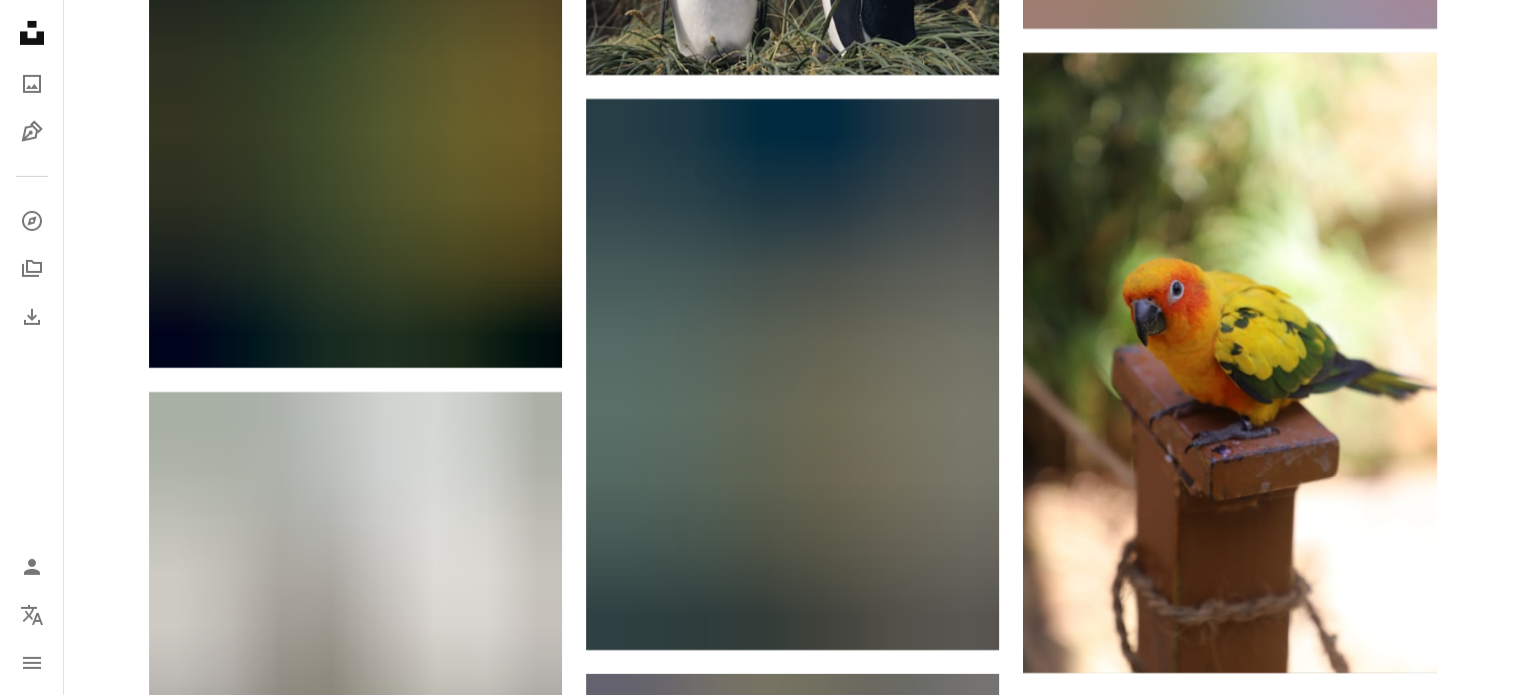 scroll, scrollTop: 6900, scrollLeft: 0, axis: vertical 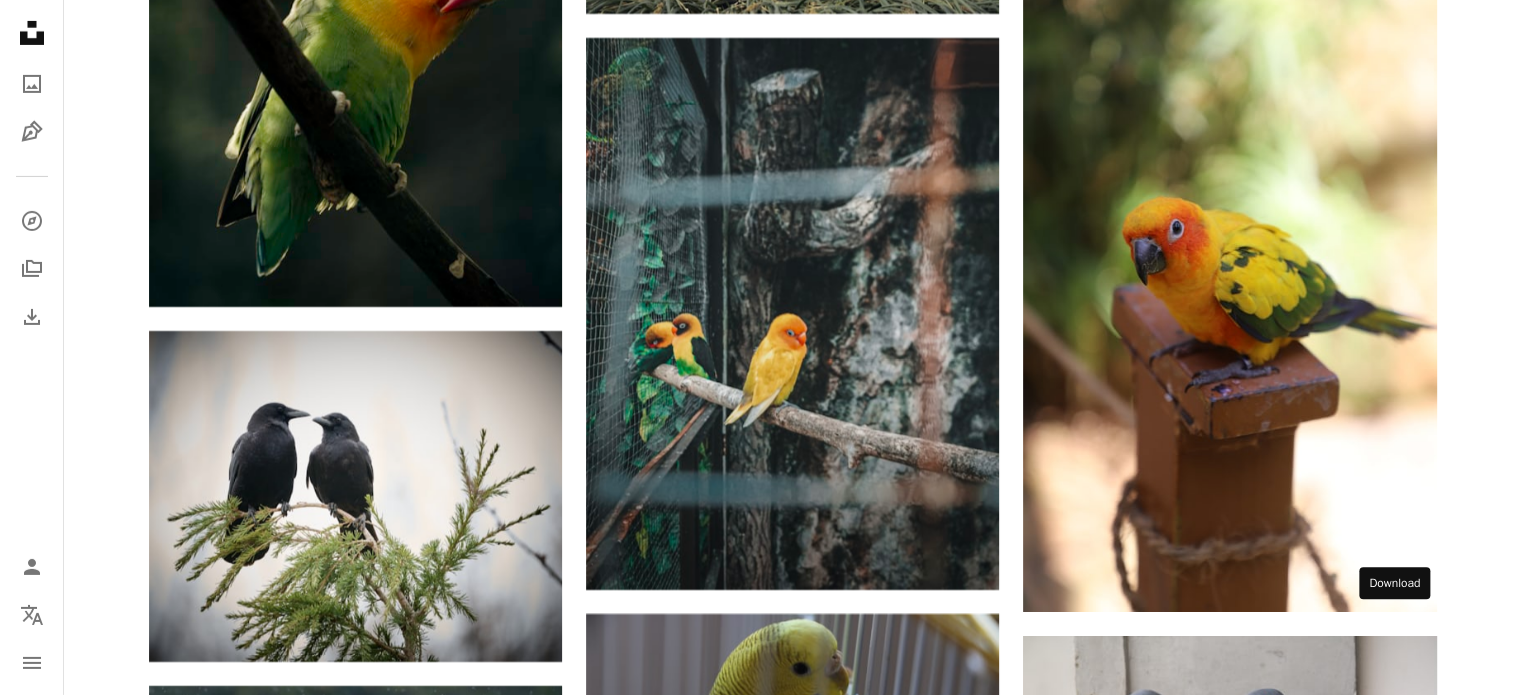 click on "Arrow pointing down" 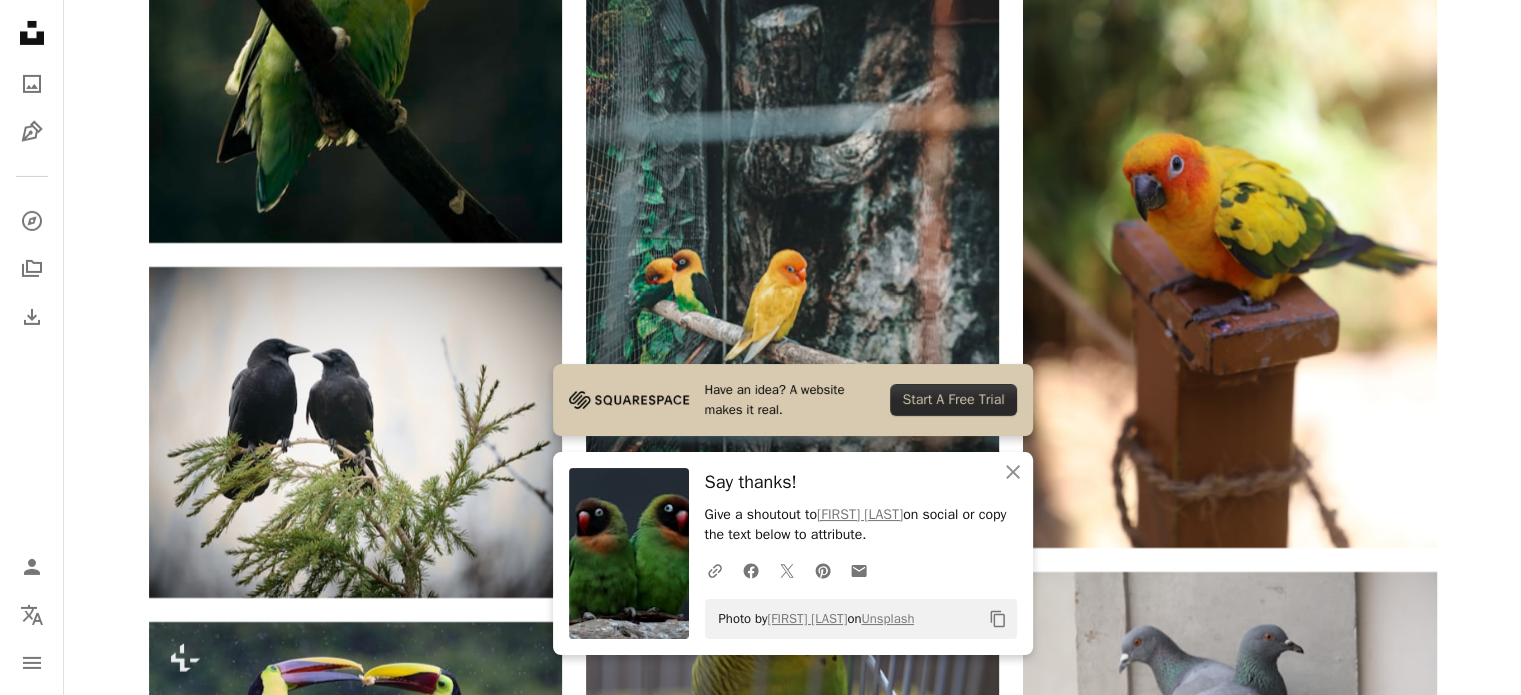 scroll, scrollTop: 7200, scrollLeft: 0, axis: vertical 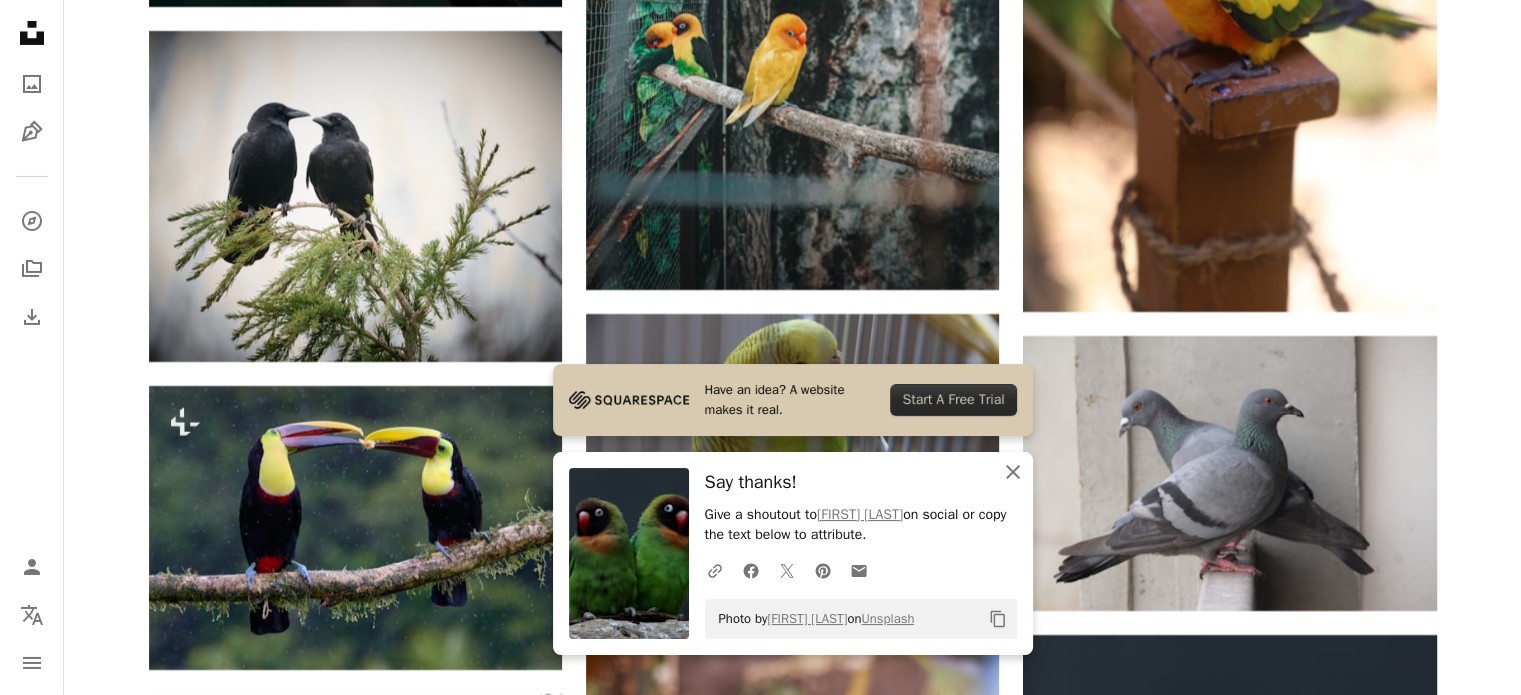 click 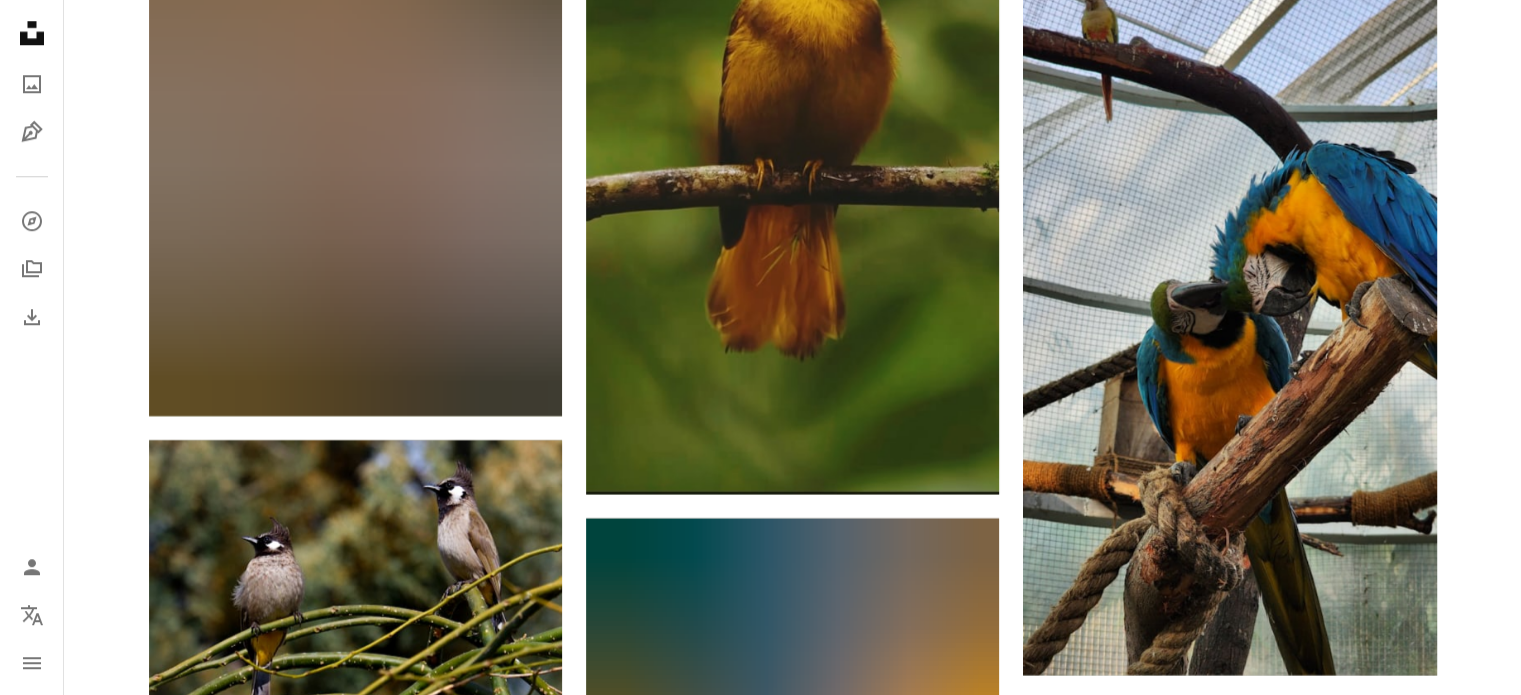scroll, scrollTop: 17100, scrollLeft: 0, axis: vertical 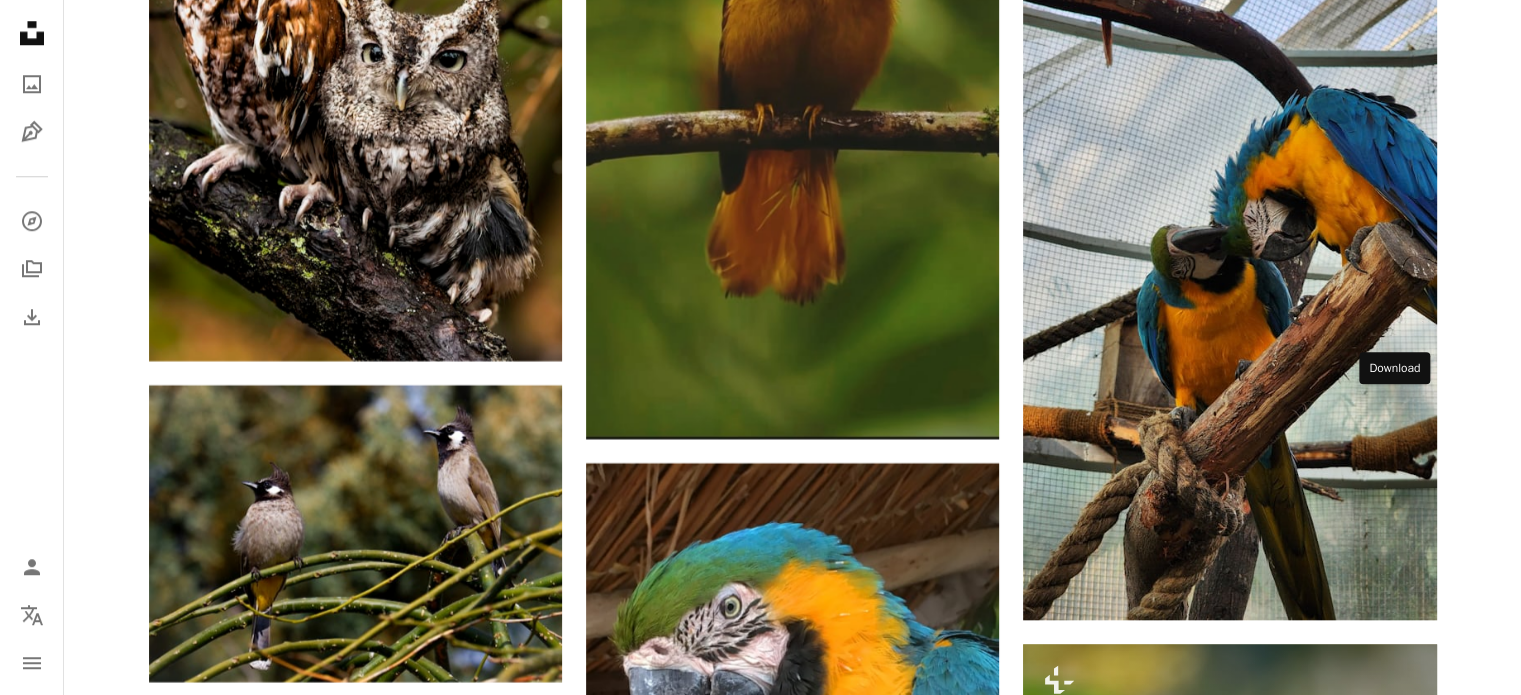 click 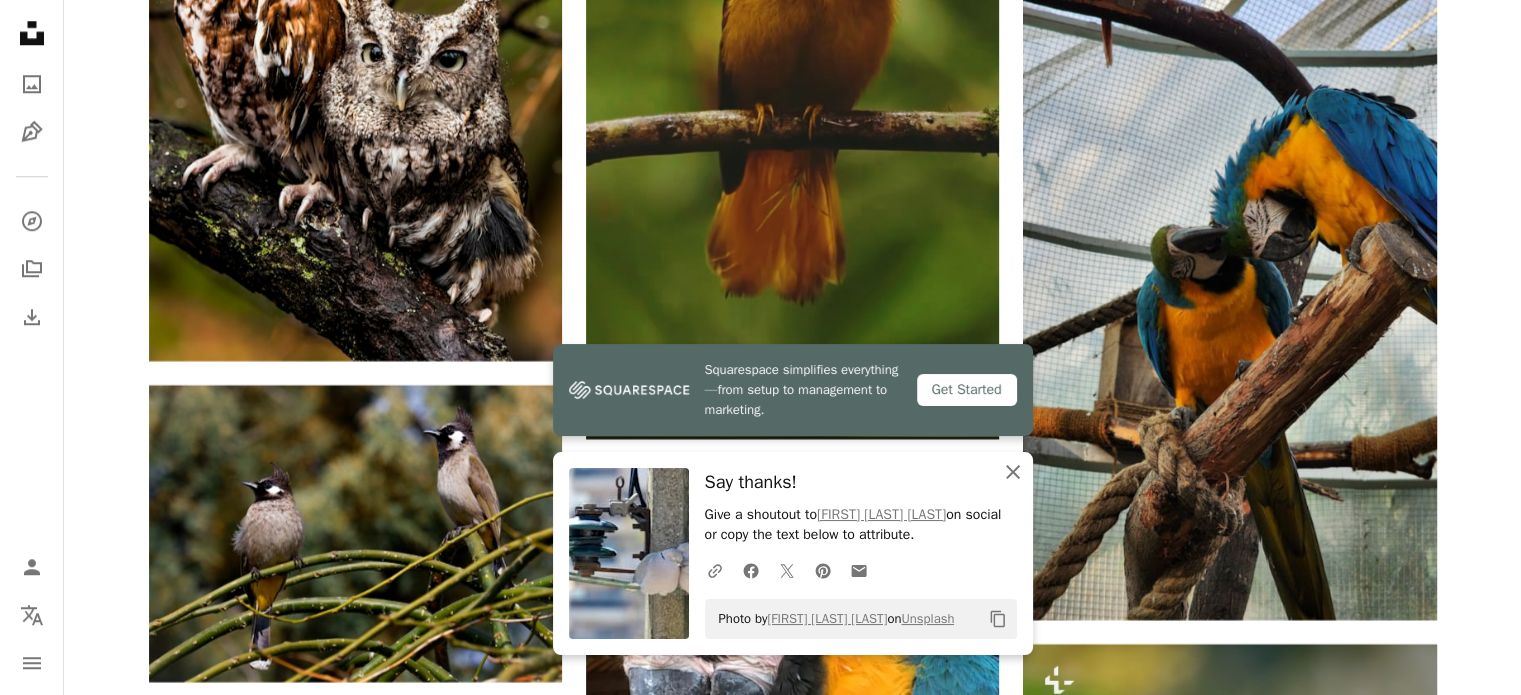 click on "An X shape" 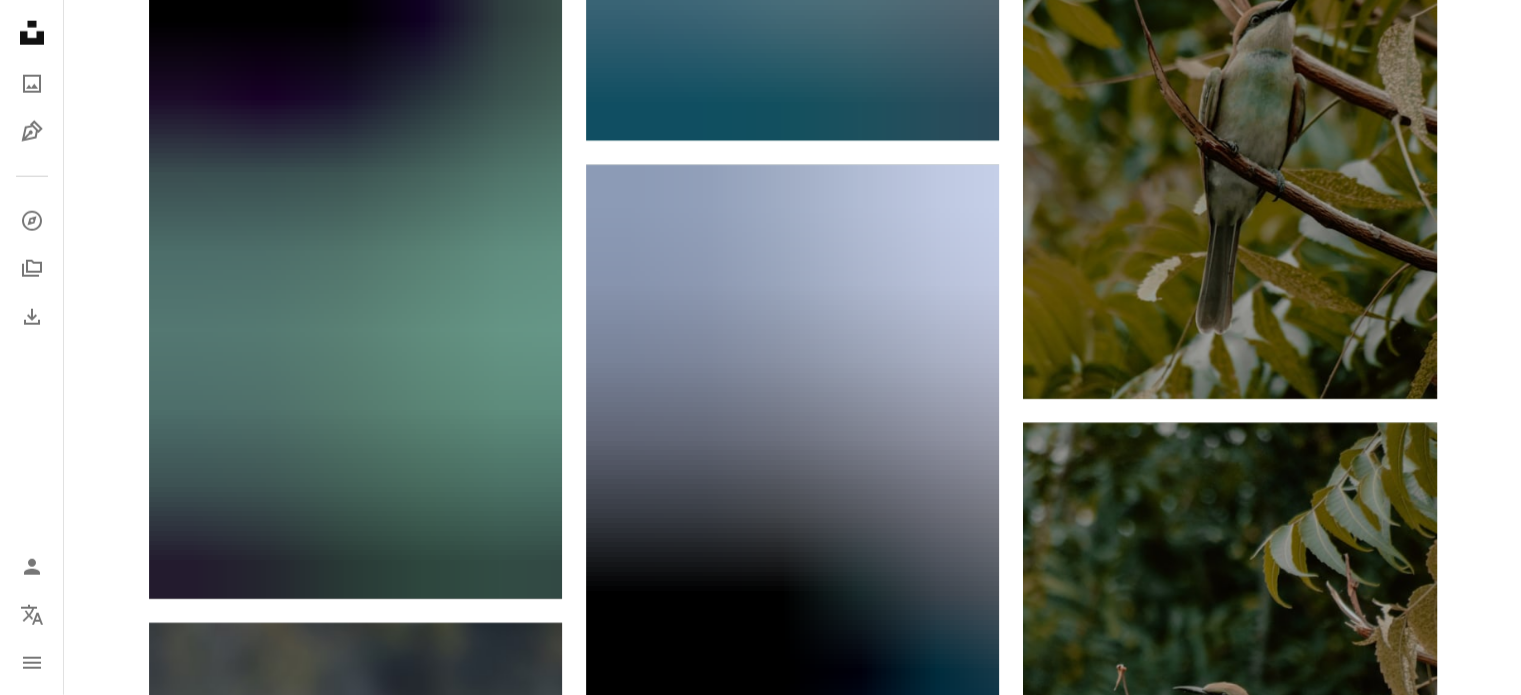 scroll, scrollTop: 20600, scrollLeft: 0, axis: vertical 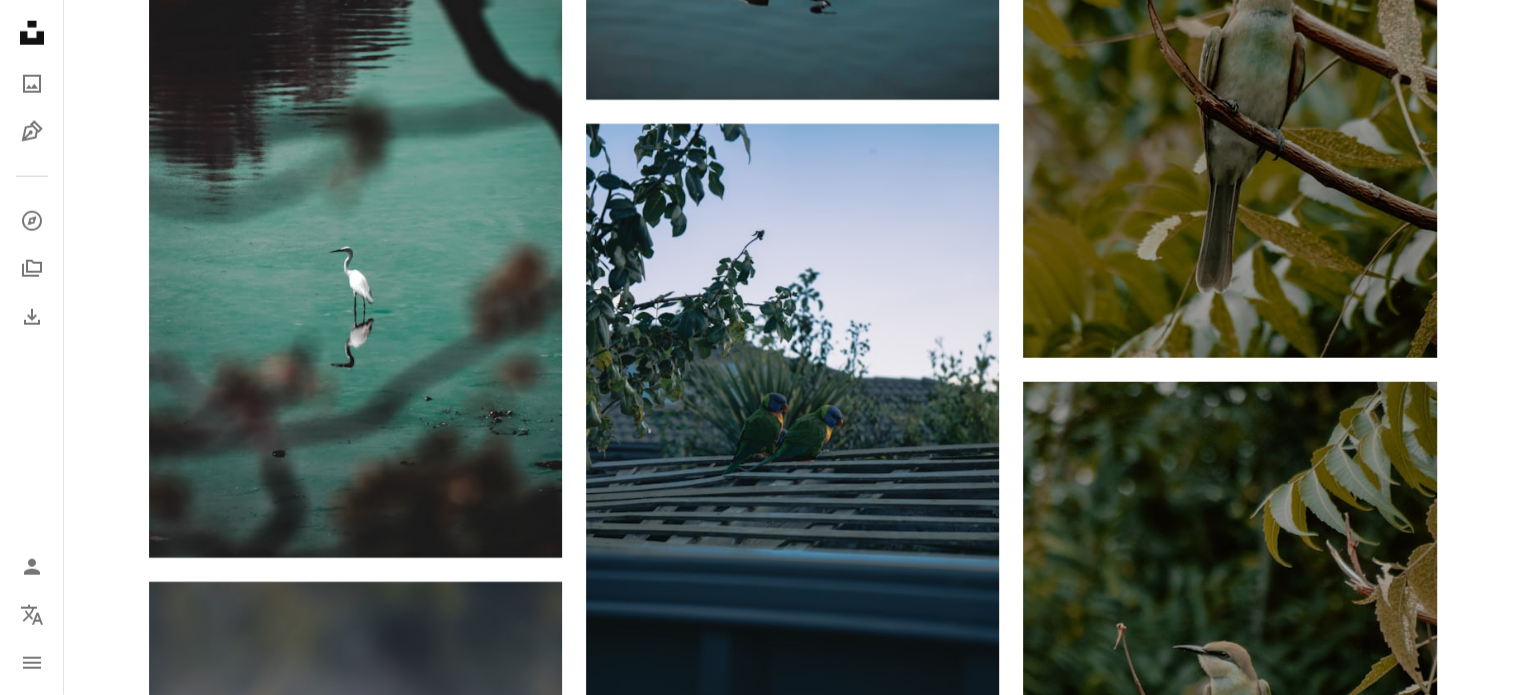 click on "Arrow pointing down" 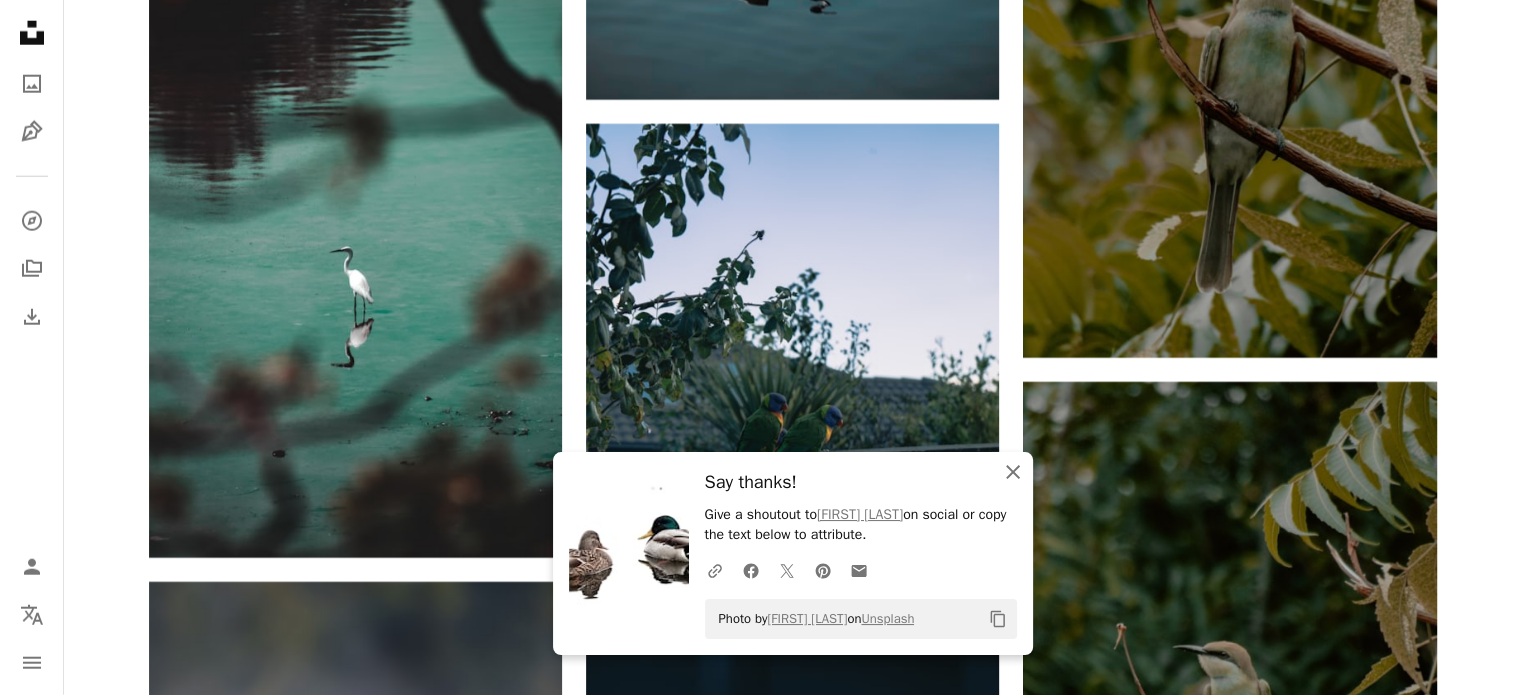 click on "An X shape" 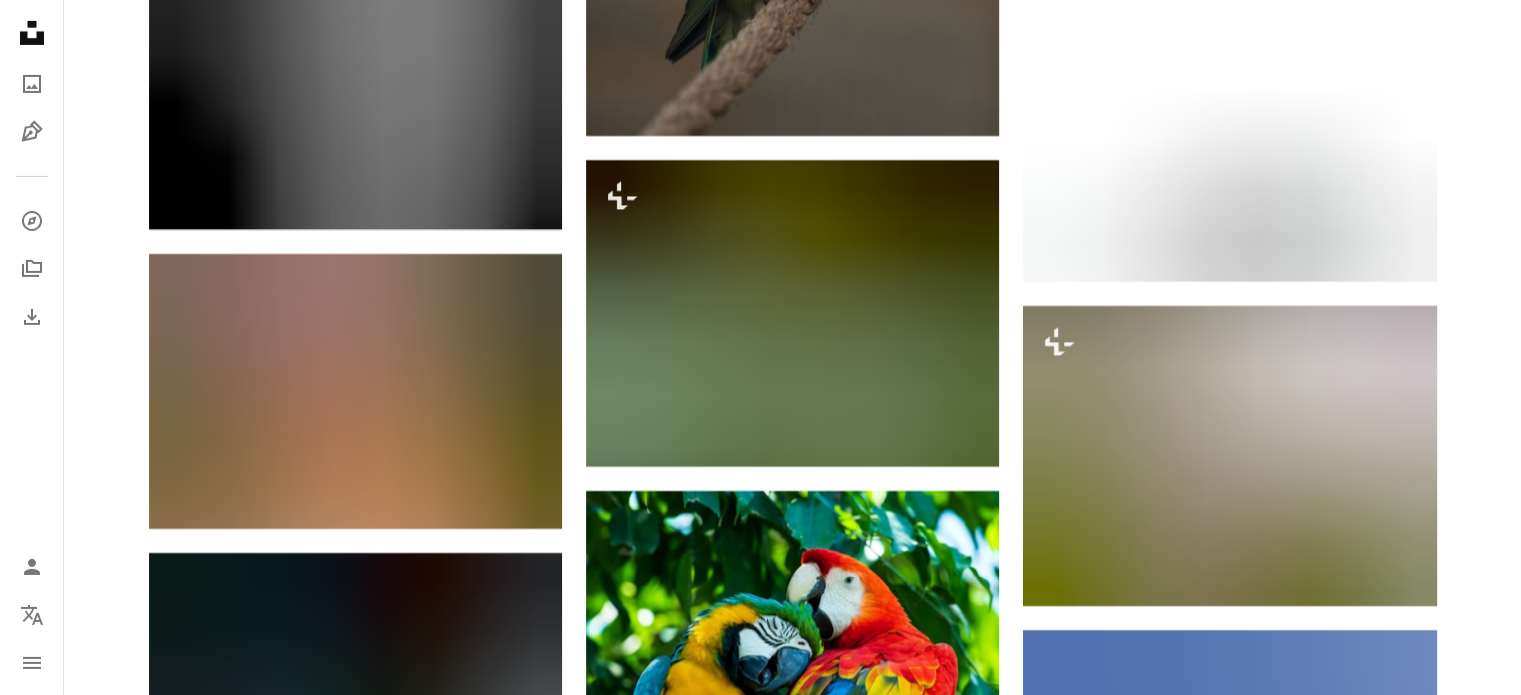 scroll, scrollTop: 22300, scrollLeft: 0, axis: vertical 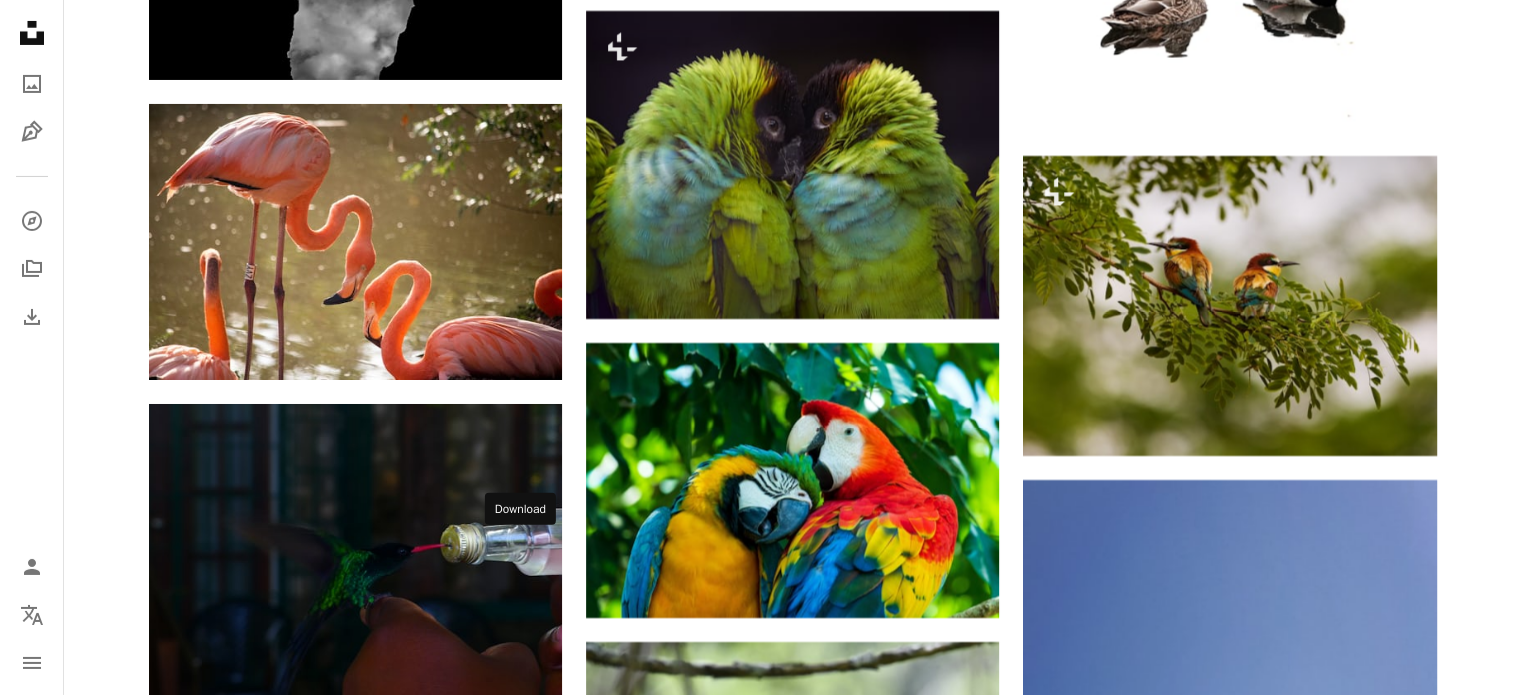 click 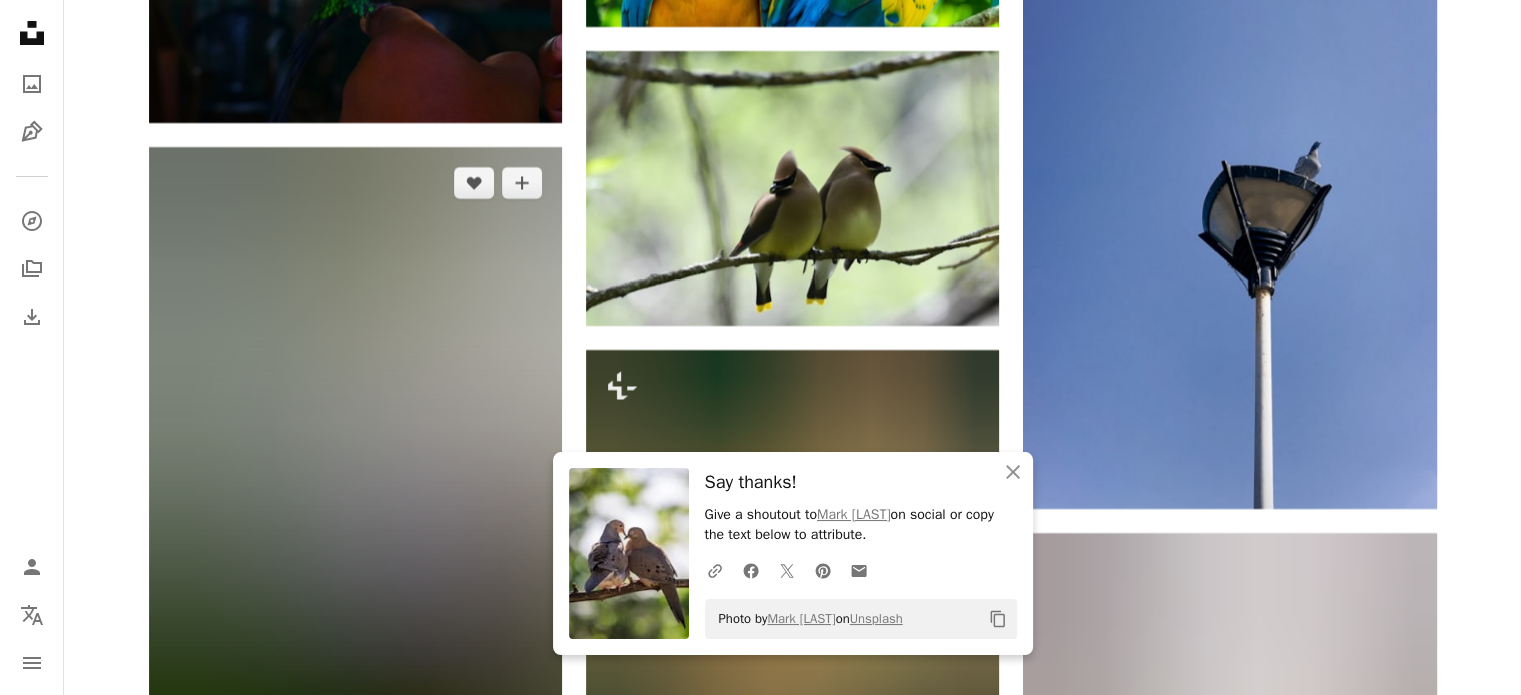 scroll, scrollTop: 22900, scrollLeft: 0, axis: vertical 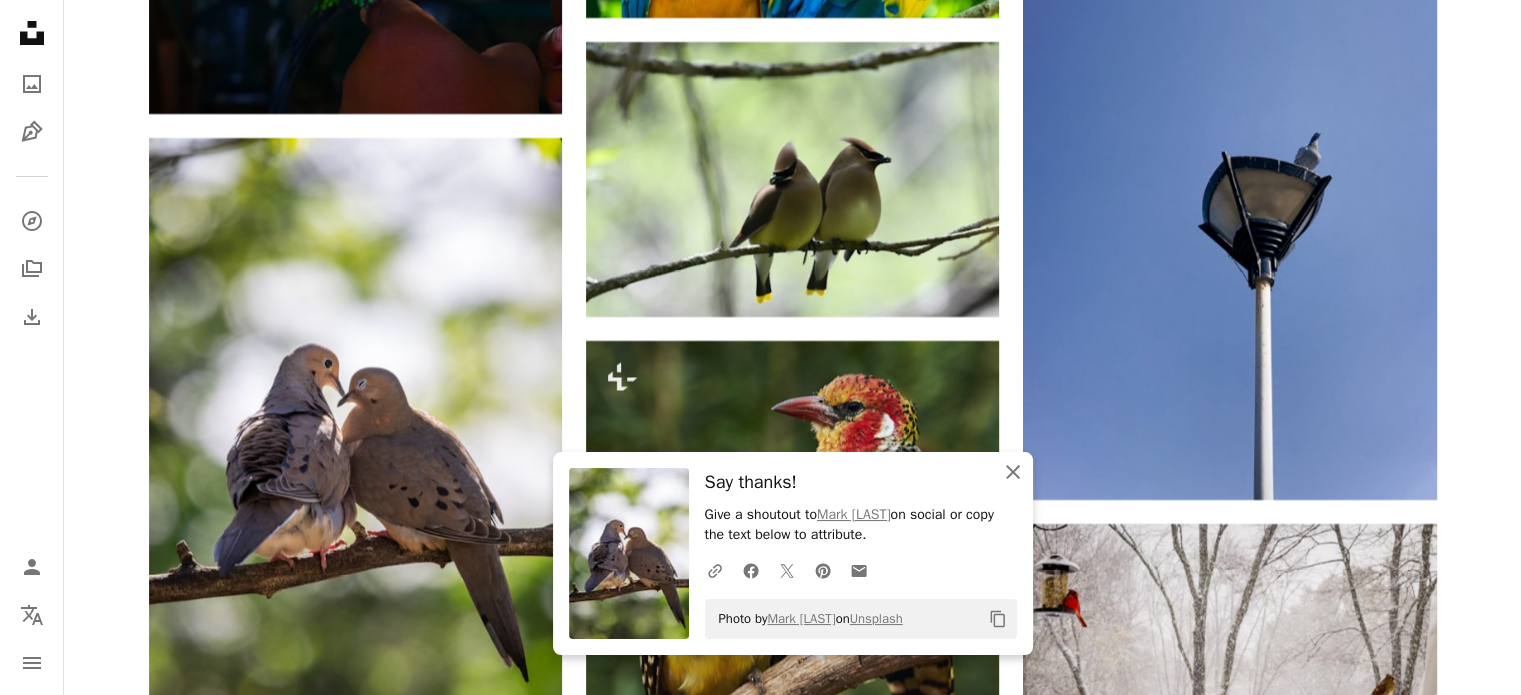 click 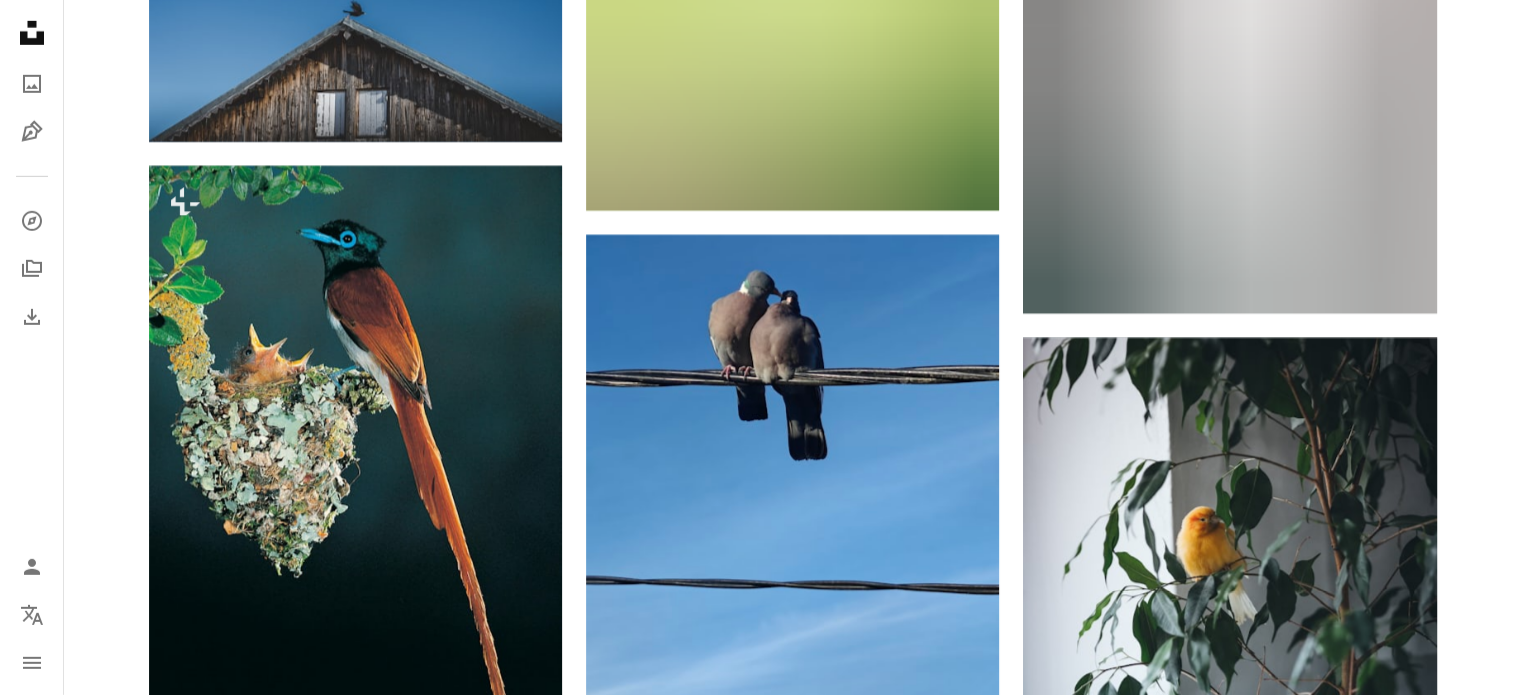 scroll, scrollTop: 29200, scrollLeft: 0, axis: vertical 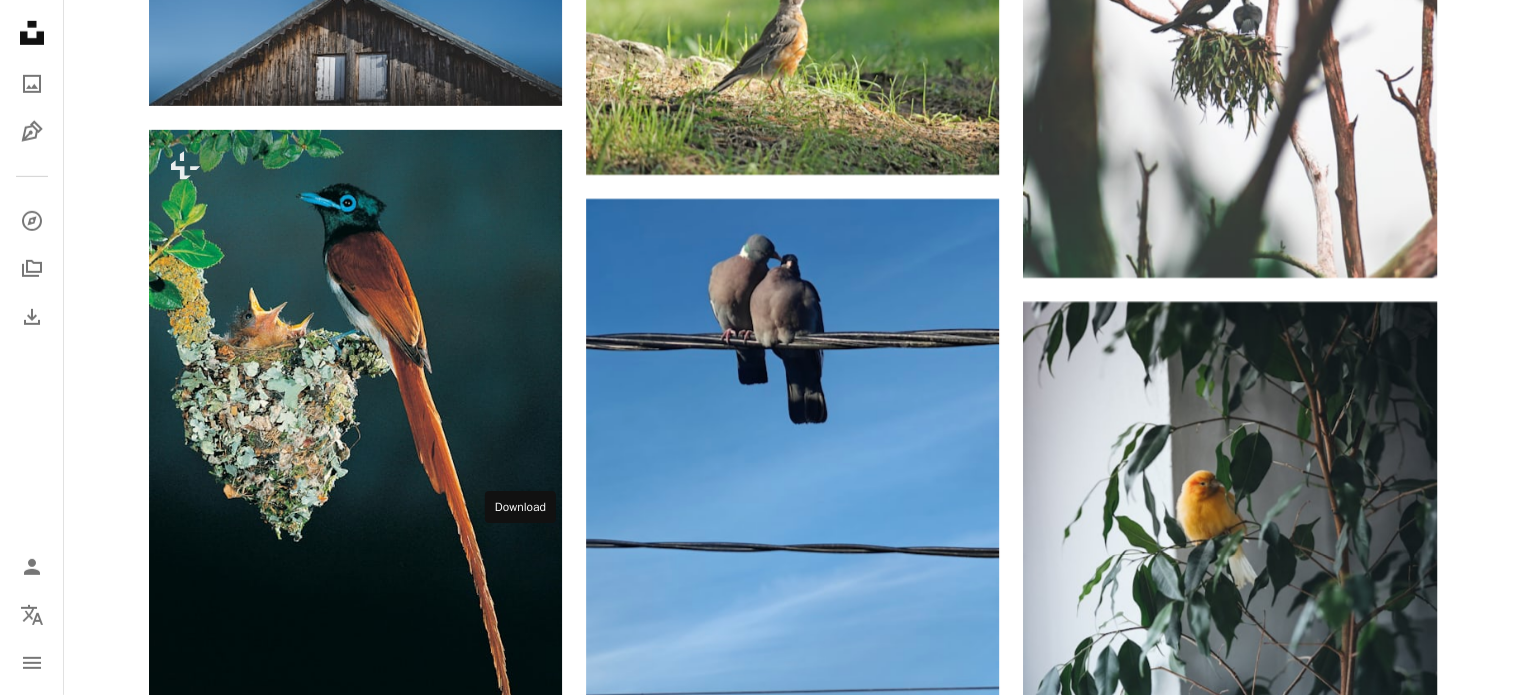 click on "Arrow pointing down" 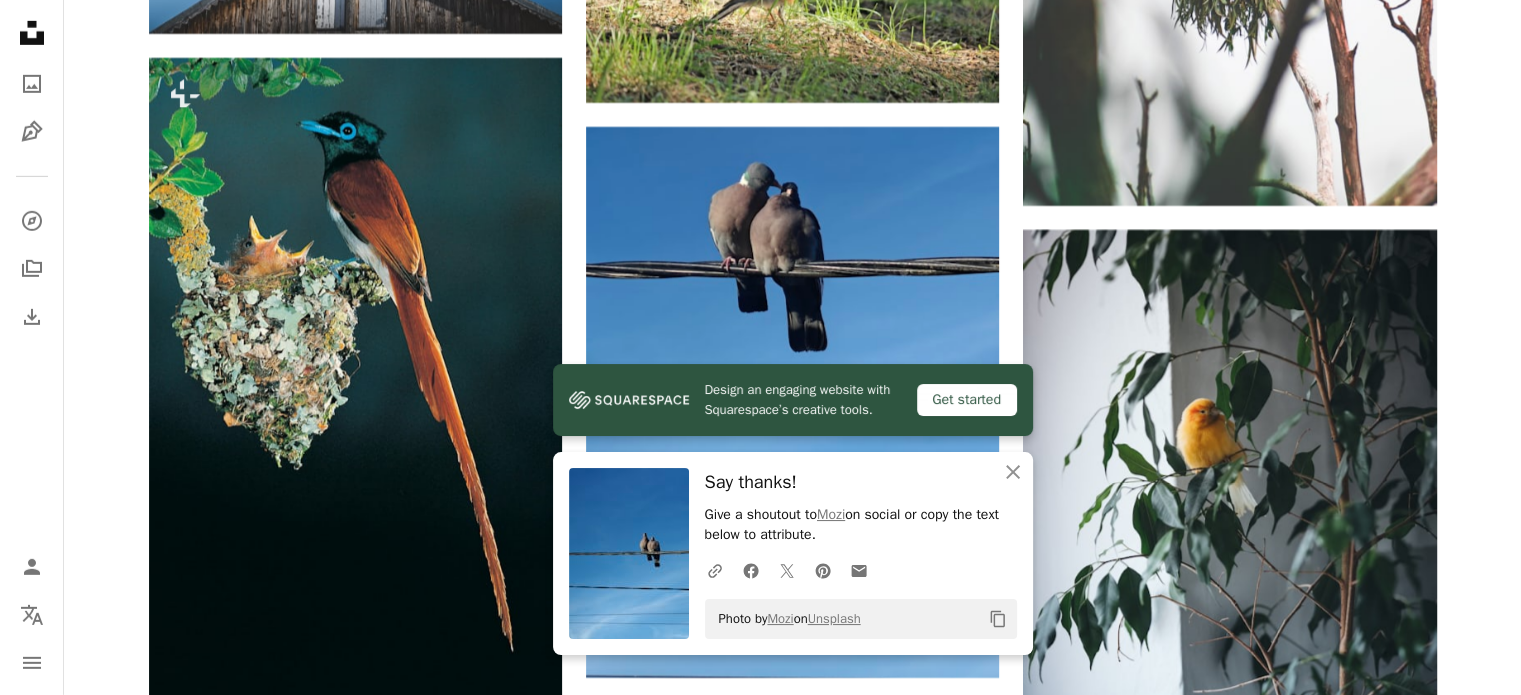 scroll, scrollTop: 29500, scrollLeft: 0, axis: vertical 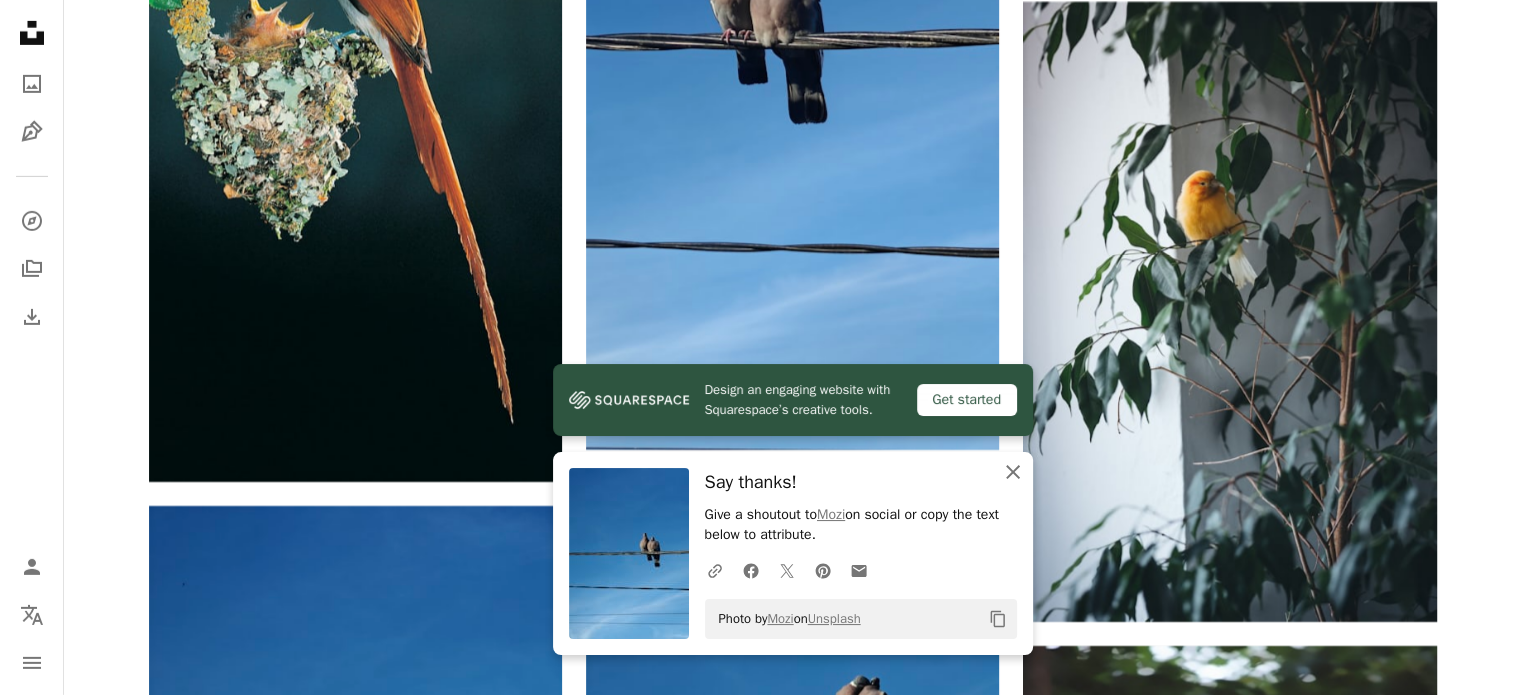 click on "An X shape" 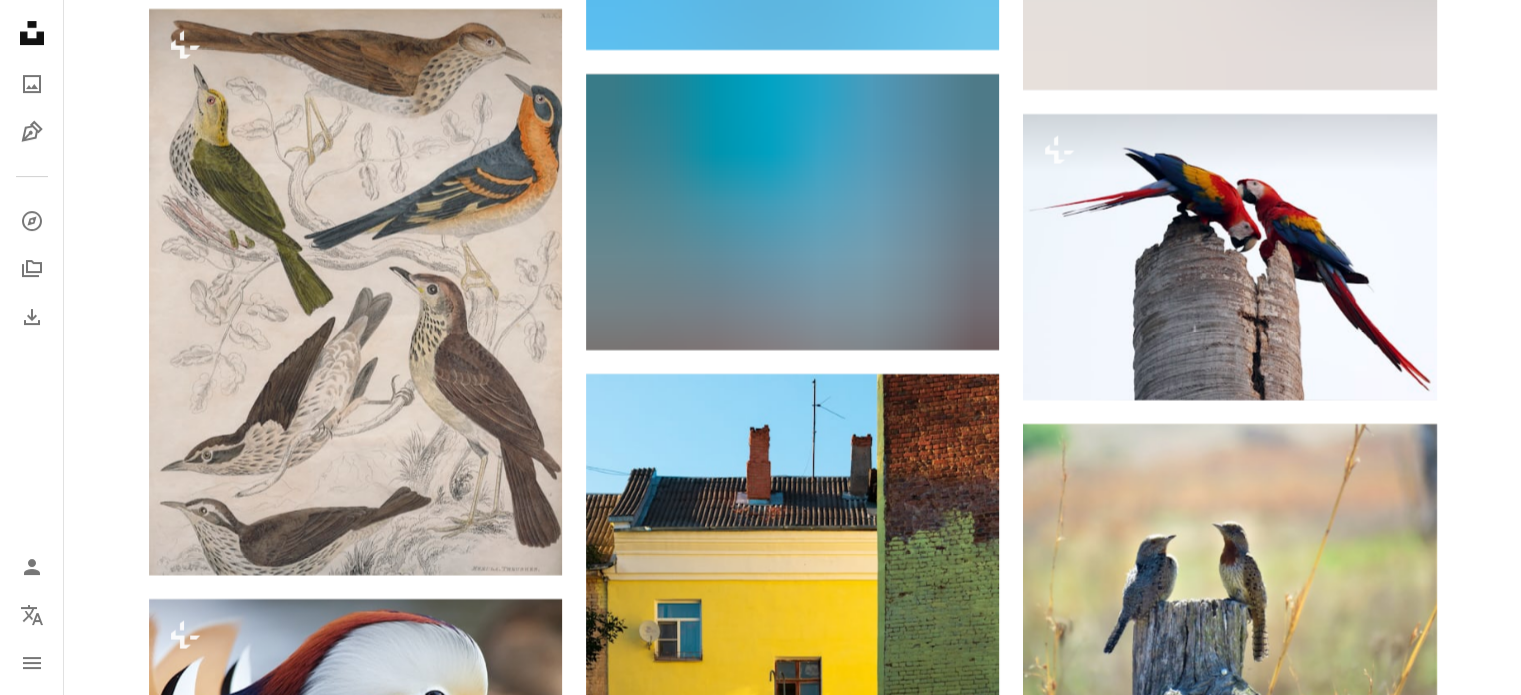 scroll, scrollTop: 38800, scrollLeft: 0, axis: vertical 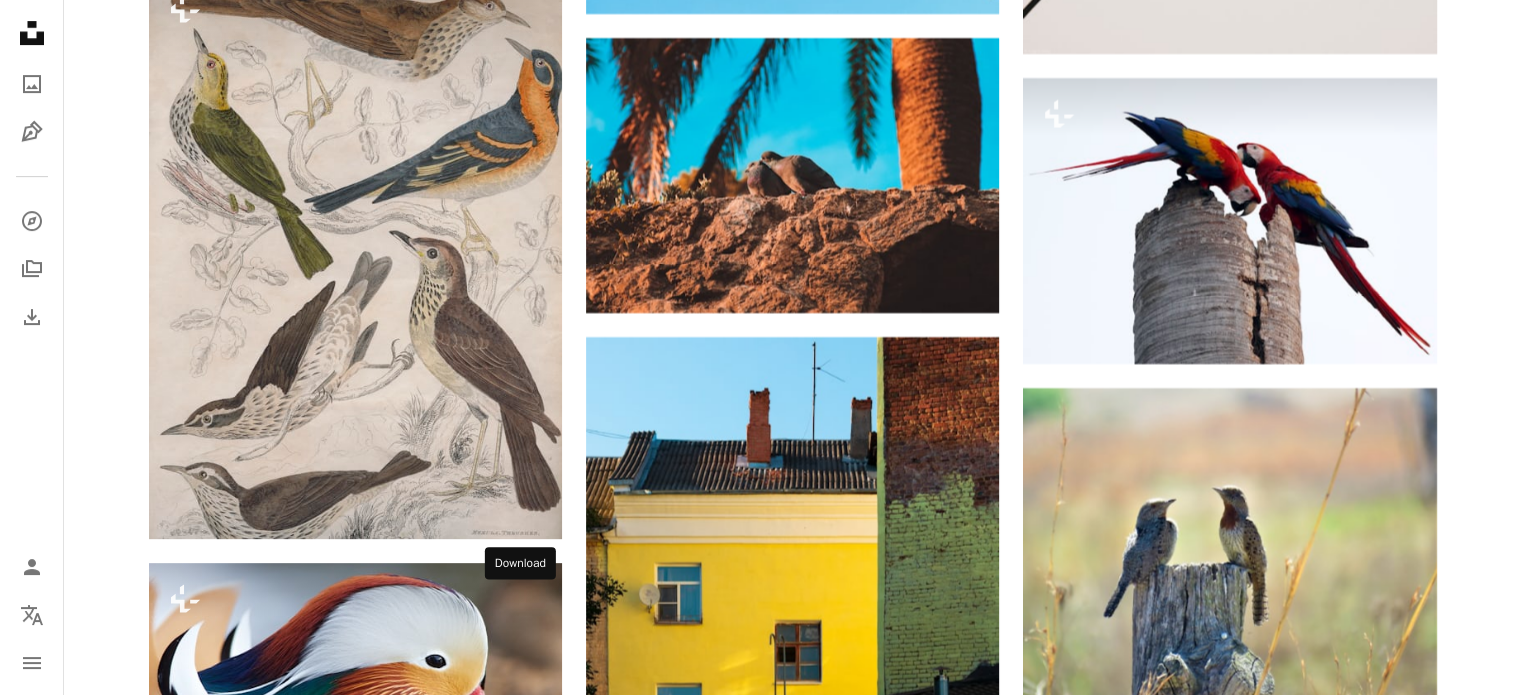 click 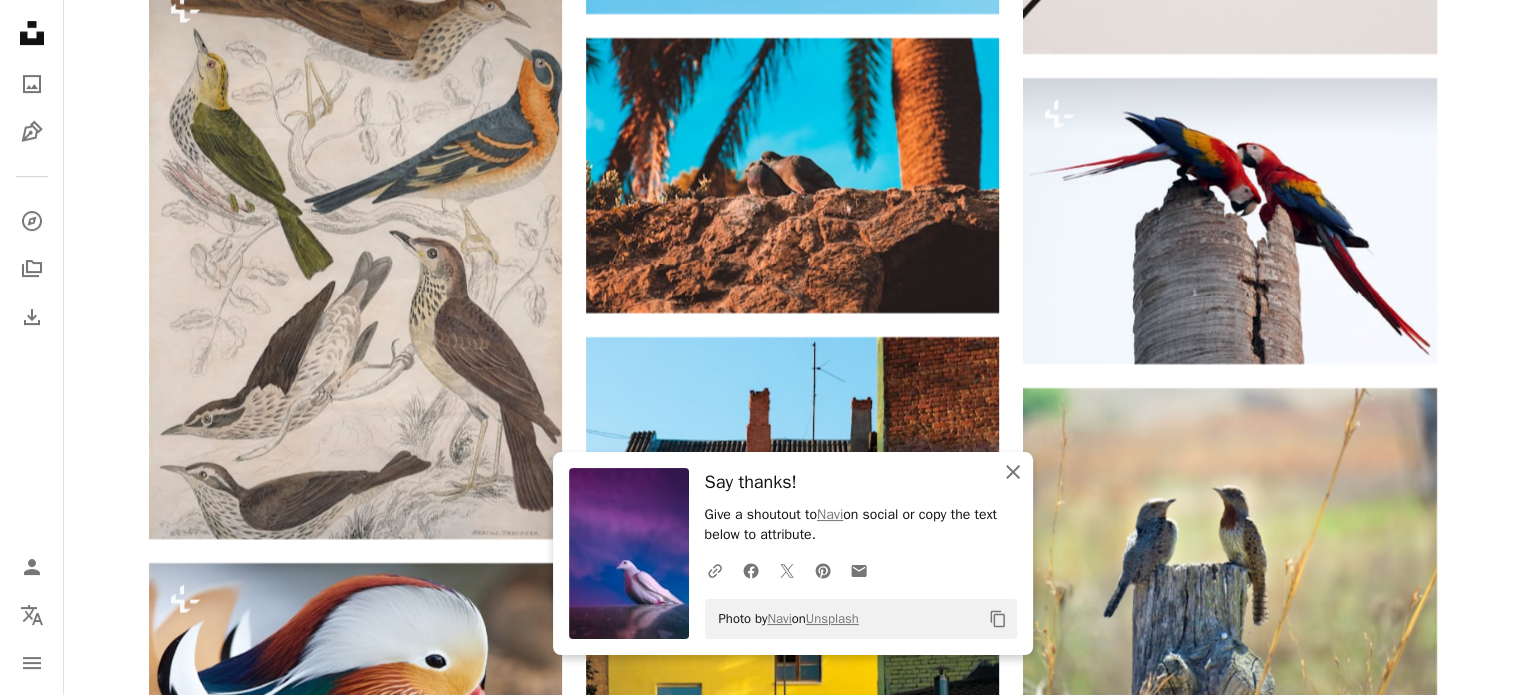click on "An X shape" 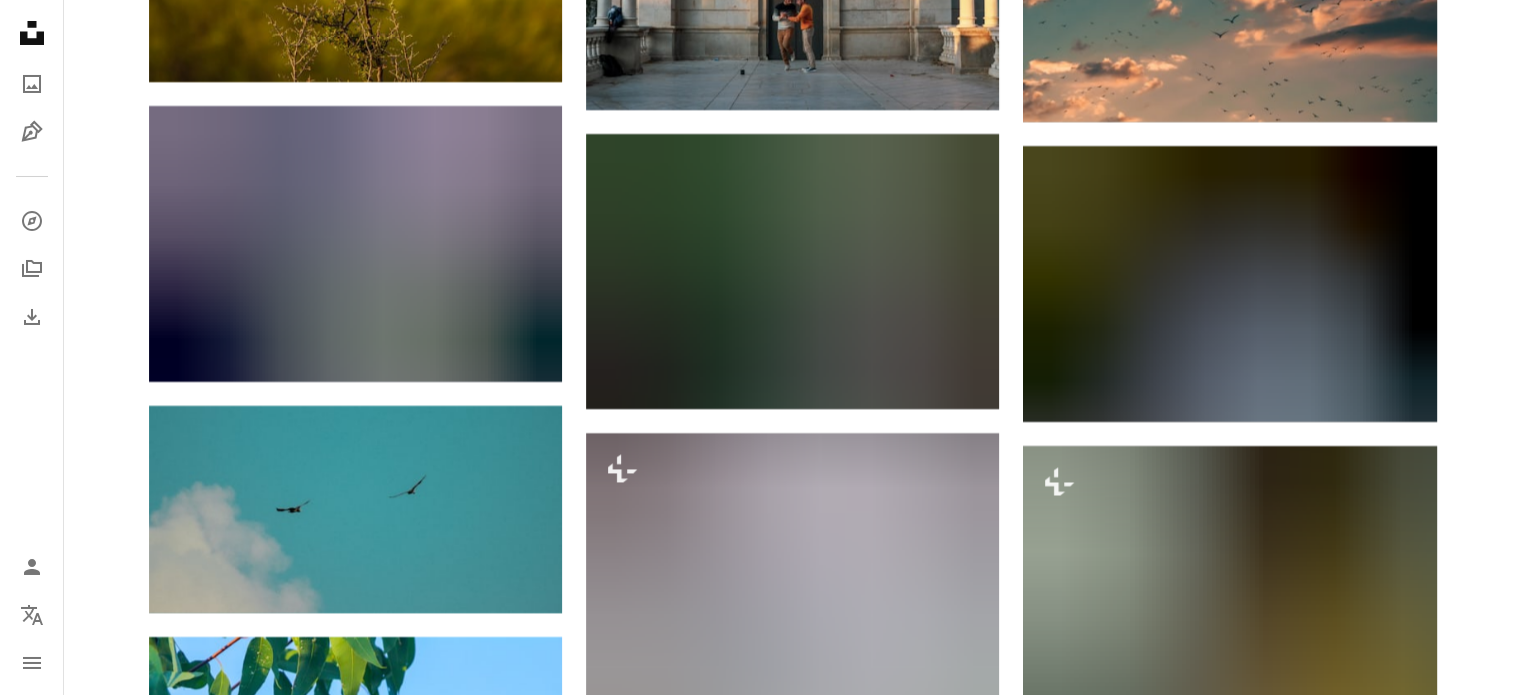 scroll, scrollTop: 53100, scrollLeft: 0, axis: vertical 